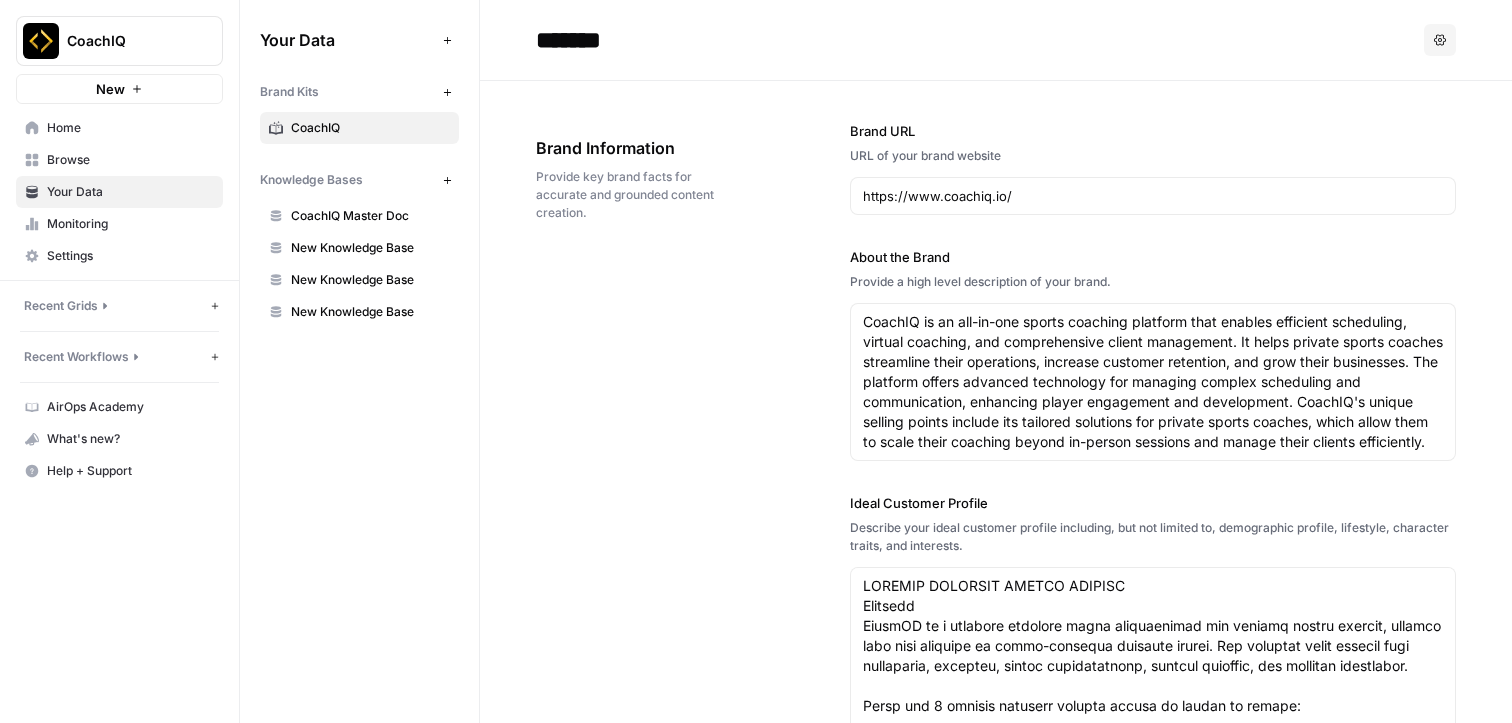 scroll, scrollTop: 0, scrollLeft: 0, axis: both 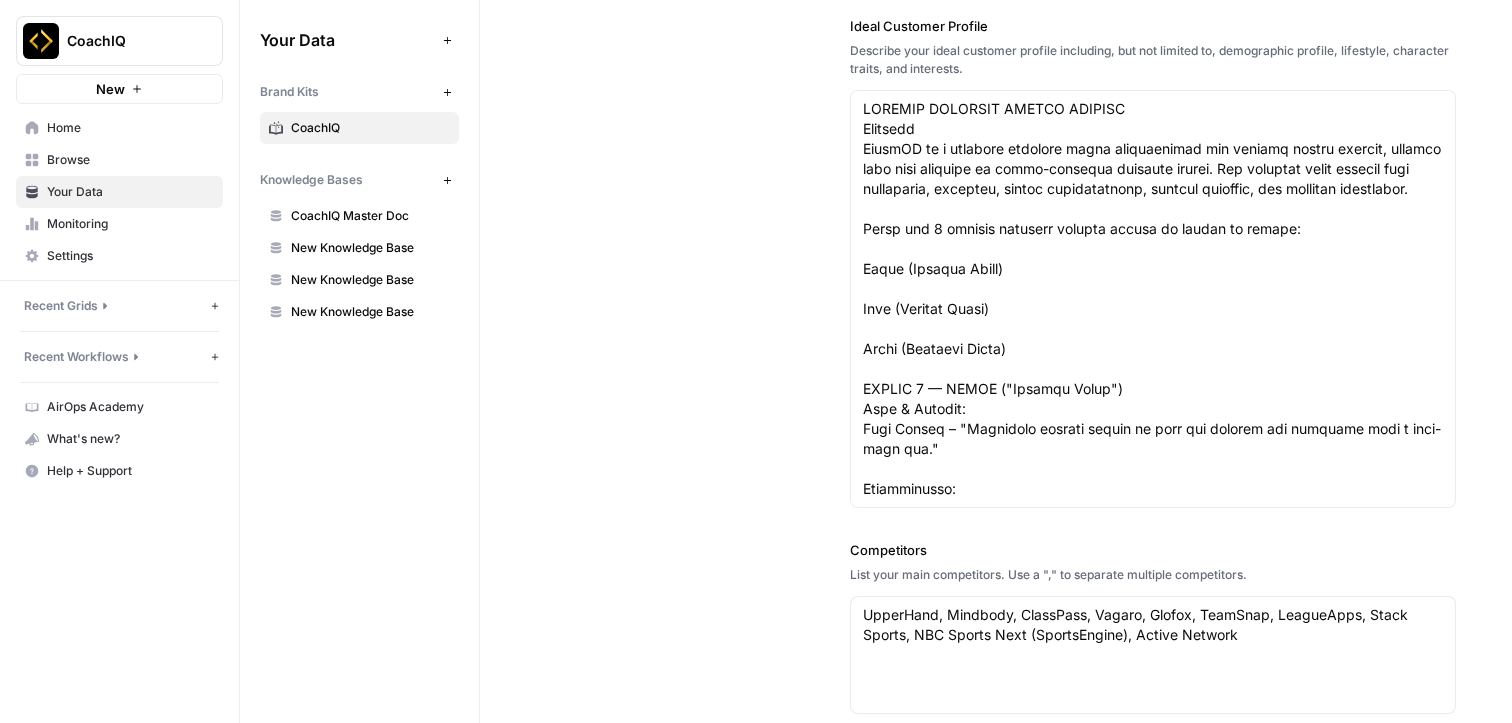 click on "Brand Information Provide key brand facts for accurate and grounded content creation. Brand URL URL of your brand website https://www.coachiq.io/ About the Brand Provide a high level description of your brand. CoachIQ is an all-in-one sports coaching platform that enables efficient scheduling, virtual coaching, and comprehensive client management. It helps private sports coaches streamline their operations, increase customer retention, and grow their businesses. The platform offers advanced technology for managing complex scheduling and communication, enhancing player engagement and development. CoachIQ's unique selling points include its tailored solutions for private sports coaches, which allow them to scale their coaching beyond in-person sessions and manage their clients efficiently. Ideal Customer Profile Describe your ideal customer profile including, but not limited to, demographic profile, lifestyle, character traits, and interests. Competitors Brand Point Of View" at bounding box center [996, 432] 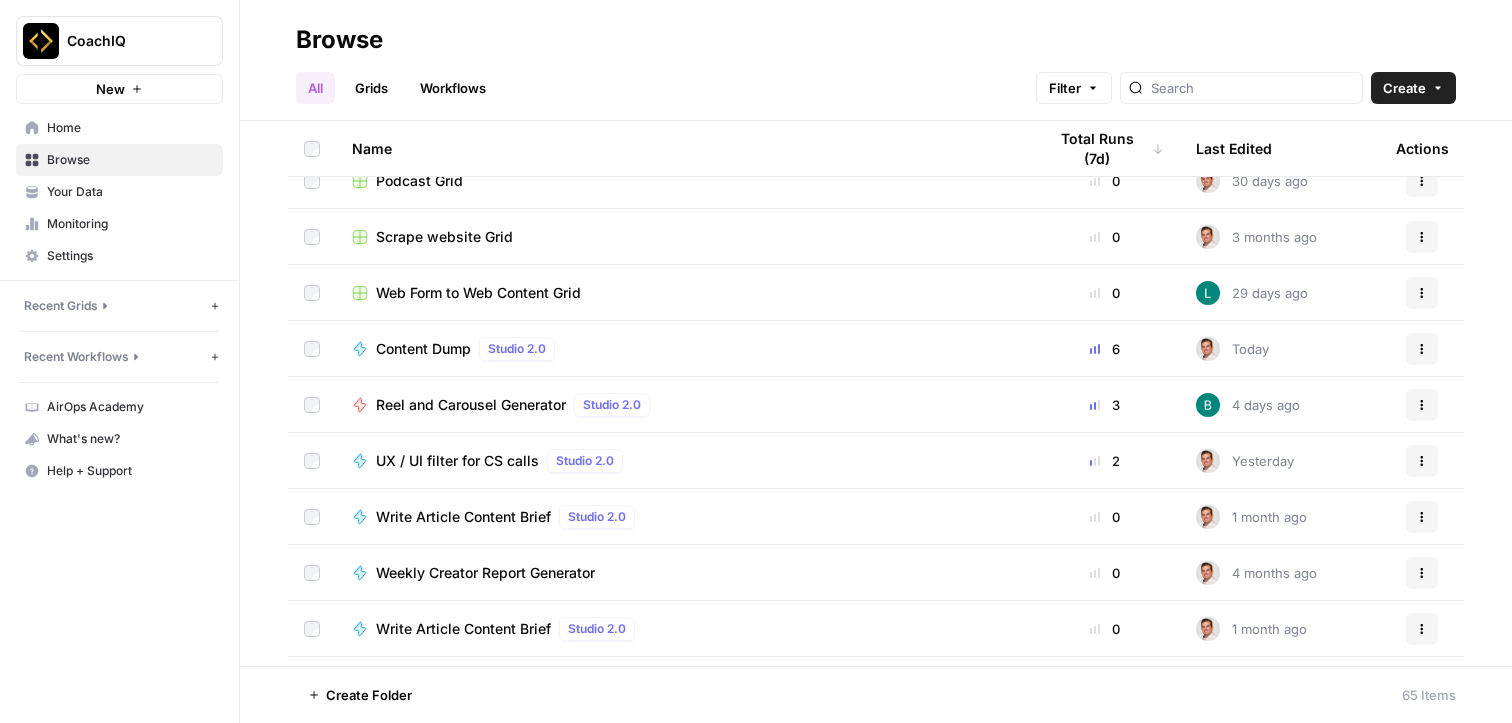 scroll, scrollTop: 888, scrollLeft: 0, axis: vertical 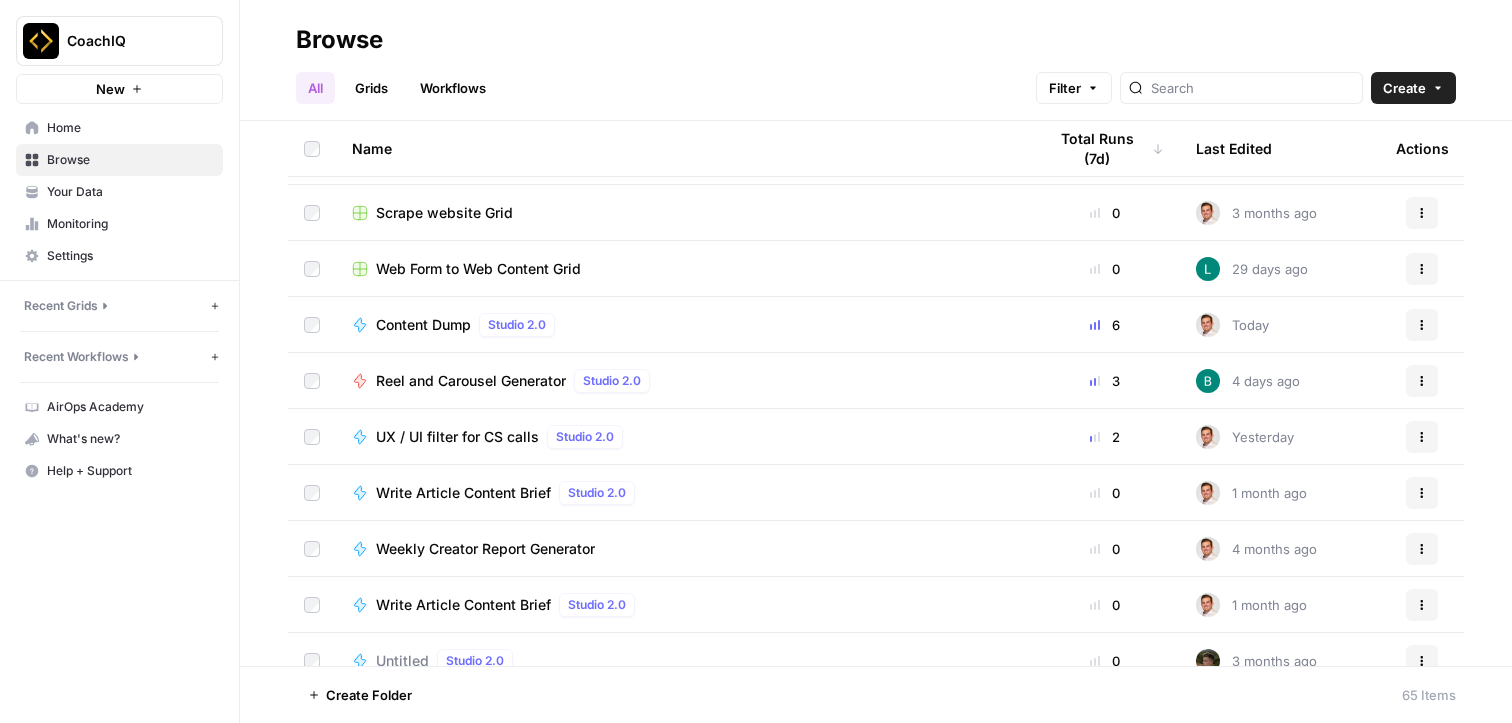 click on "Content Dump" at bounding box center [423, 325] 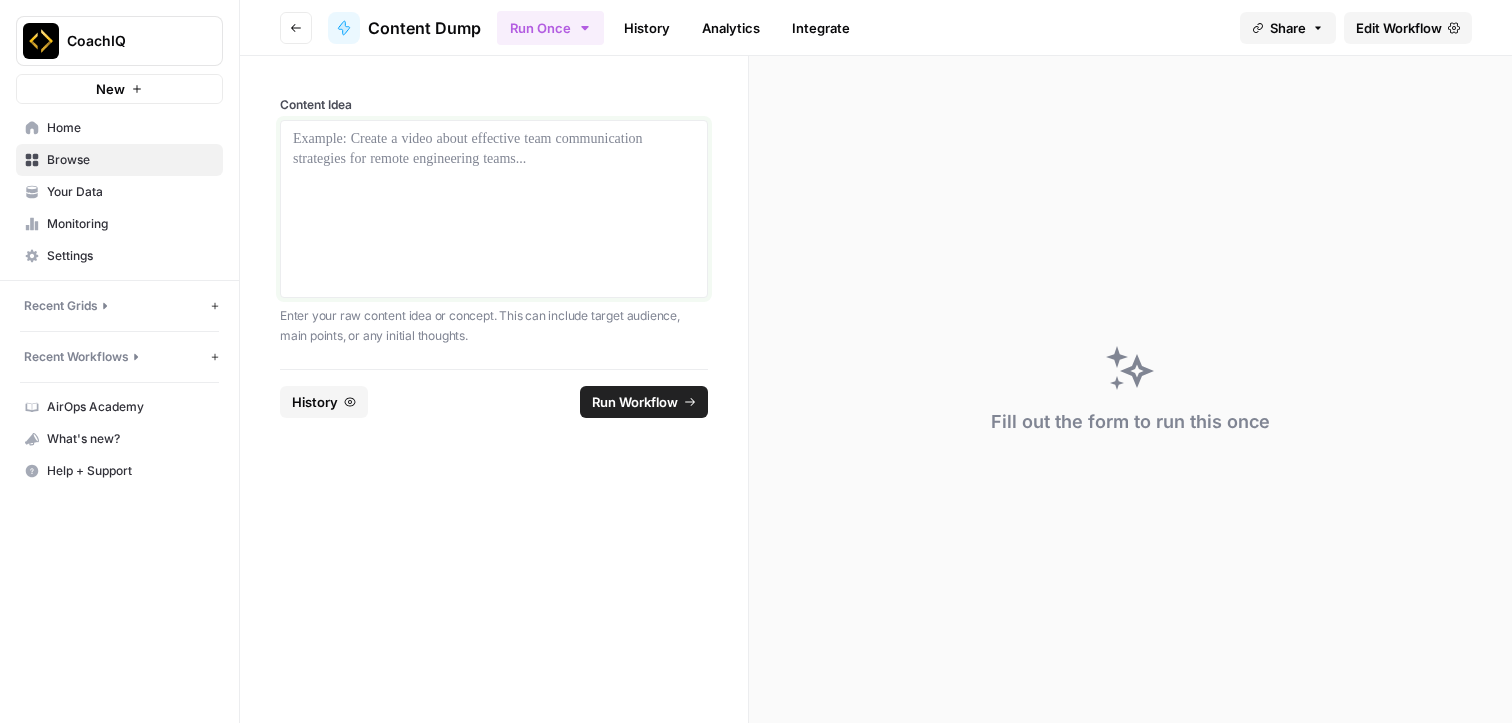 click at bounding box center (494, 209) 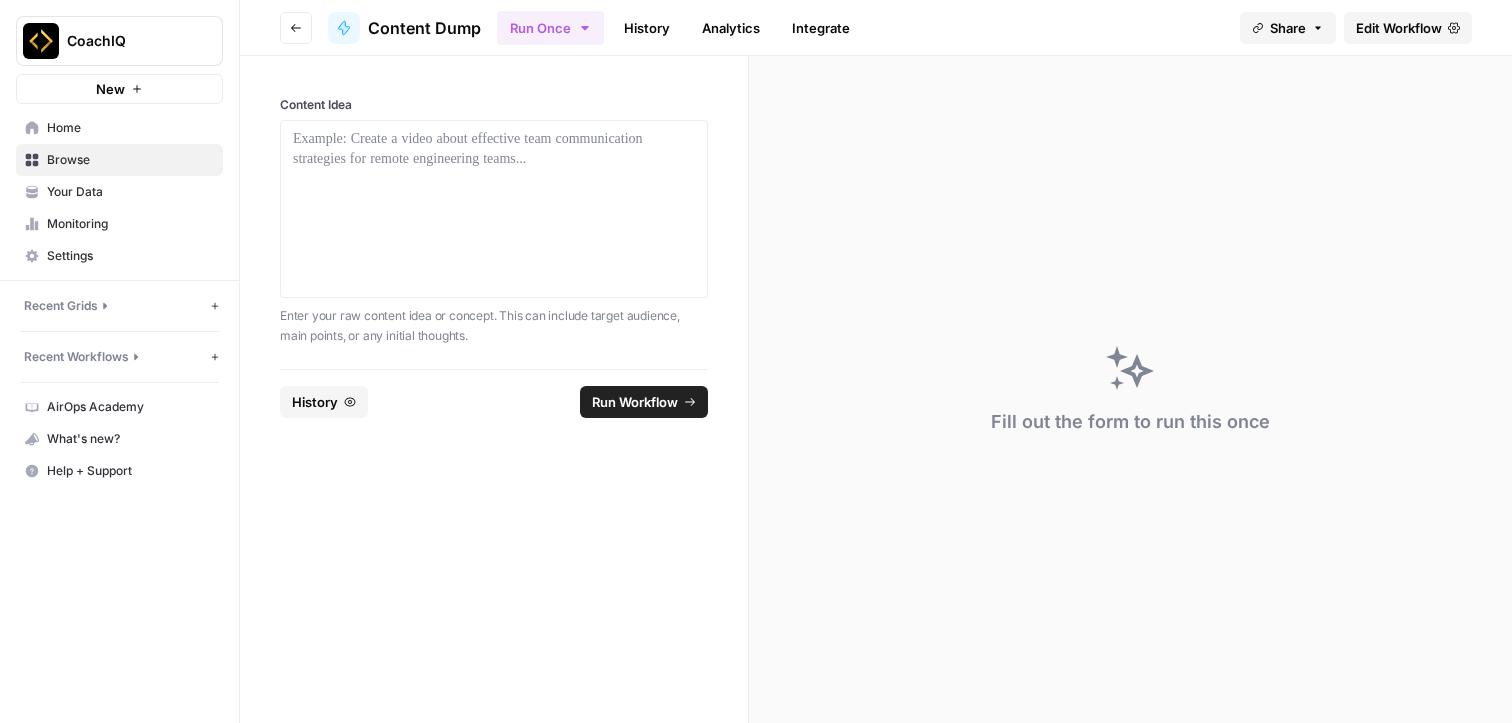 click on "Enter your raw content idea or concept. This can include target audience, main points, or any initial thoughts." at bounding box center [494, 325] 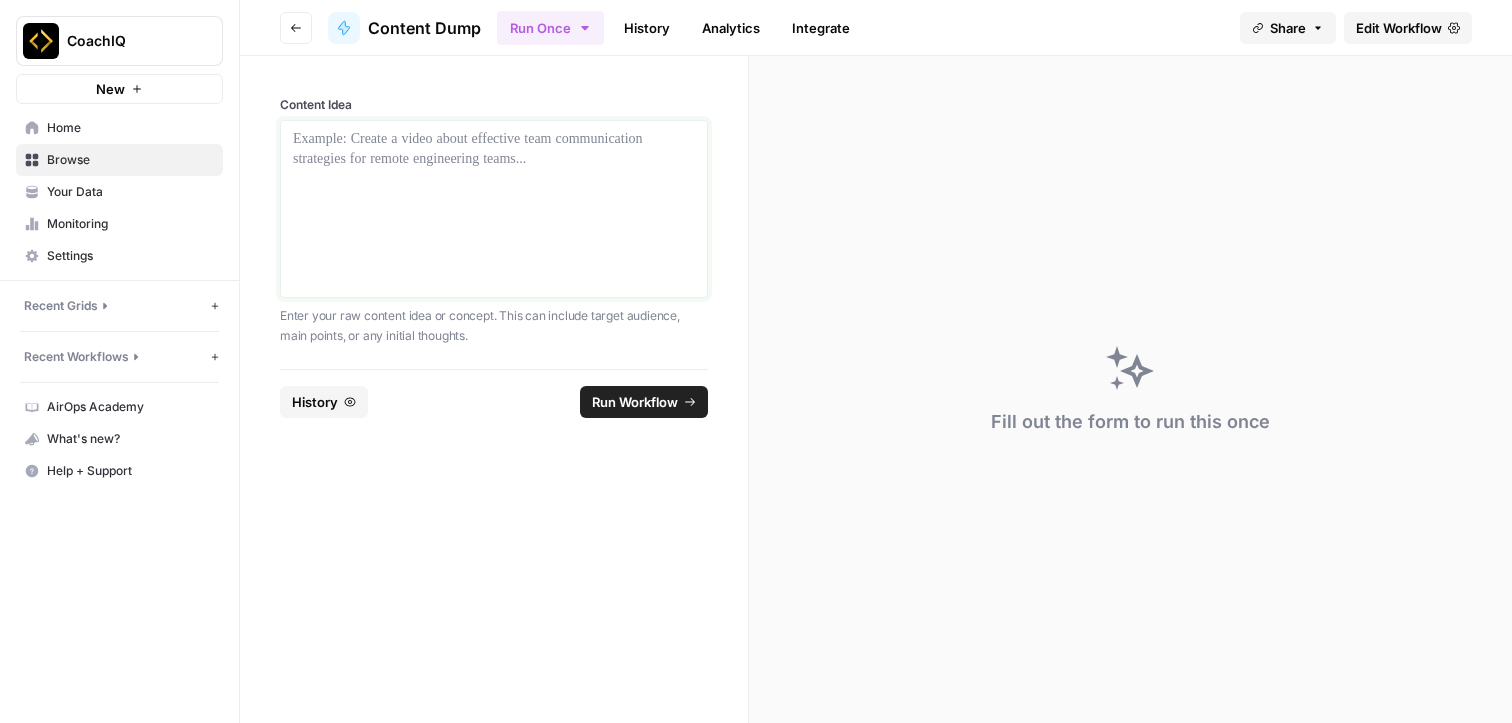 click at bounding box center [494, 209] 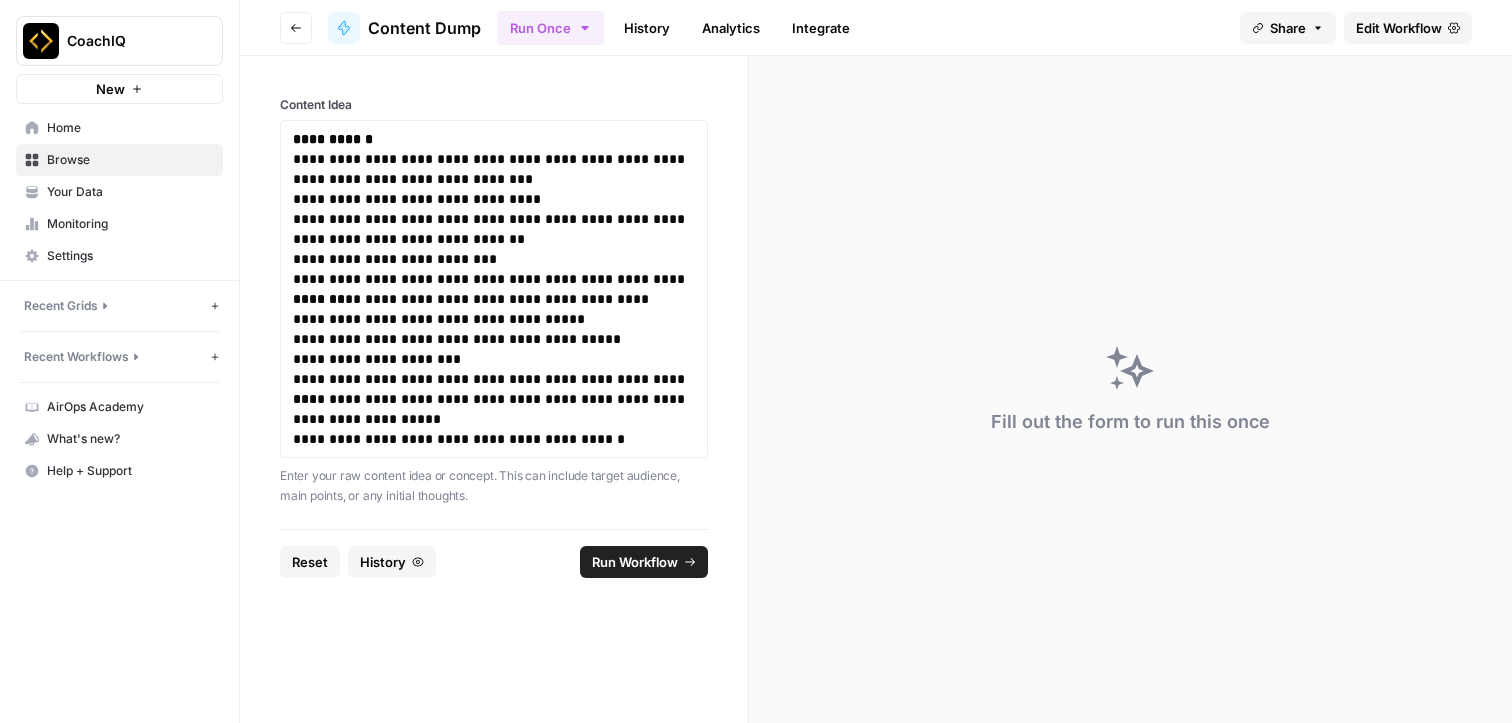 click on "Run Workflow" at bounding box center (635, 562) 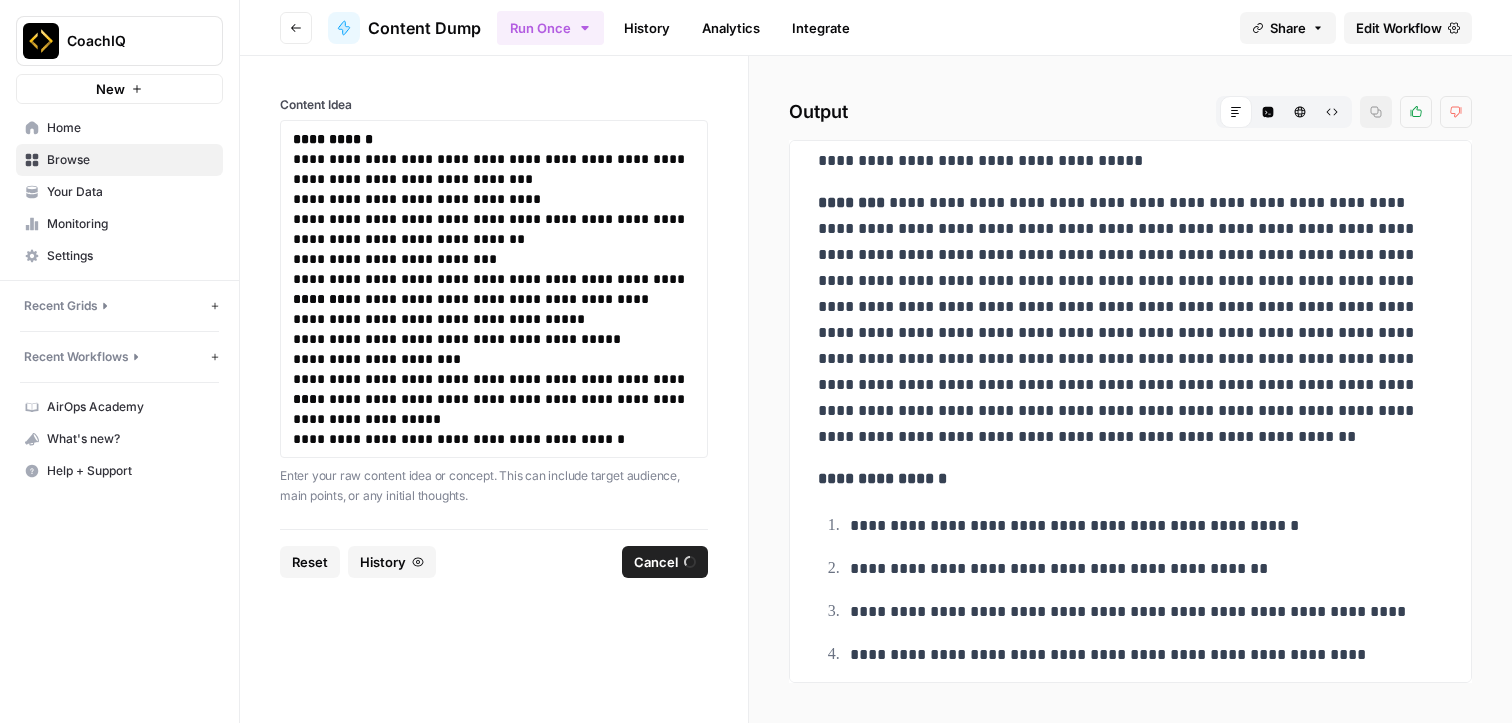 scroll, scrollTop: 0, scrollLeft: 0, axis: both 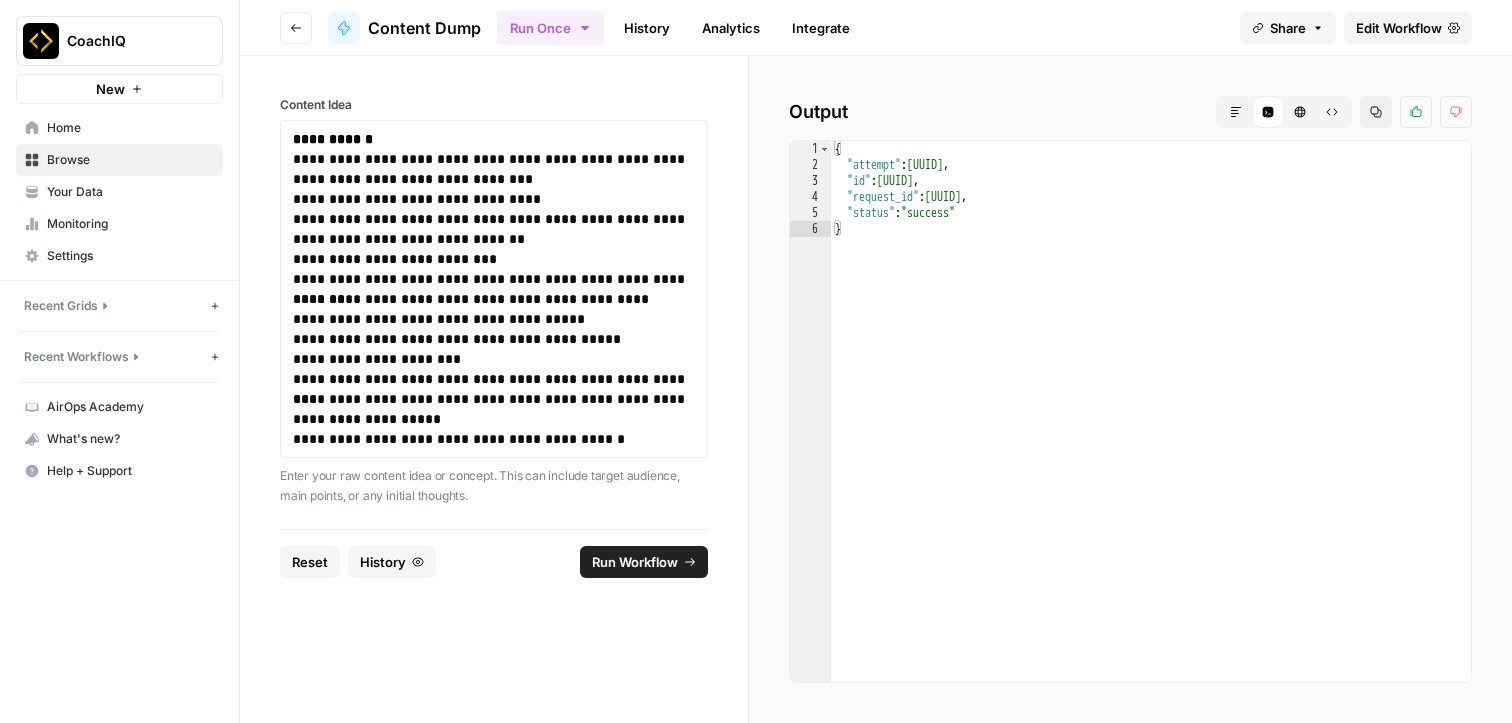 click 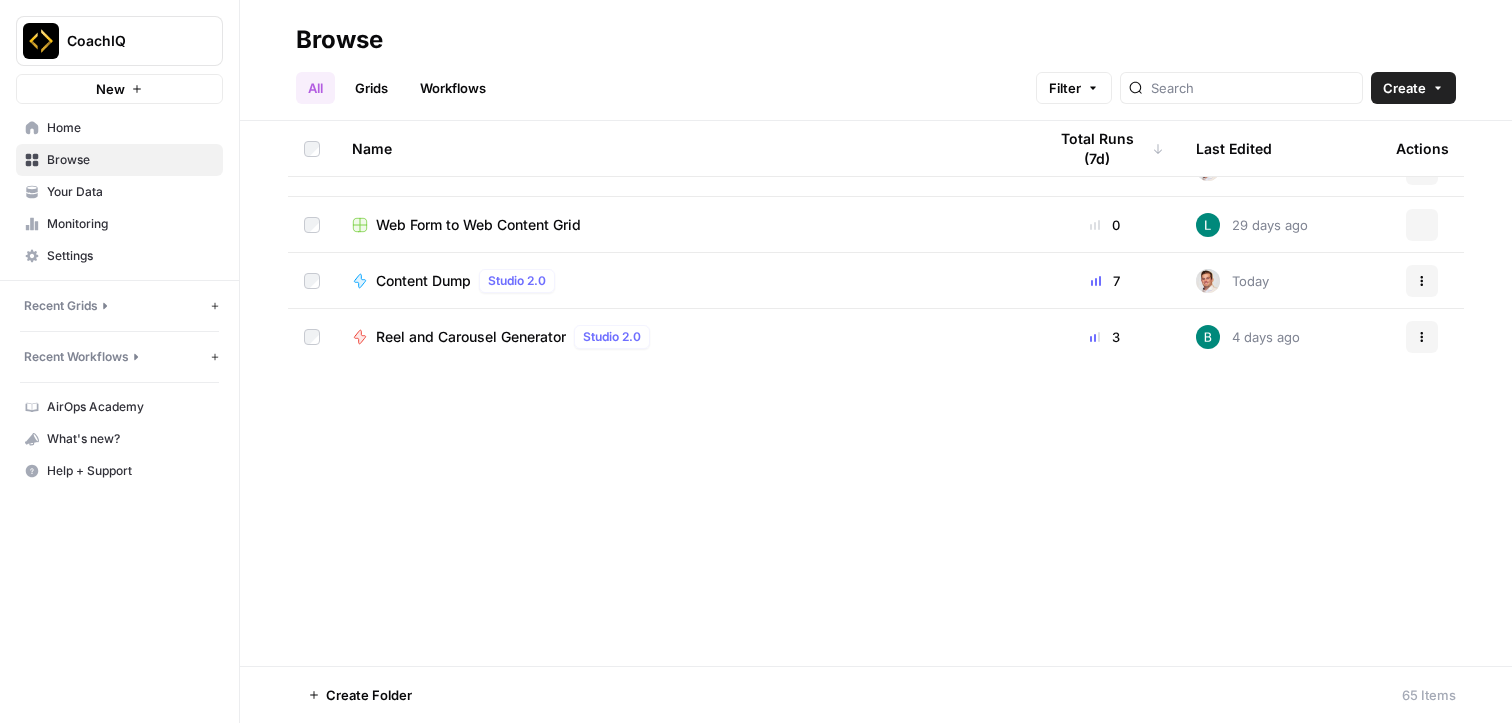scroll, scrollTop: 0, scrollLeft: 0, axis: both 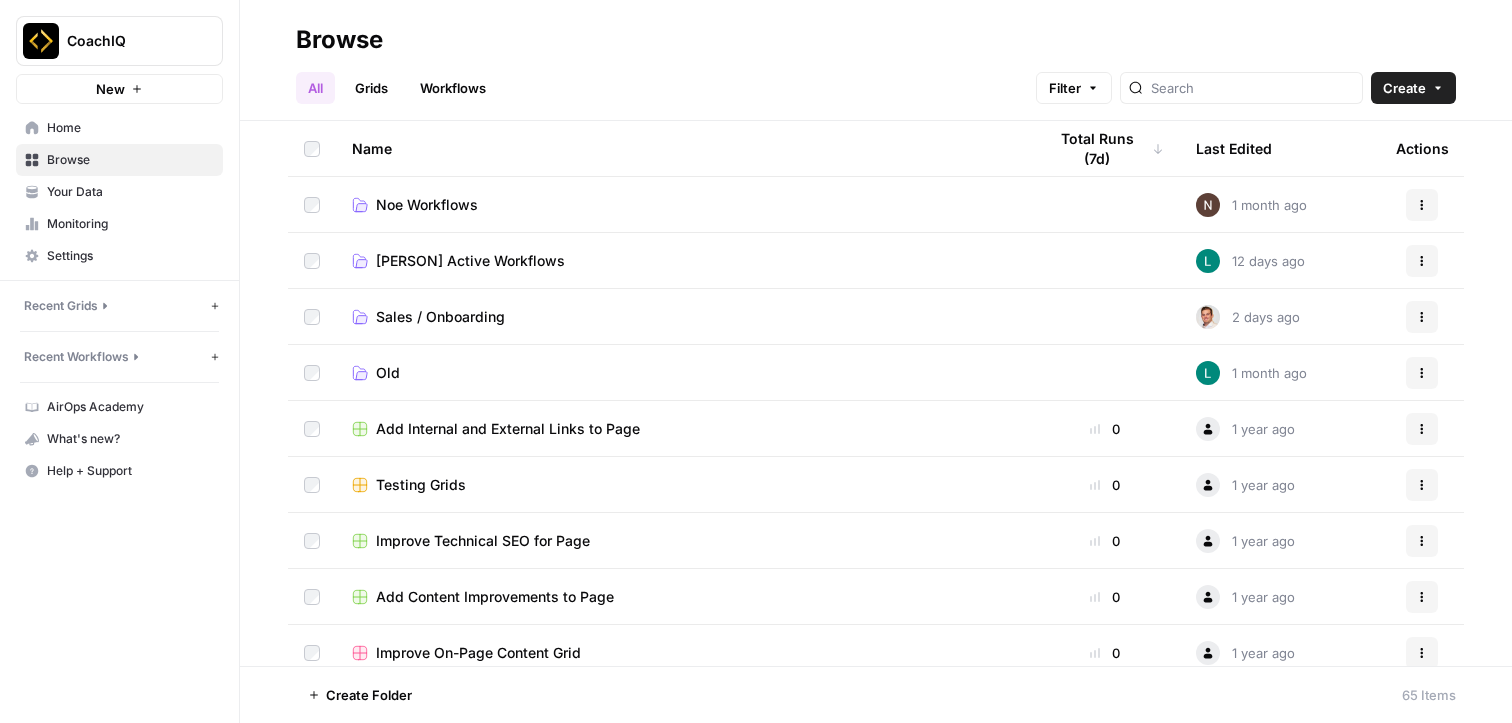 click on "Browse" at bounding box center [119, 160] 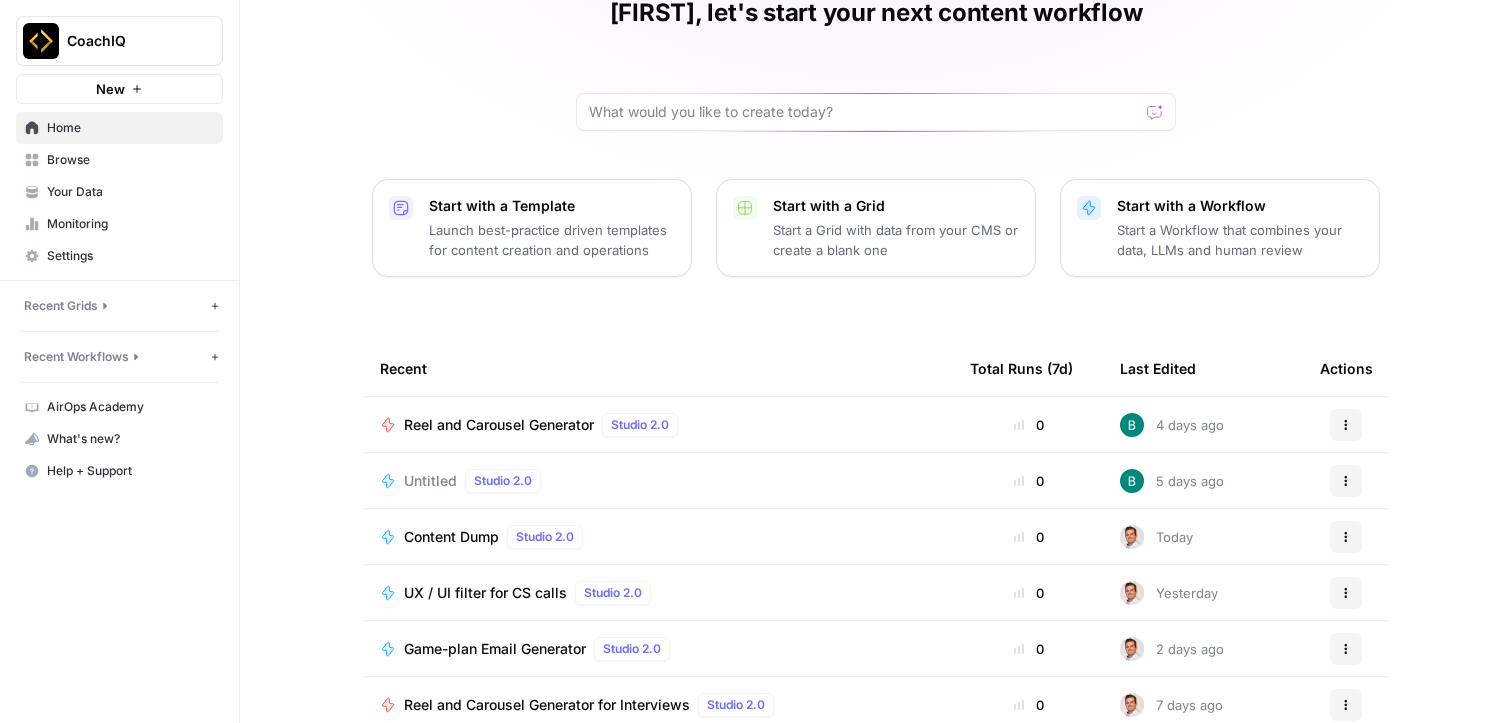 scroll, scrollTop: 157, scrollLeft: 0, axis: vertical 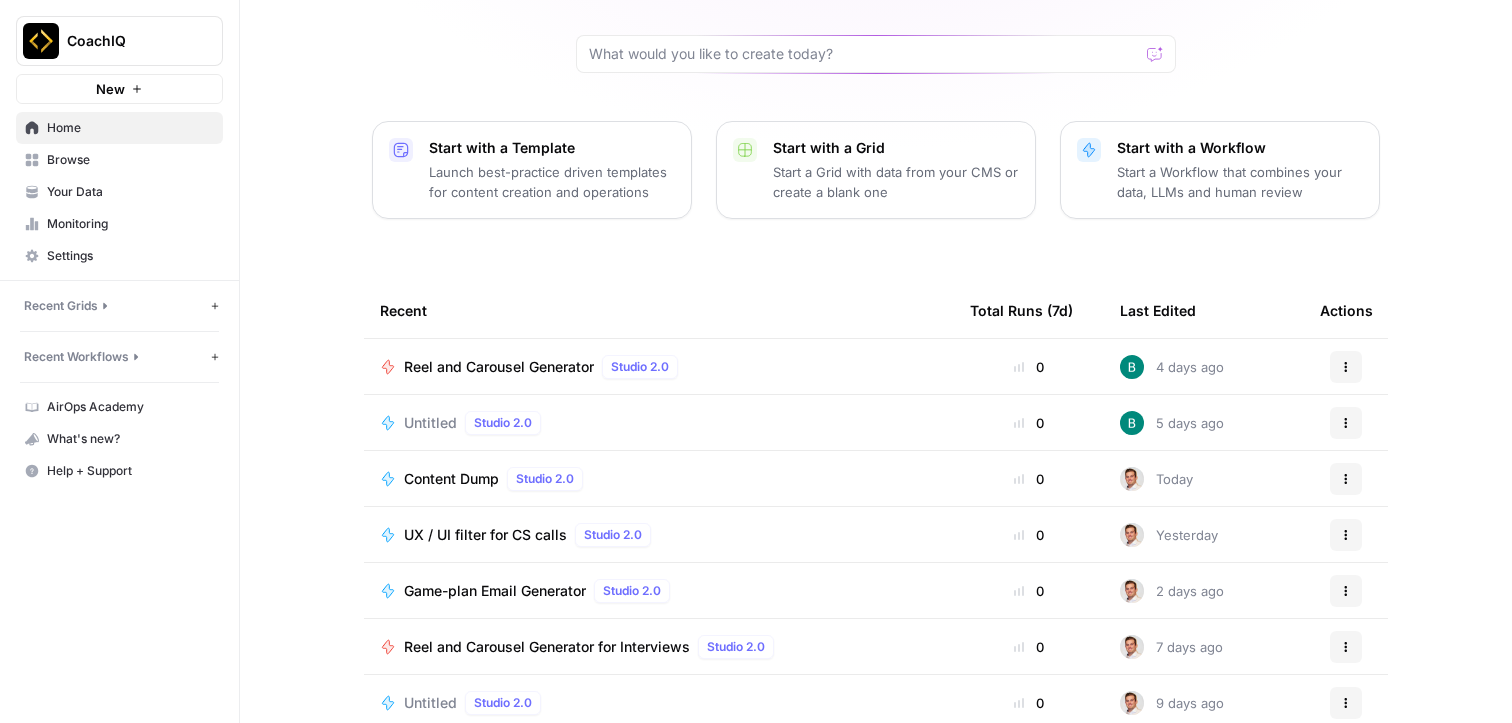 click on "Reel and Carousel Generator" at bounding box center (499, 367) 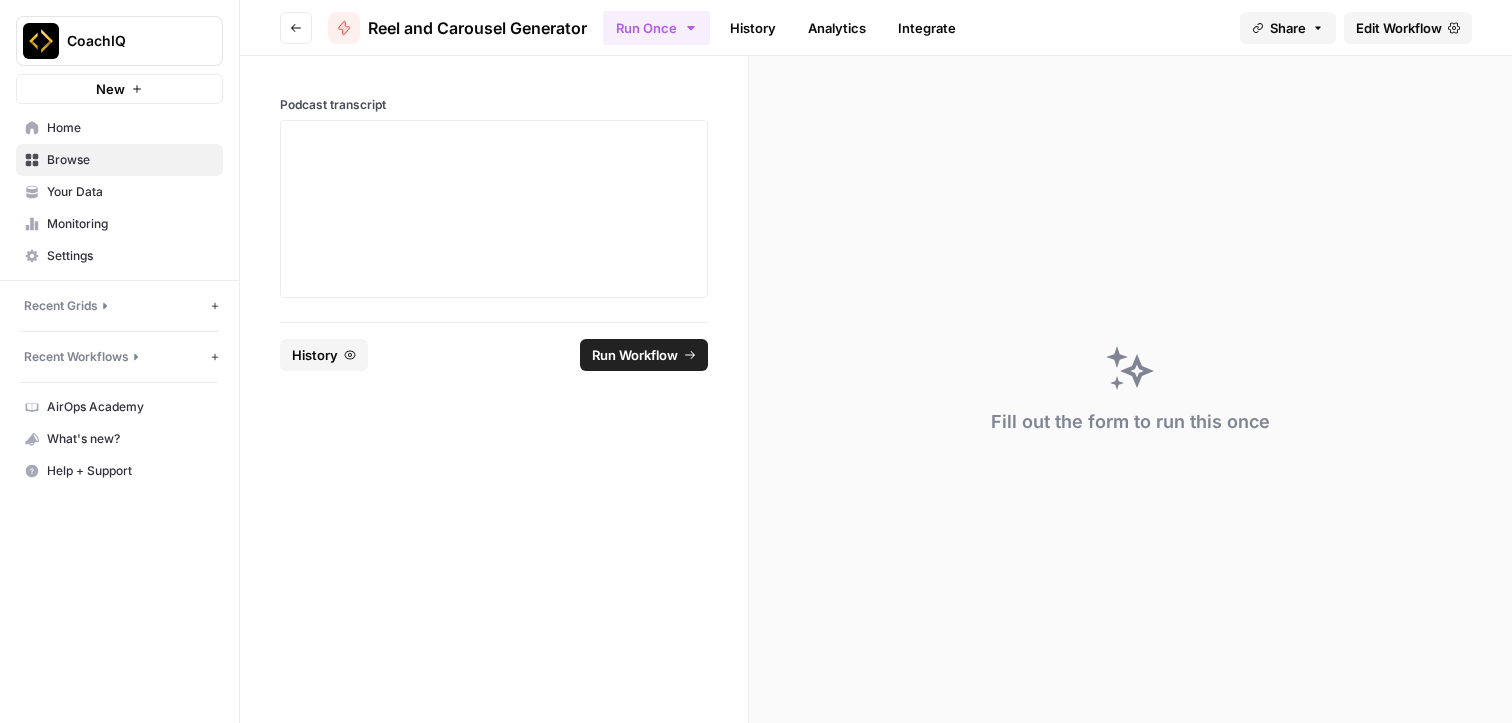 click on "Edit Workflow" at bounding box center (1399, 28) 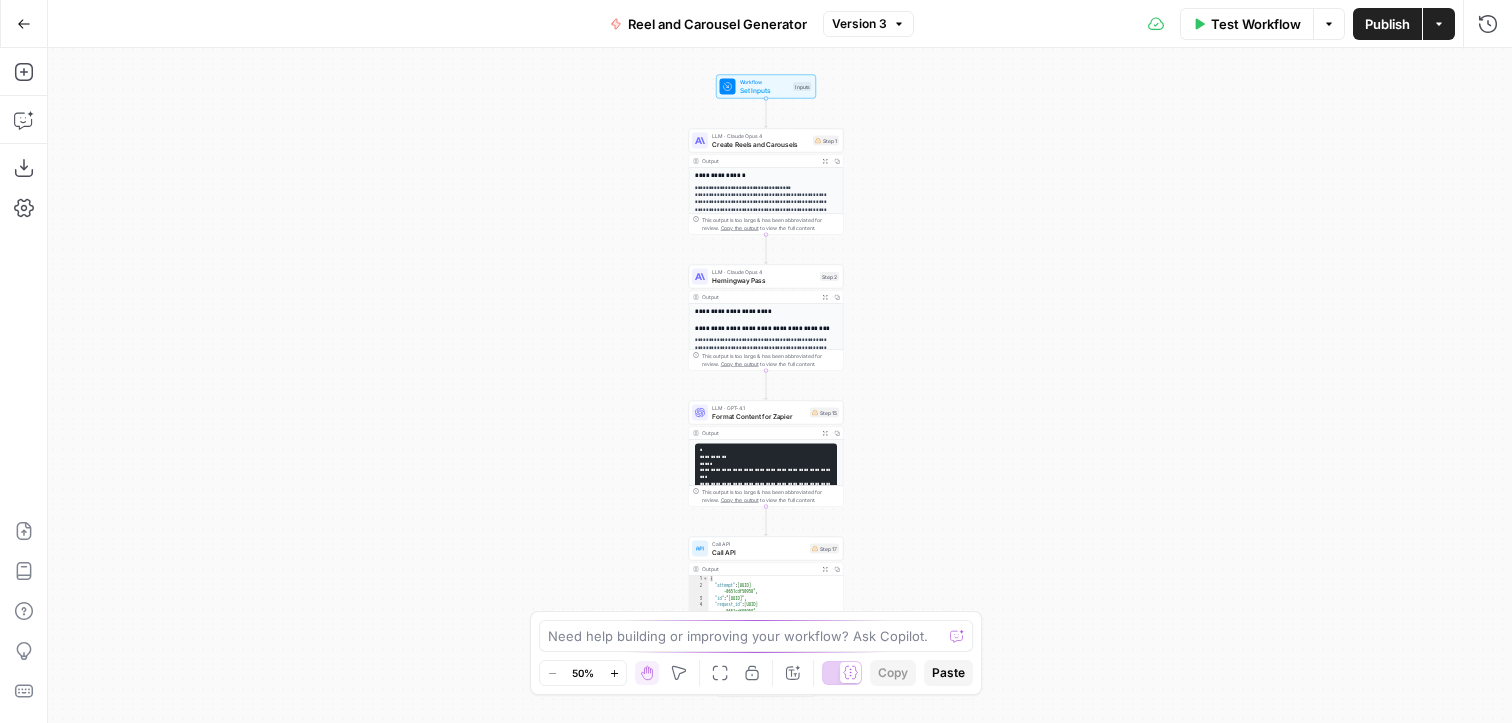 click on "Format Content for Zapier" at bounding box center (759, 416) 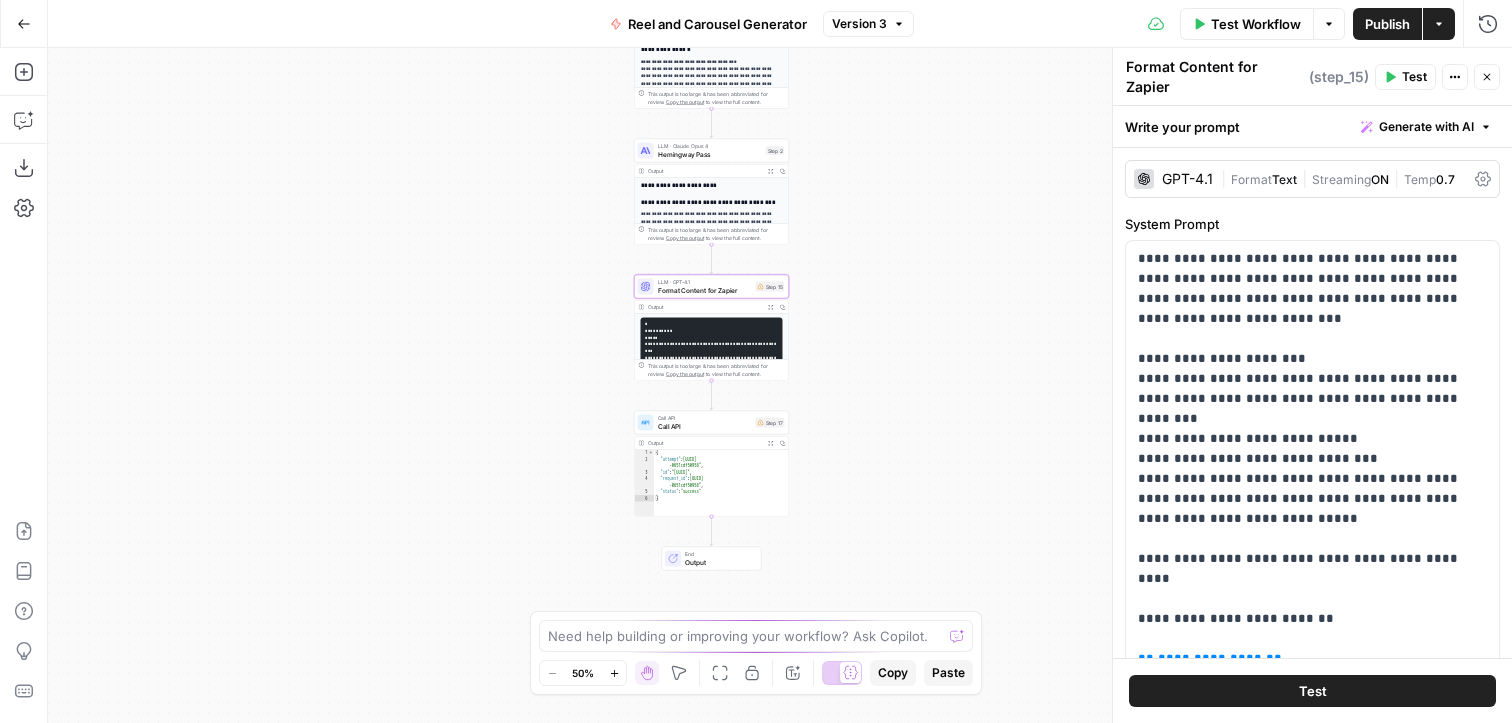 click on "Format Content for Zapier" at bounding box center (705, 290) 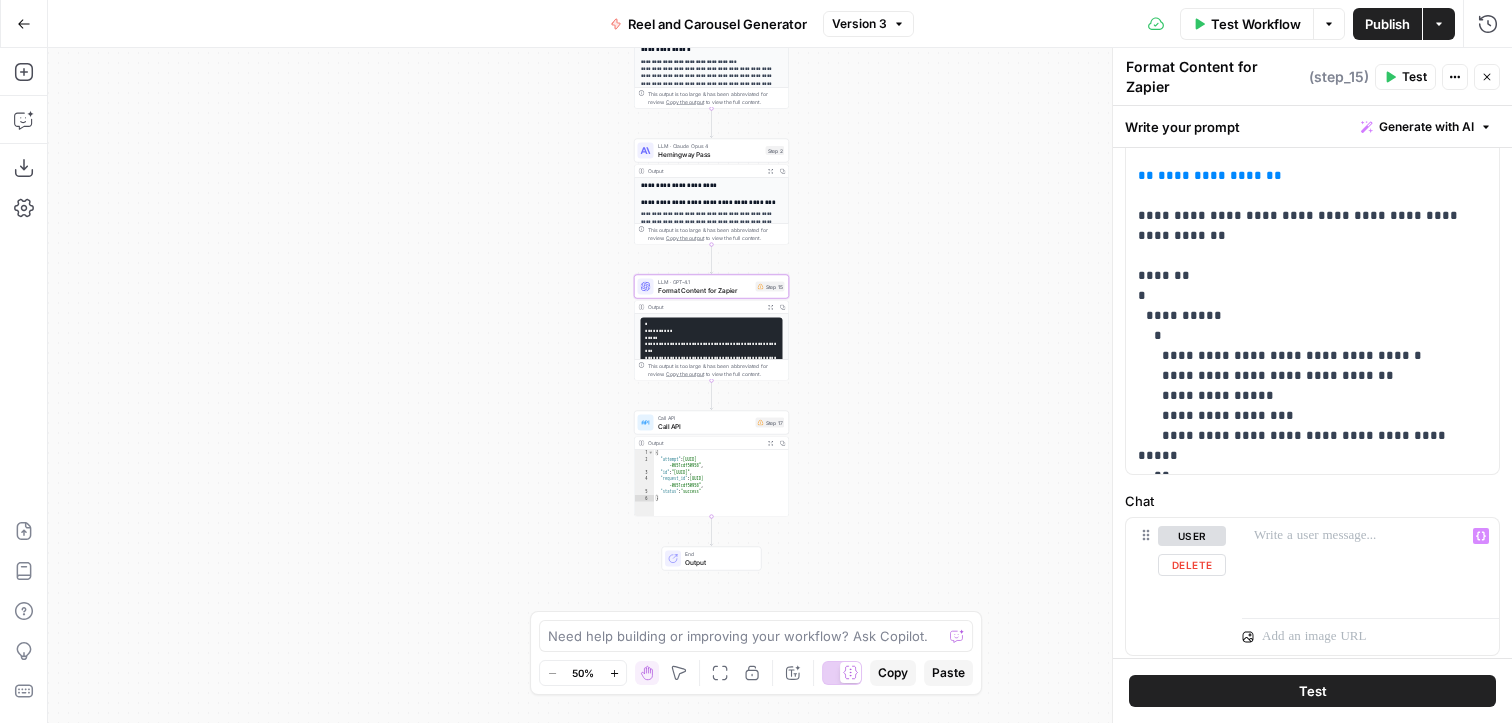 scroll, scrollTop: 459, scrollLeft: 0, axis: vertical 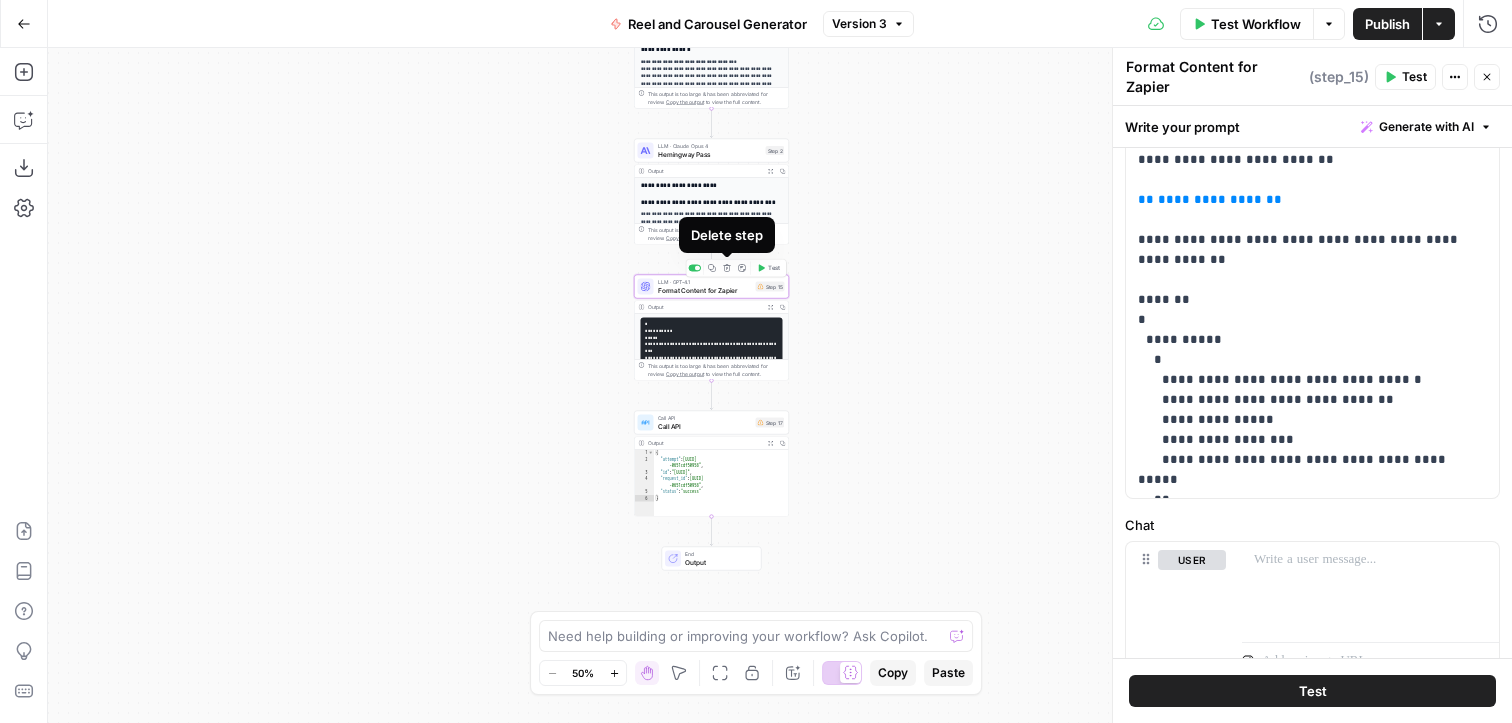click 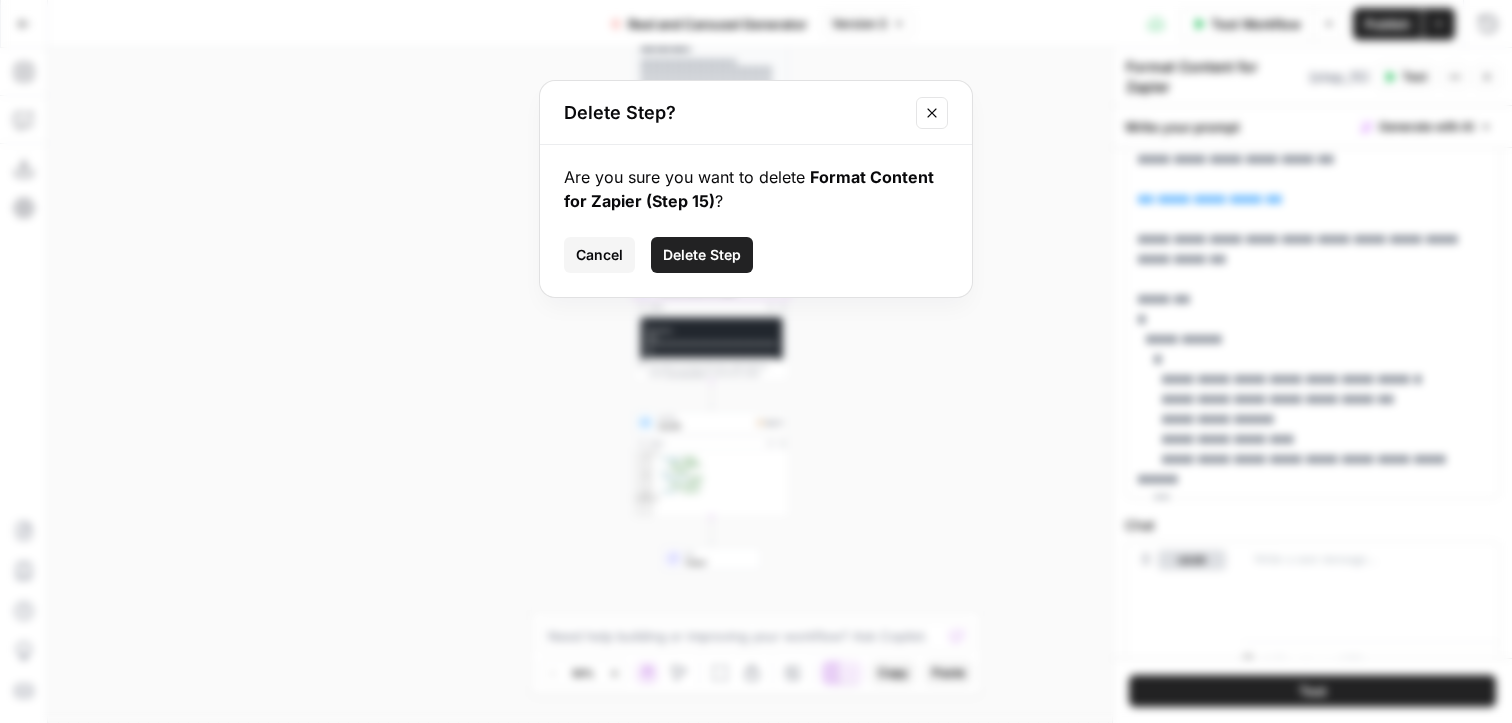 click on "Delete Step" at bounding box center (702, 255) 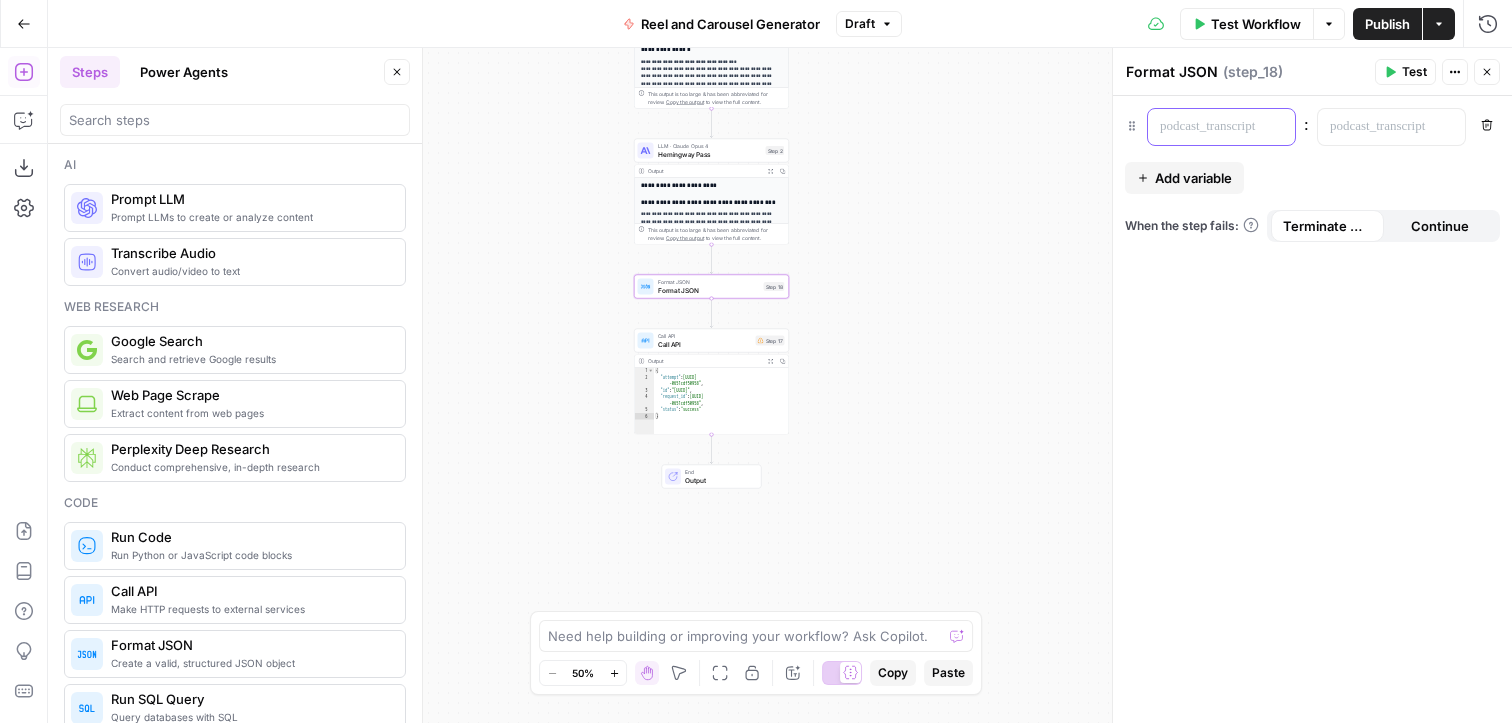 click at bounding box center (1205, 127) 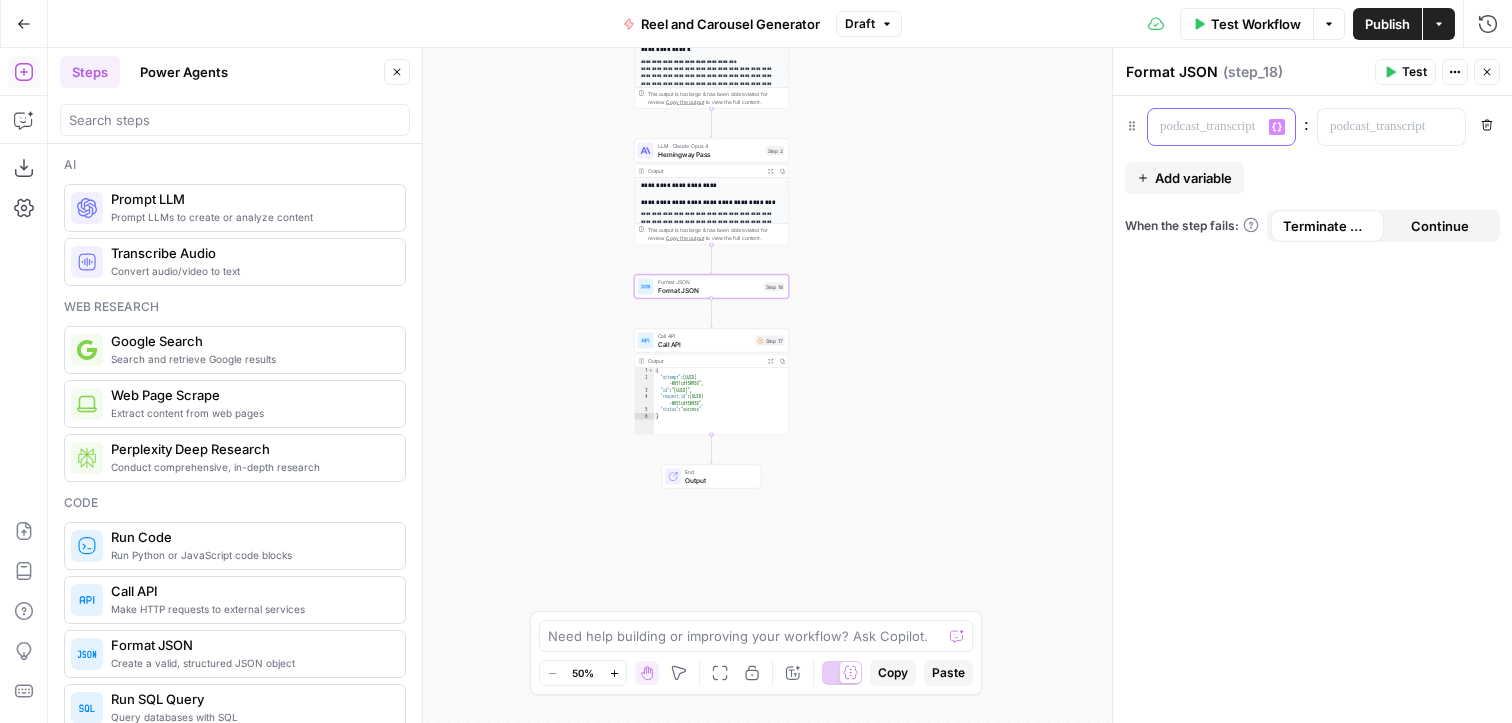 type 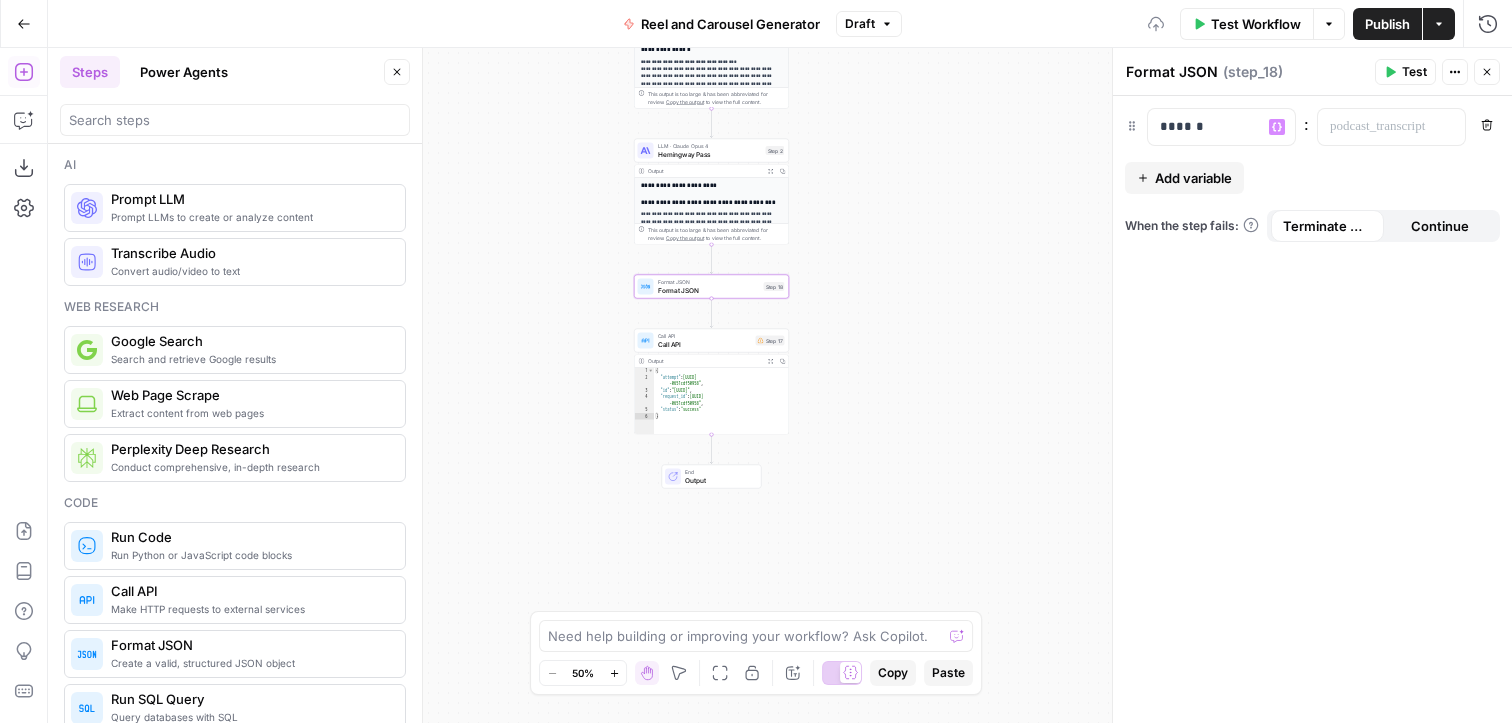 click on "Add variable" at bounding box center [1193, 178] 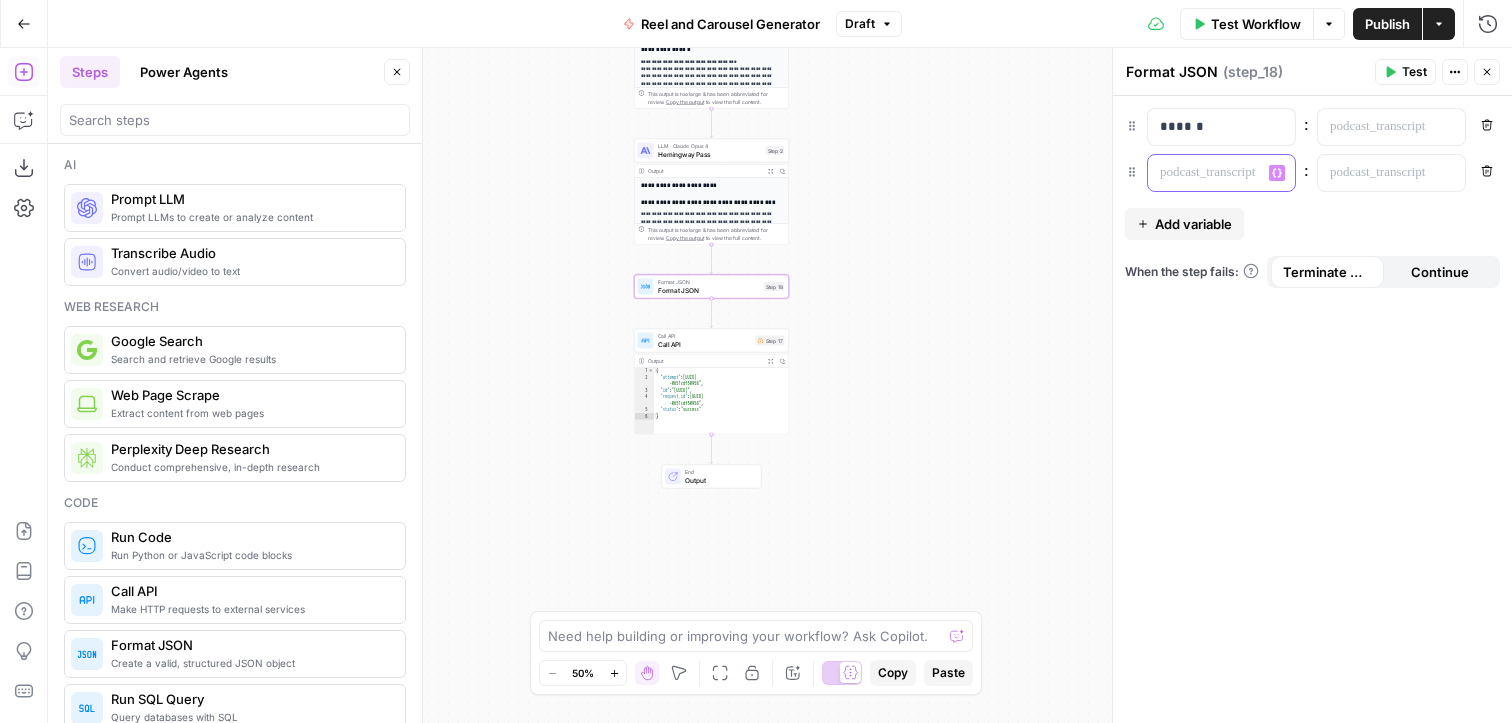 click at bounding box center [1205, 173] 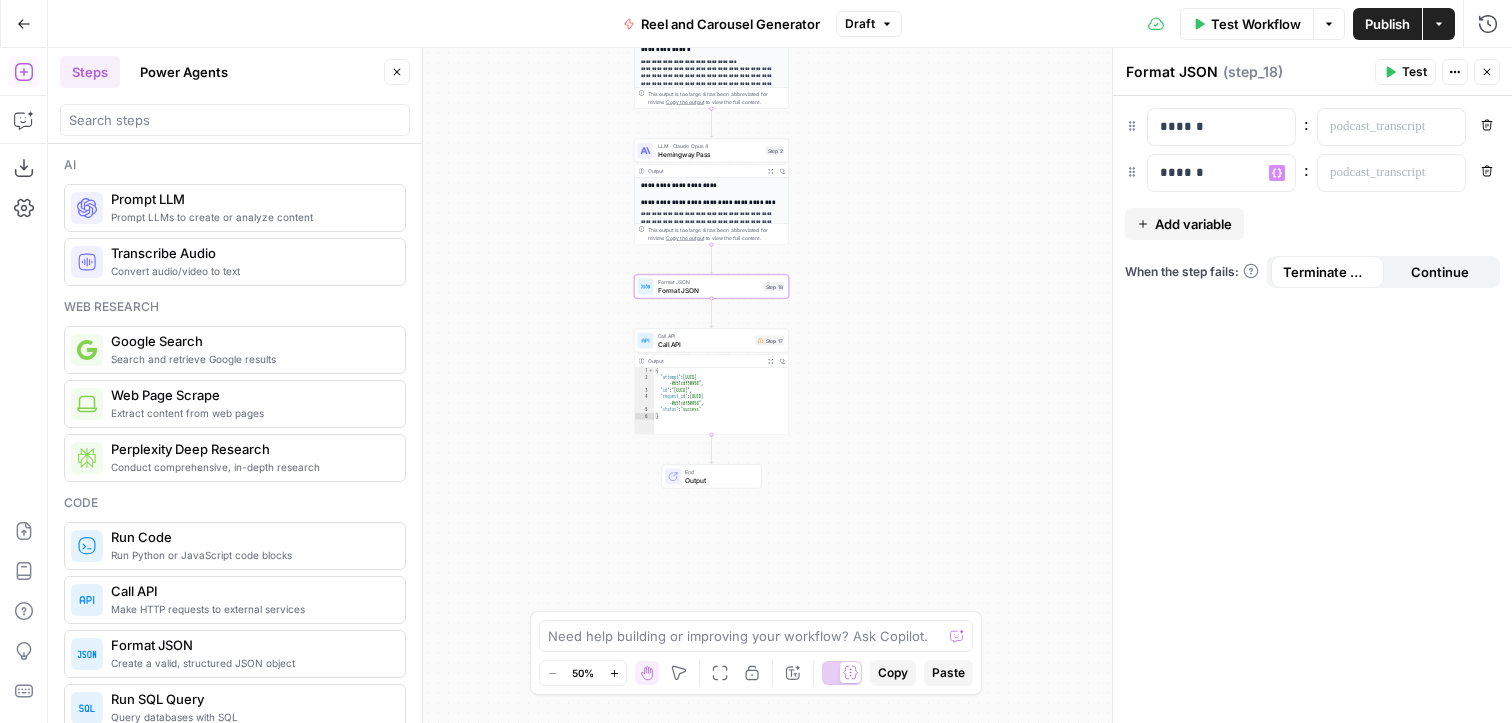click on "Add variable" at bounding box center [1184, 224] 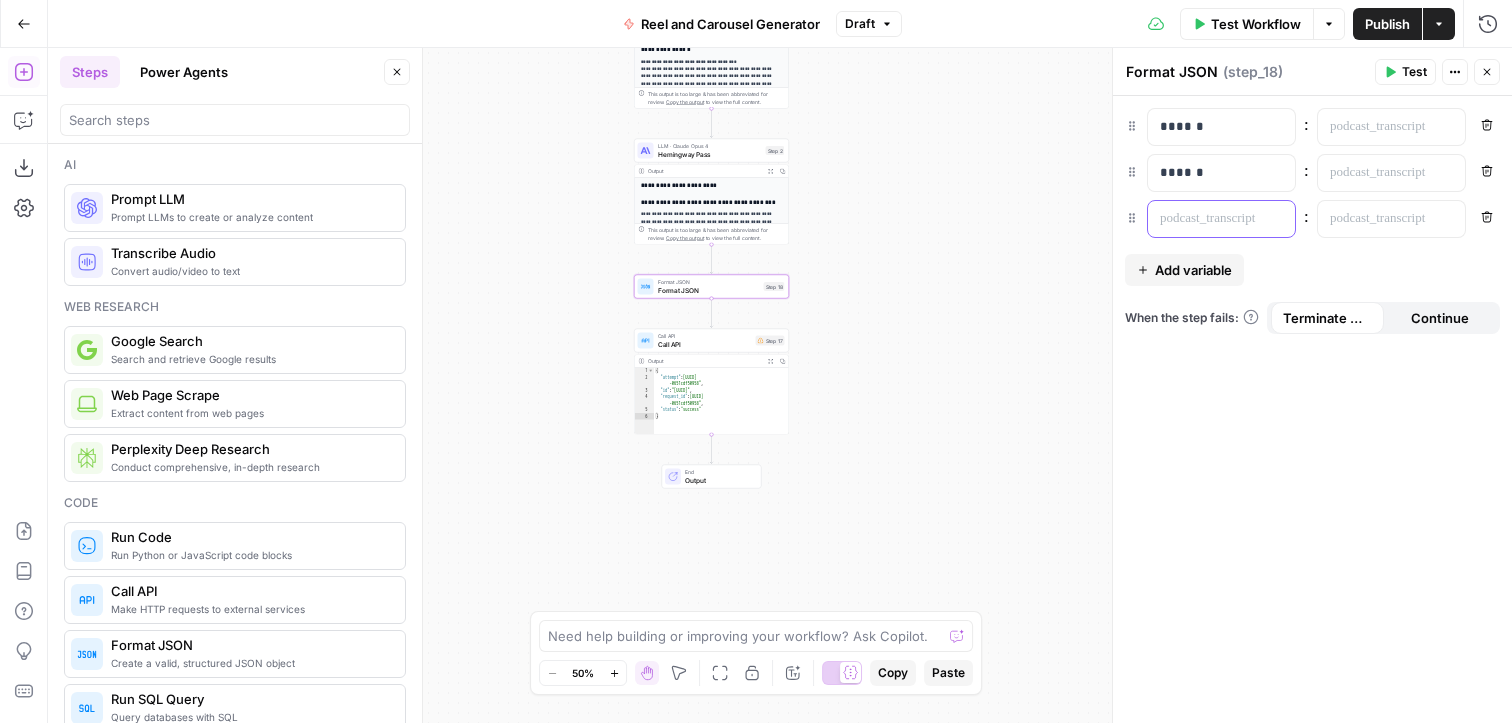 click at bounding box center [1205, 219] 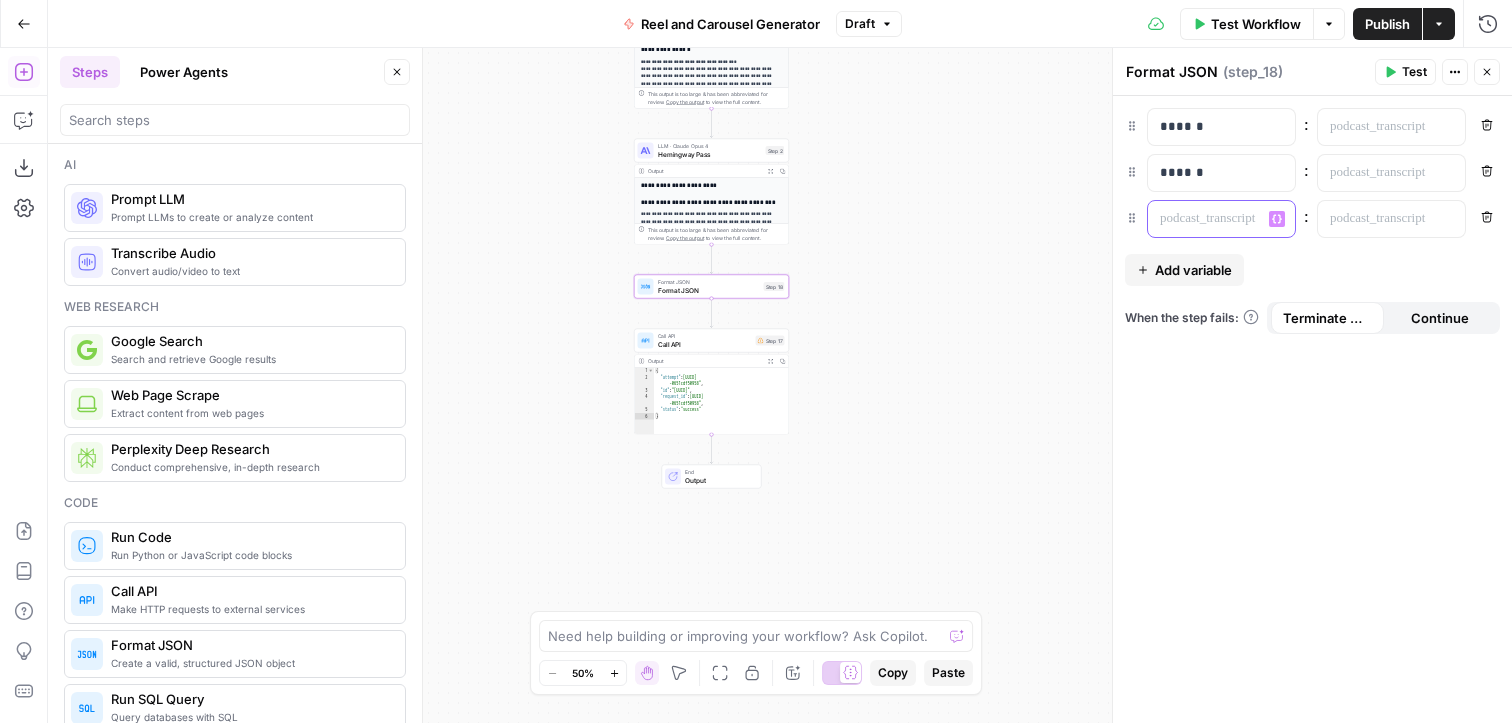 type 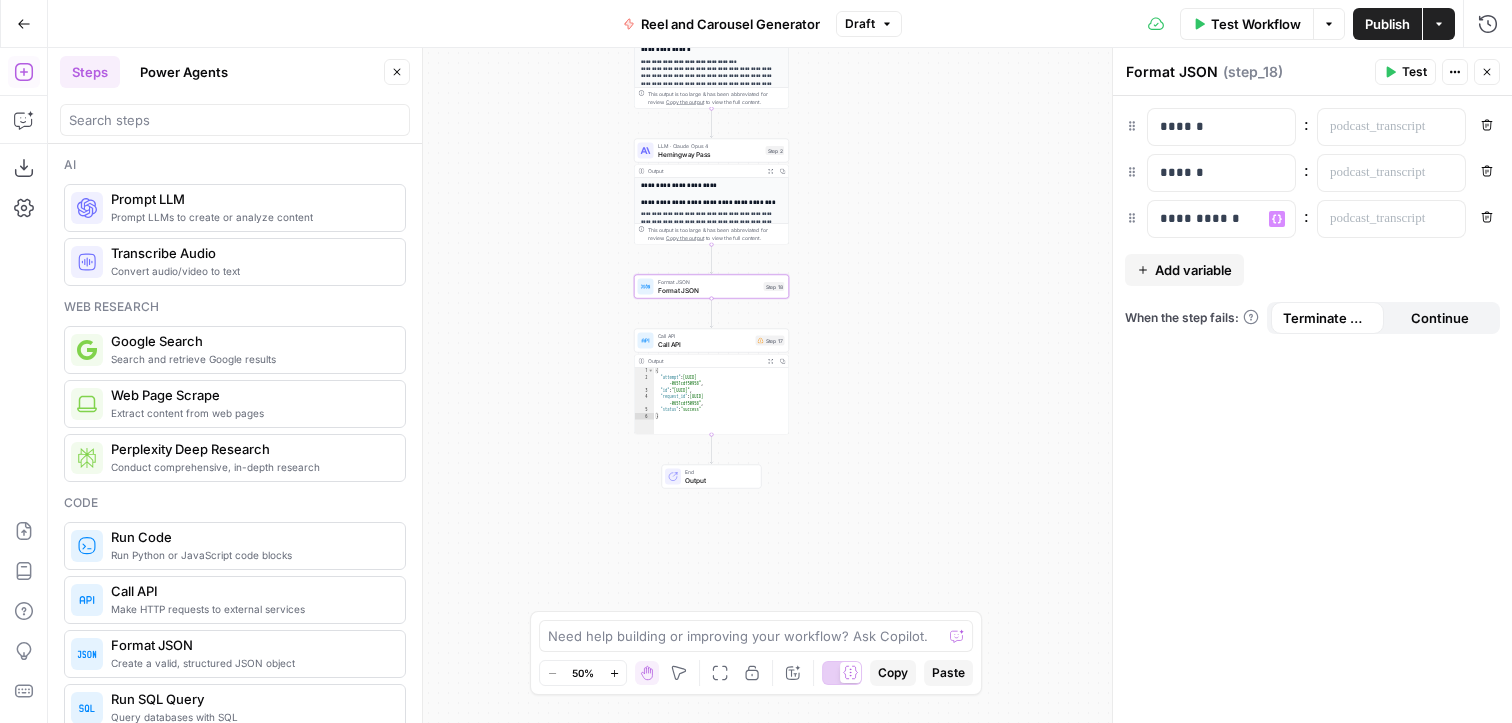 click on "Add variable" at bounding box center [1193, 270] 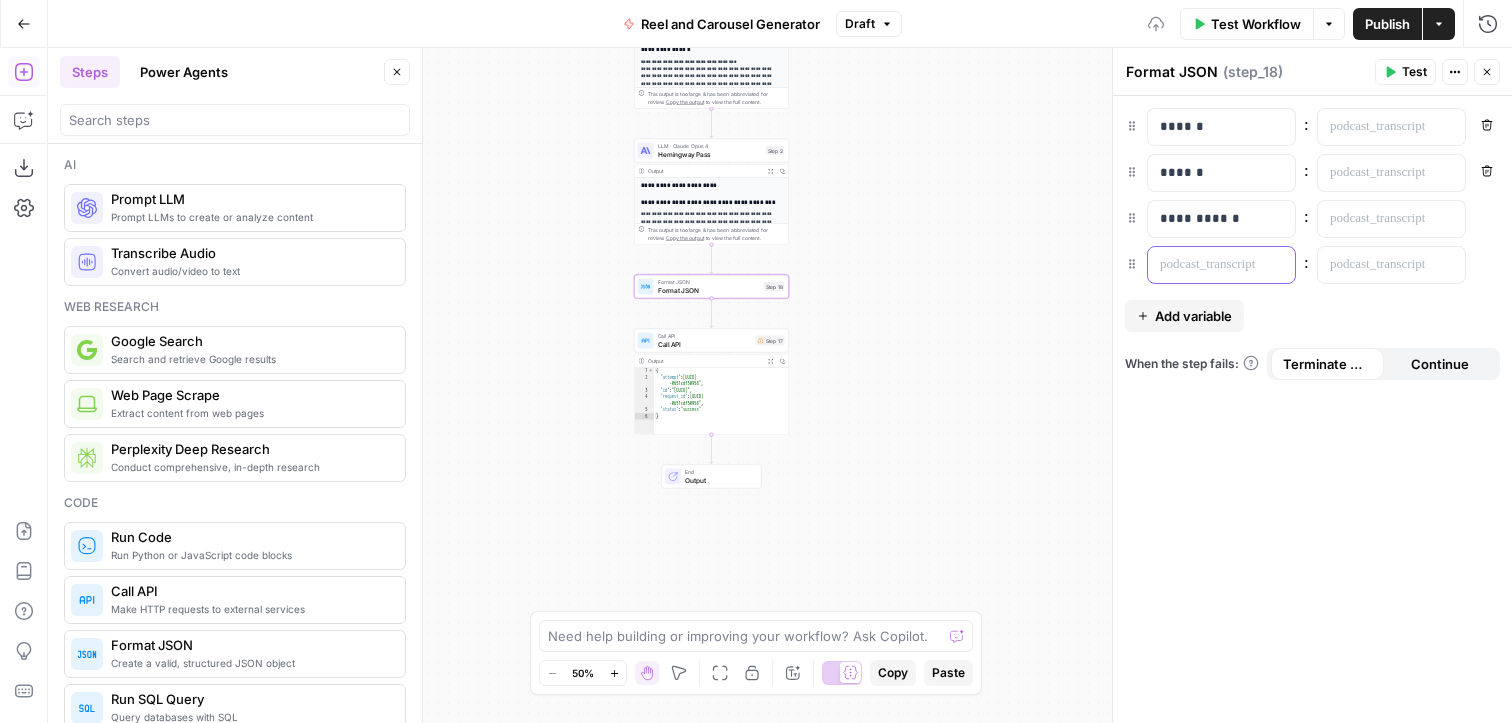 click at bounding box center [1205, 265] 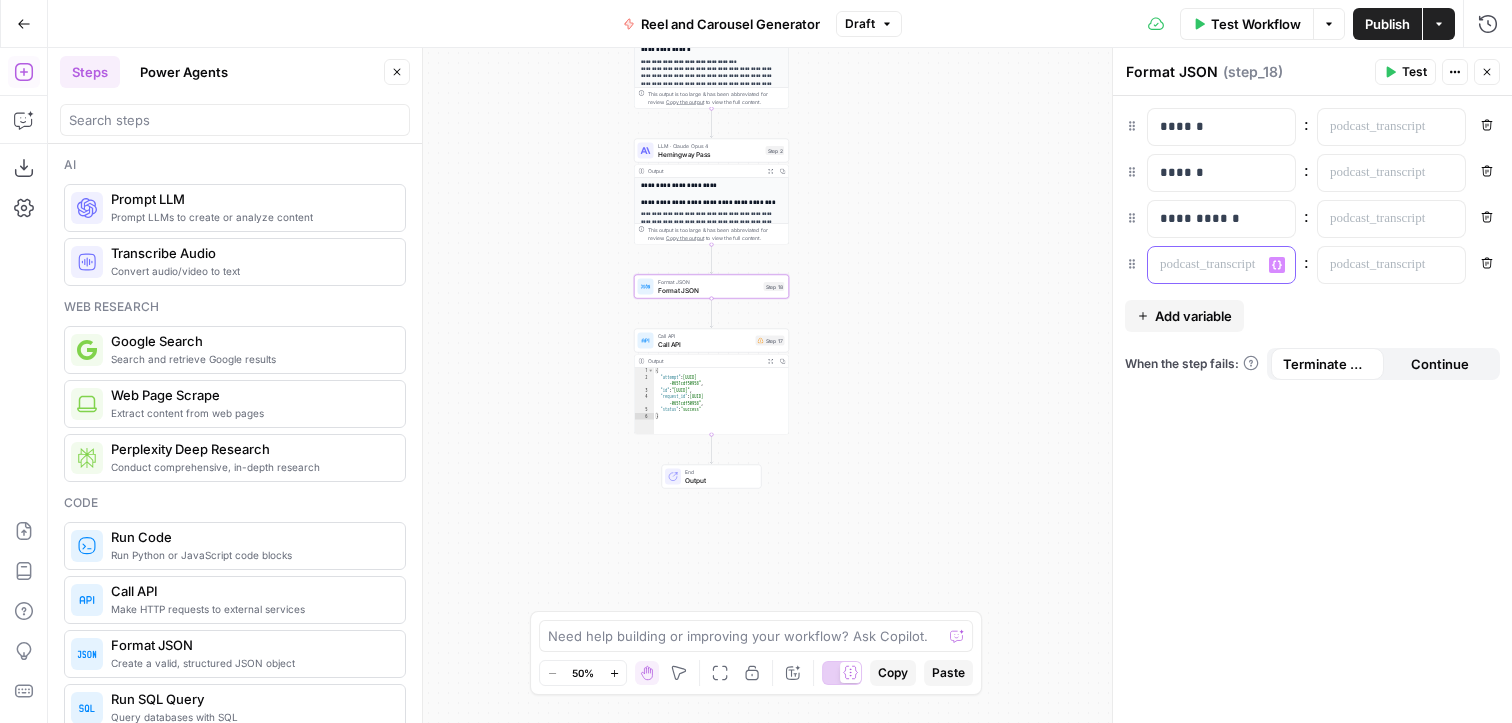 type 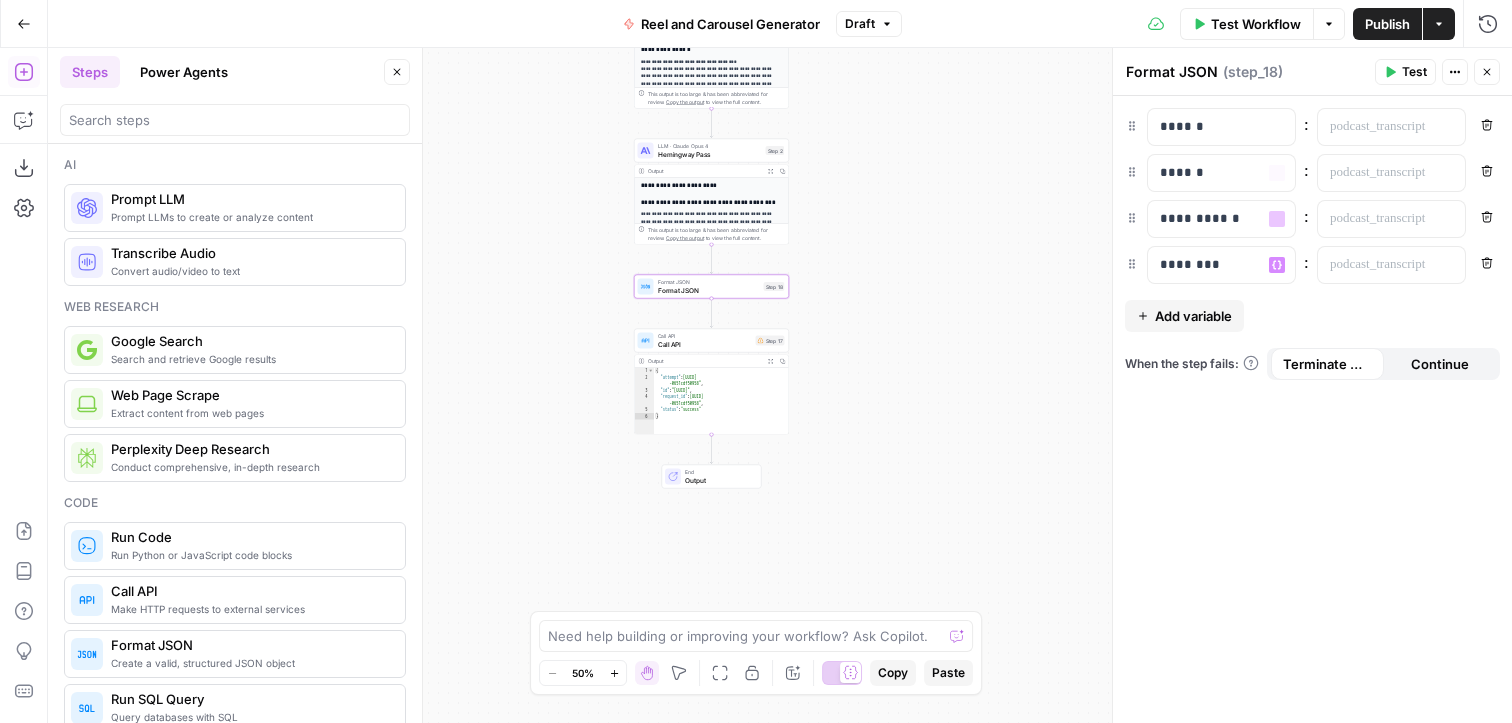 click on "Add variable" at bounding box center (1193, 316) 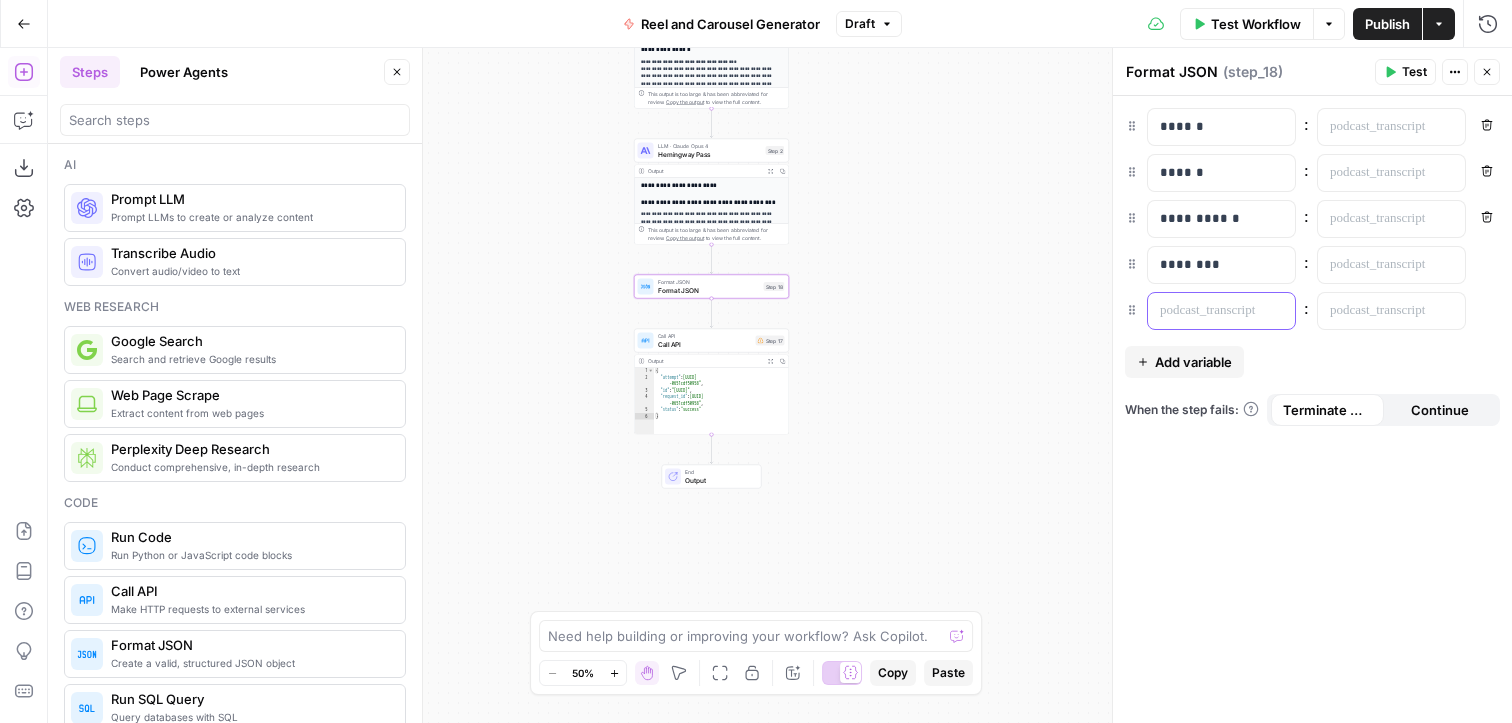 click at bounding box center (1205, 311) 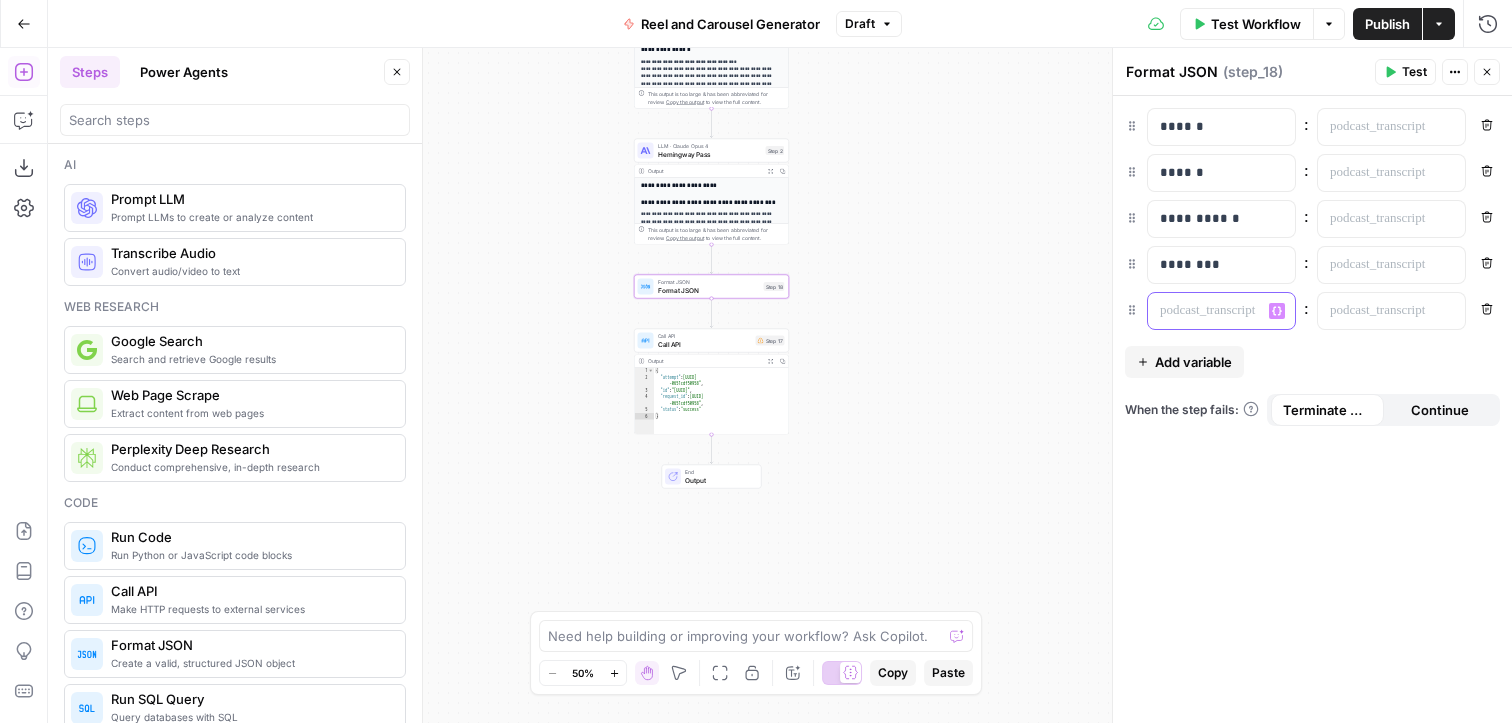 type 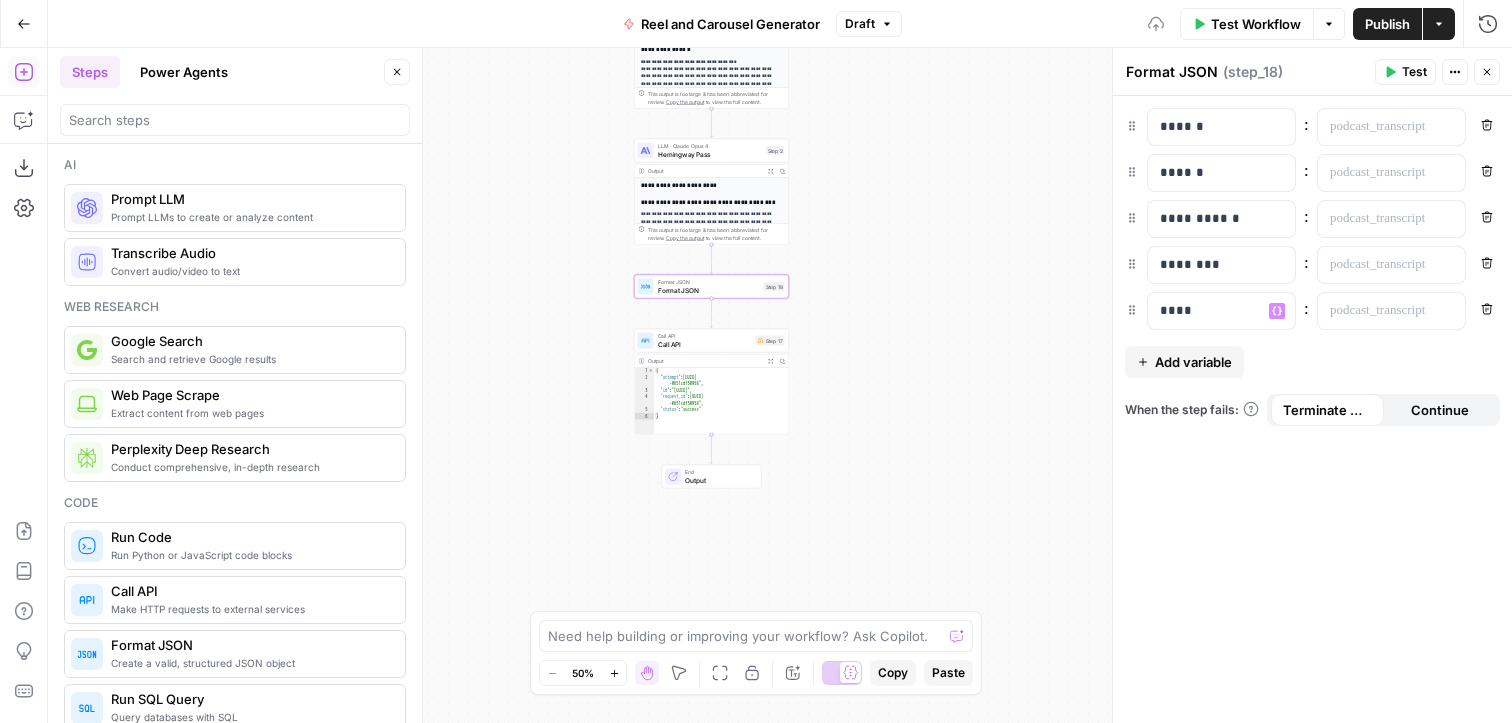 click on "Add variable" at bounding box center (1193, 362) 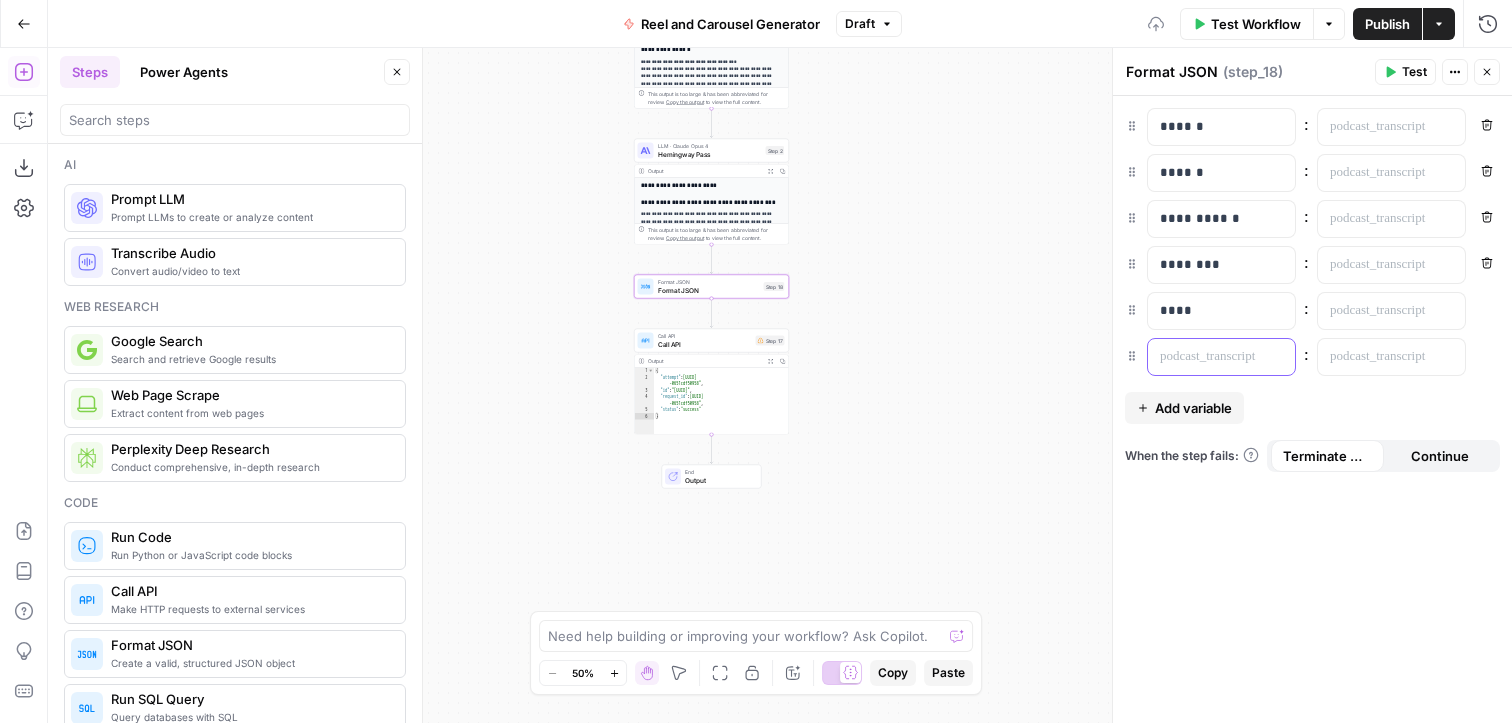 click at bounding box center [1205, 357] 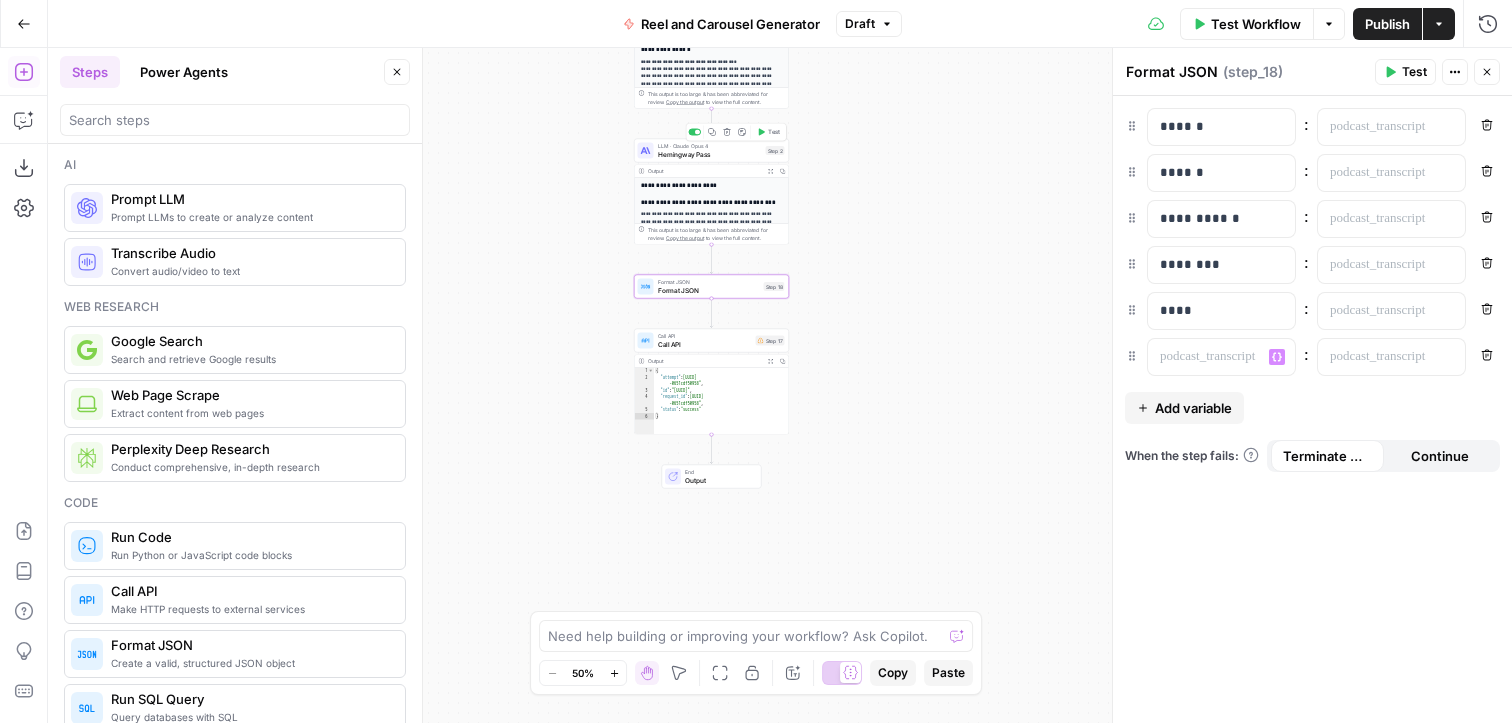 click on "Hemingway Pass" at bounding box center (710, 154) 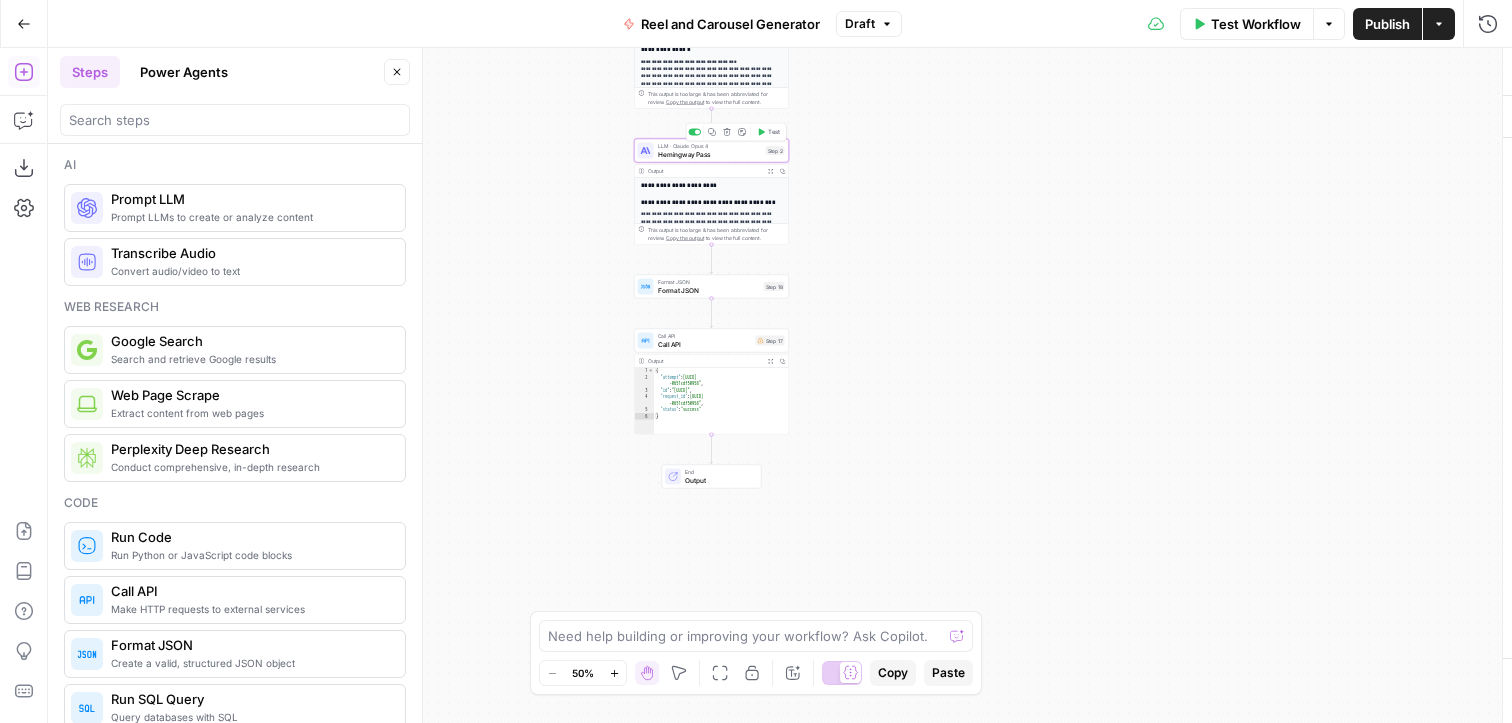 type on "Hemingway Pass" 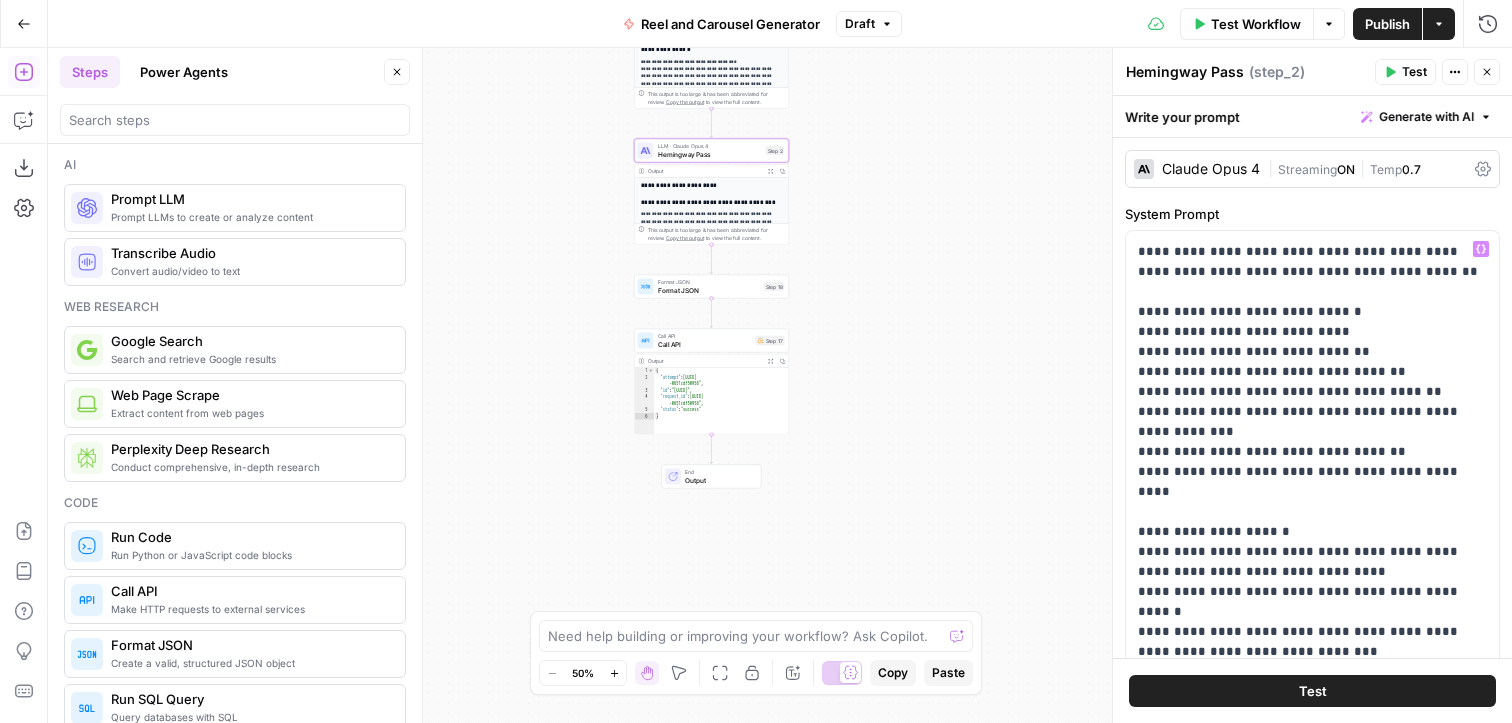 scroll, scrollTop: 301, scrollLeft: 0, axis: vertical 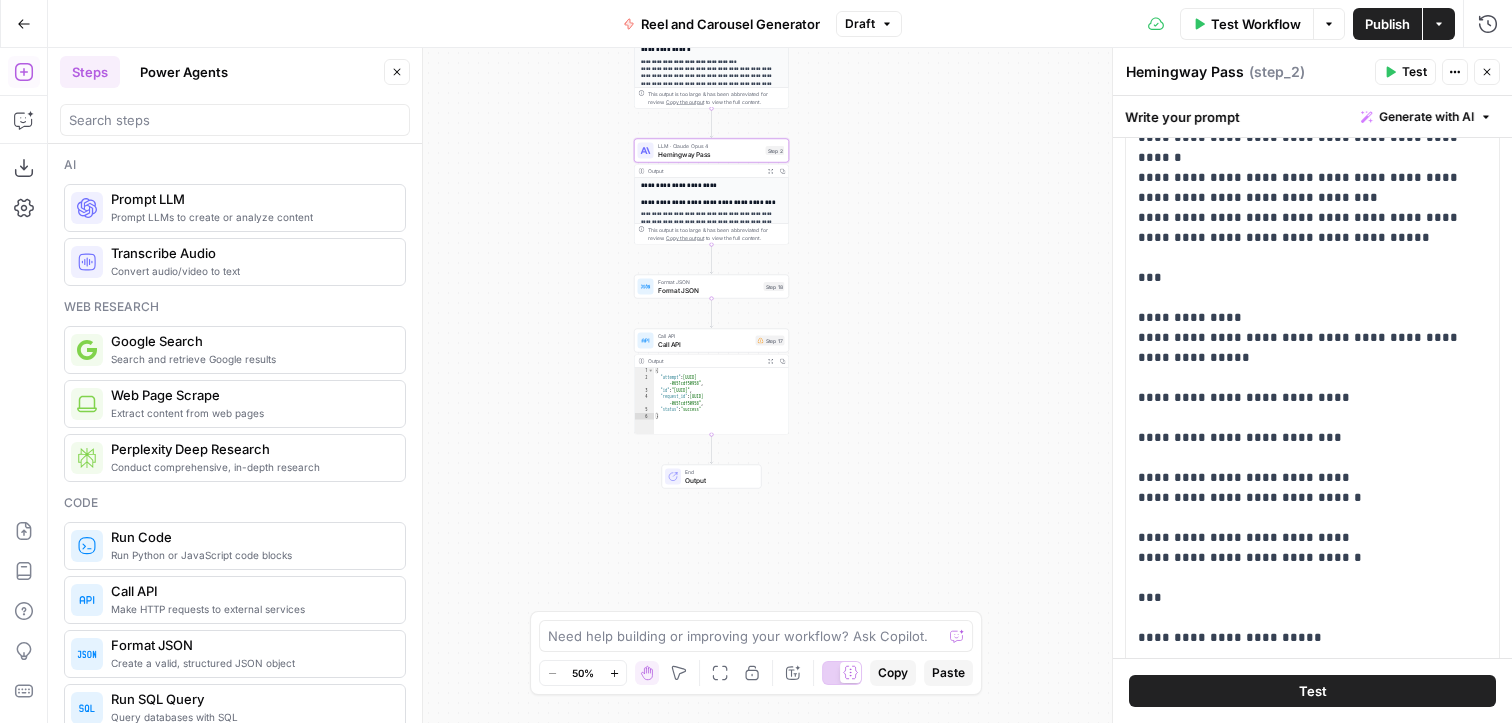 click on "**********" at bounding box center (780, 385) 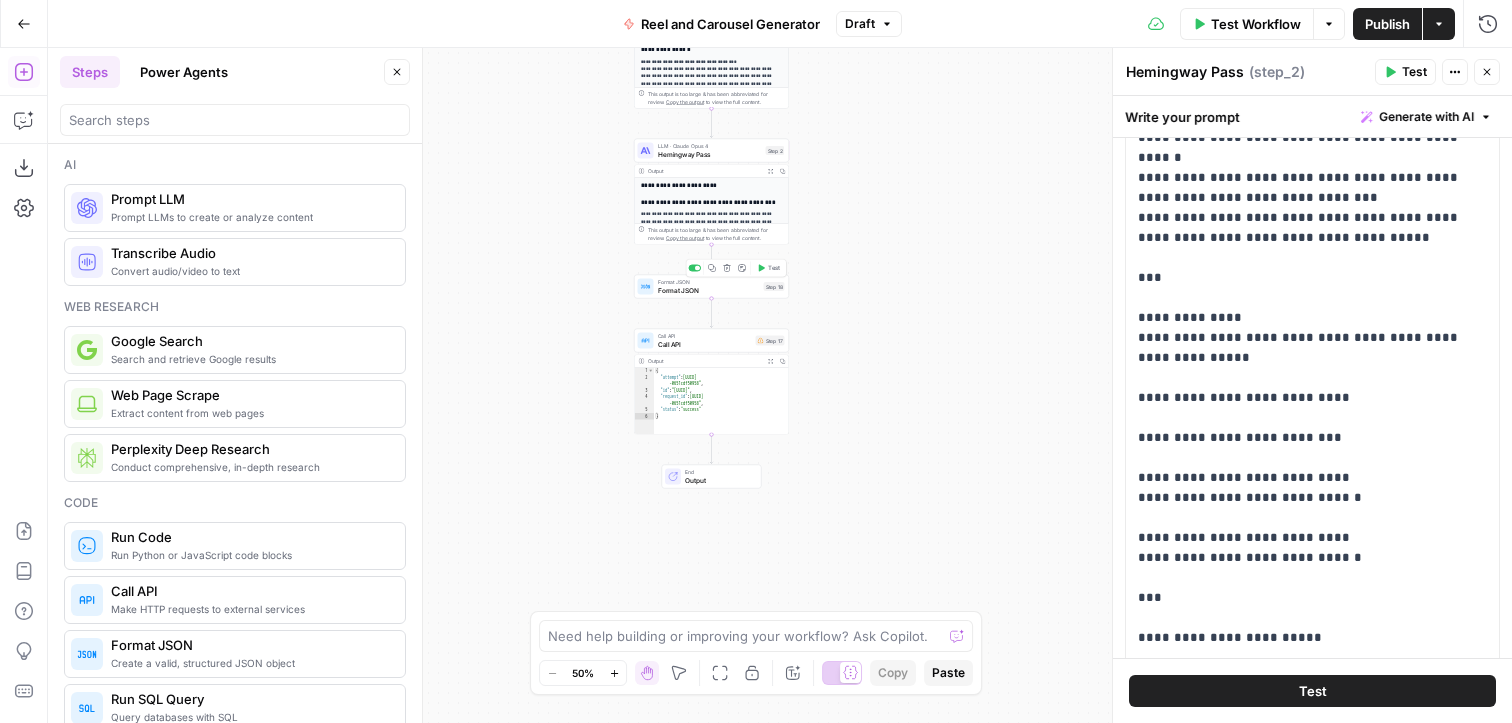 click on "Format JSON" at bounding box center (709, 290) 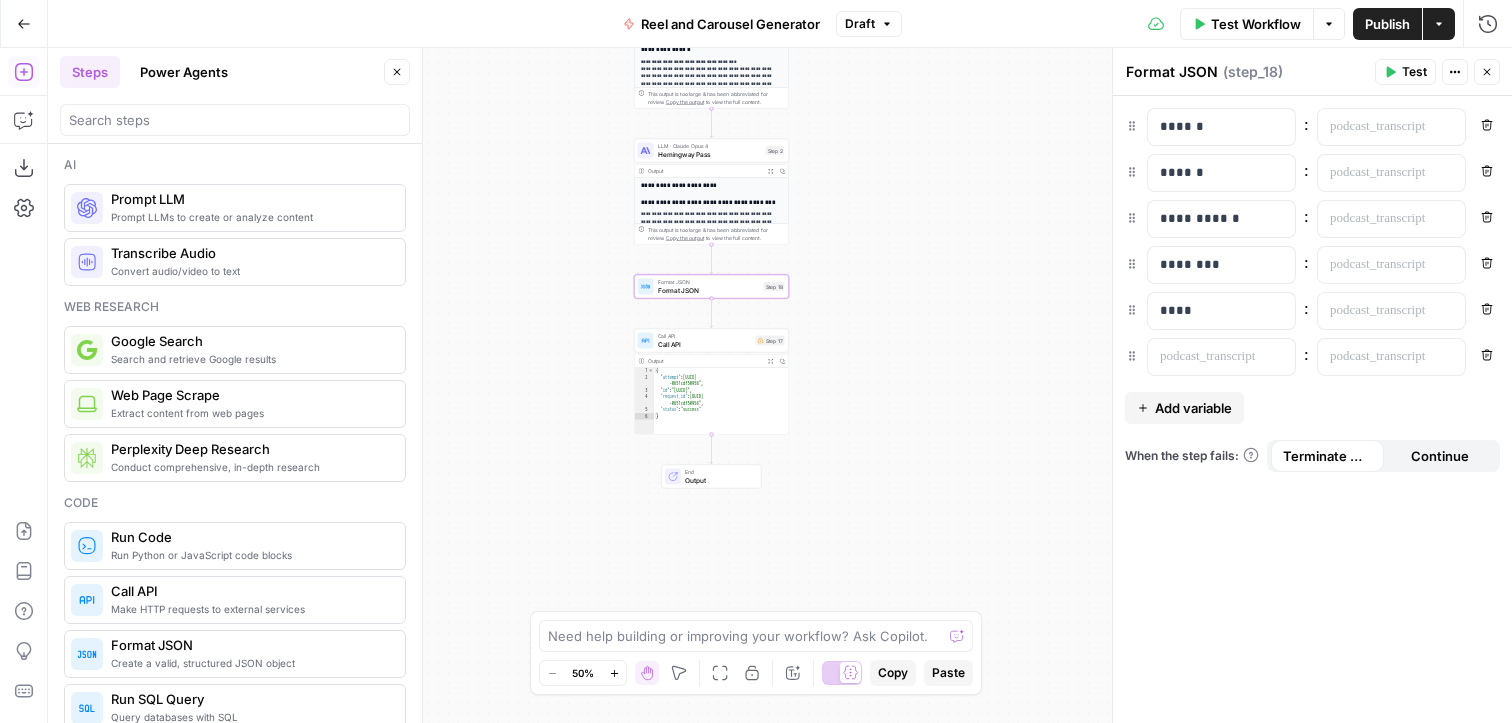 click on "Call API" at bounding box center [705, 344] 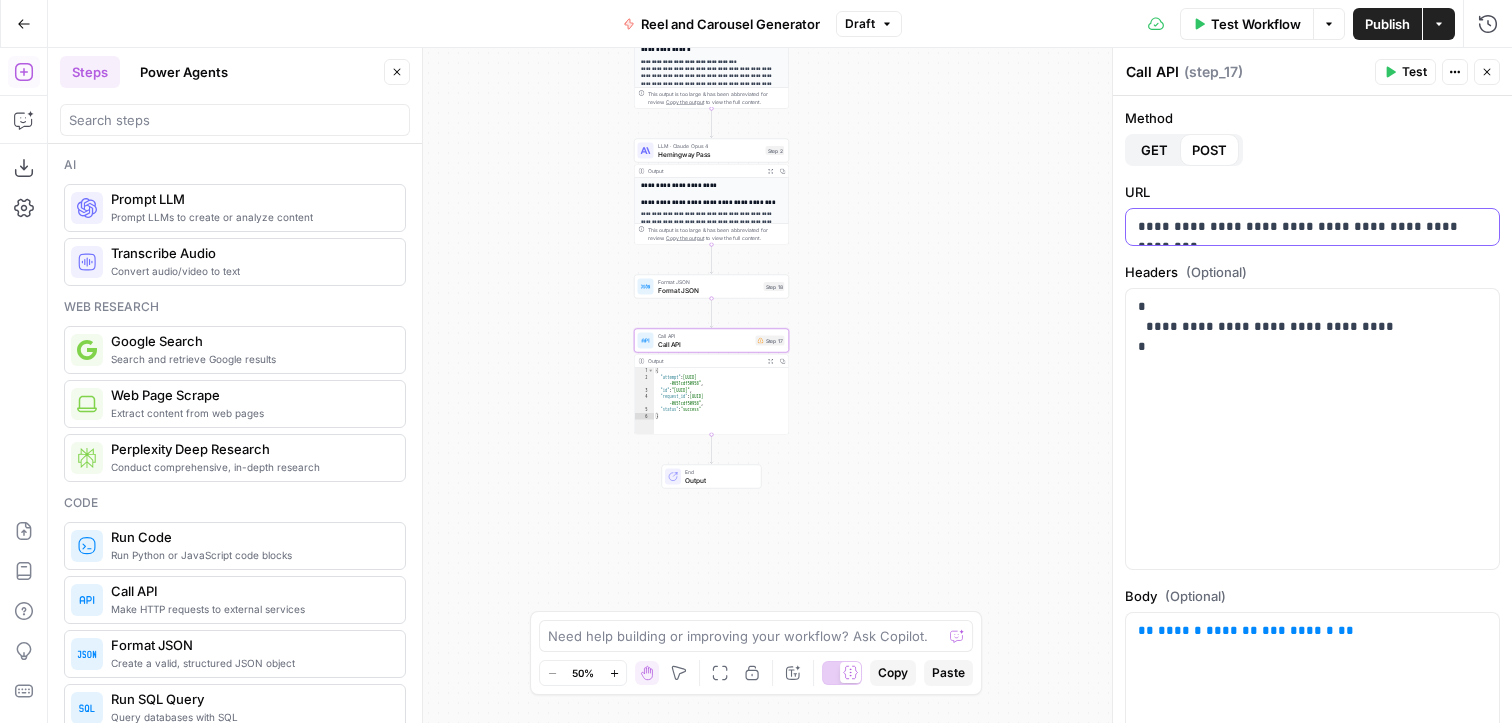 click on "**********" at bounding box center (1312, 227) 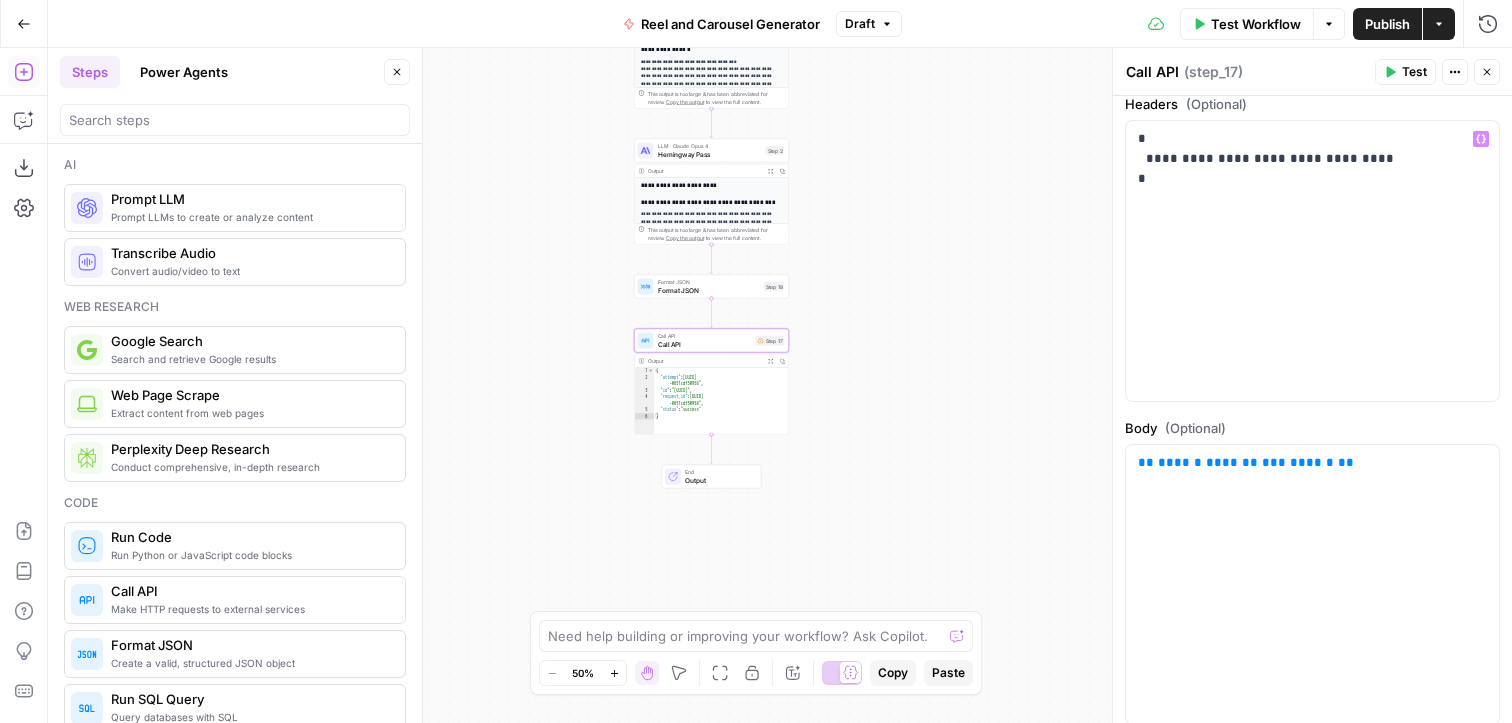 scroll, scrollTop: 172, scrollLeft: 0, axis: vertical 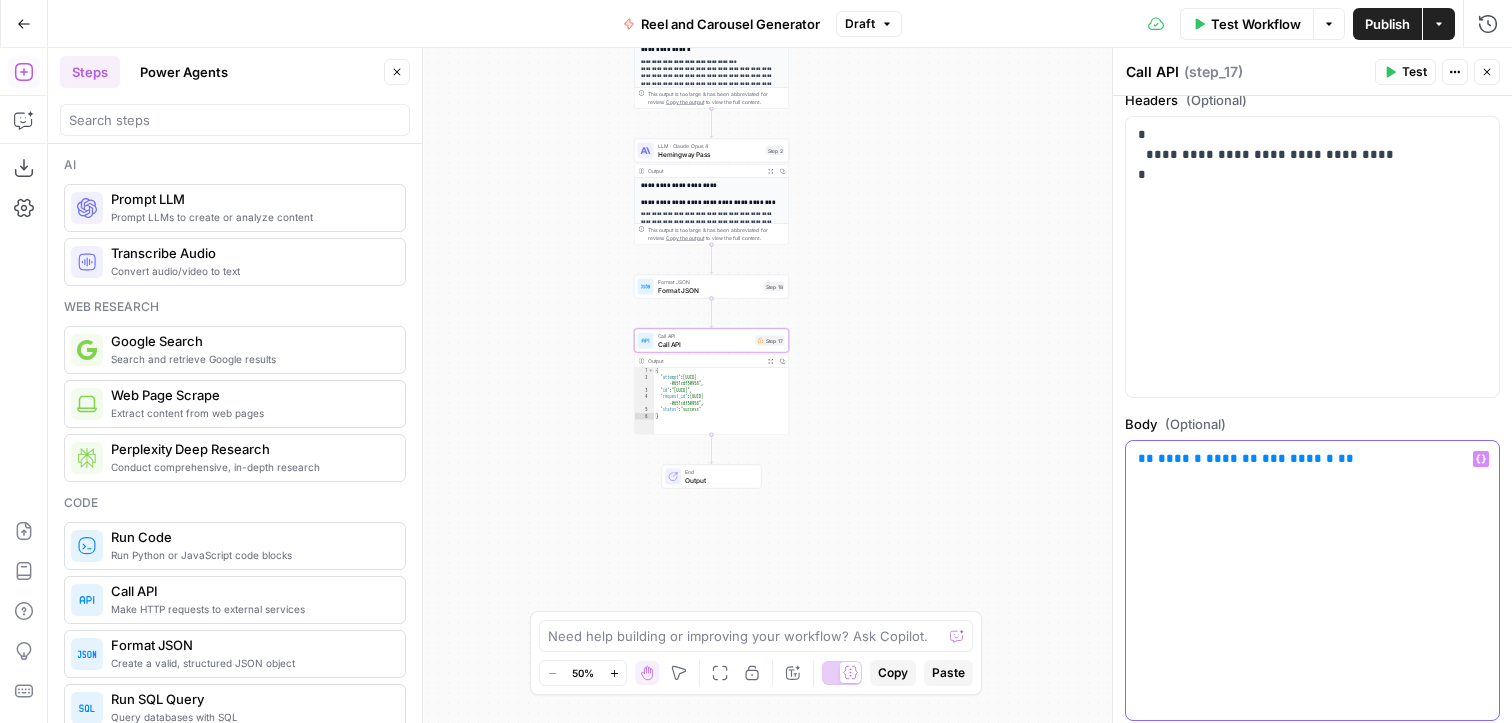 click on "***" at bounding box center (1274, 458) 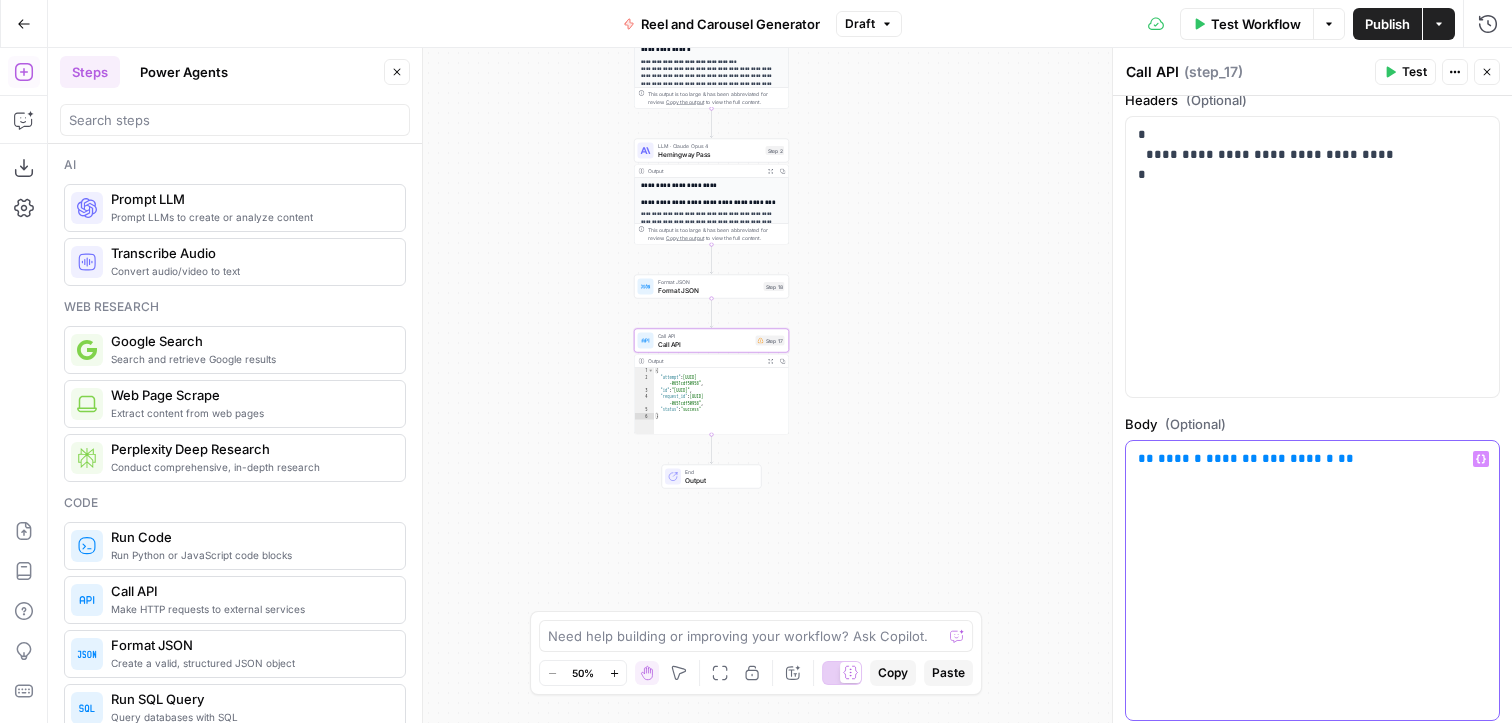 drag, startPoint x: 1352, startPoint y: 478, endPoint x: 921, endPoint y: 405, distance: 437.13843 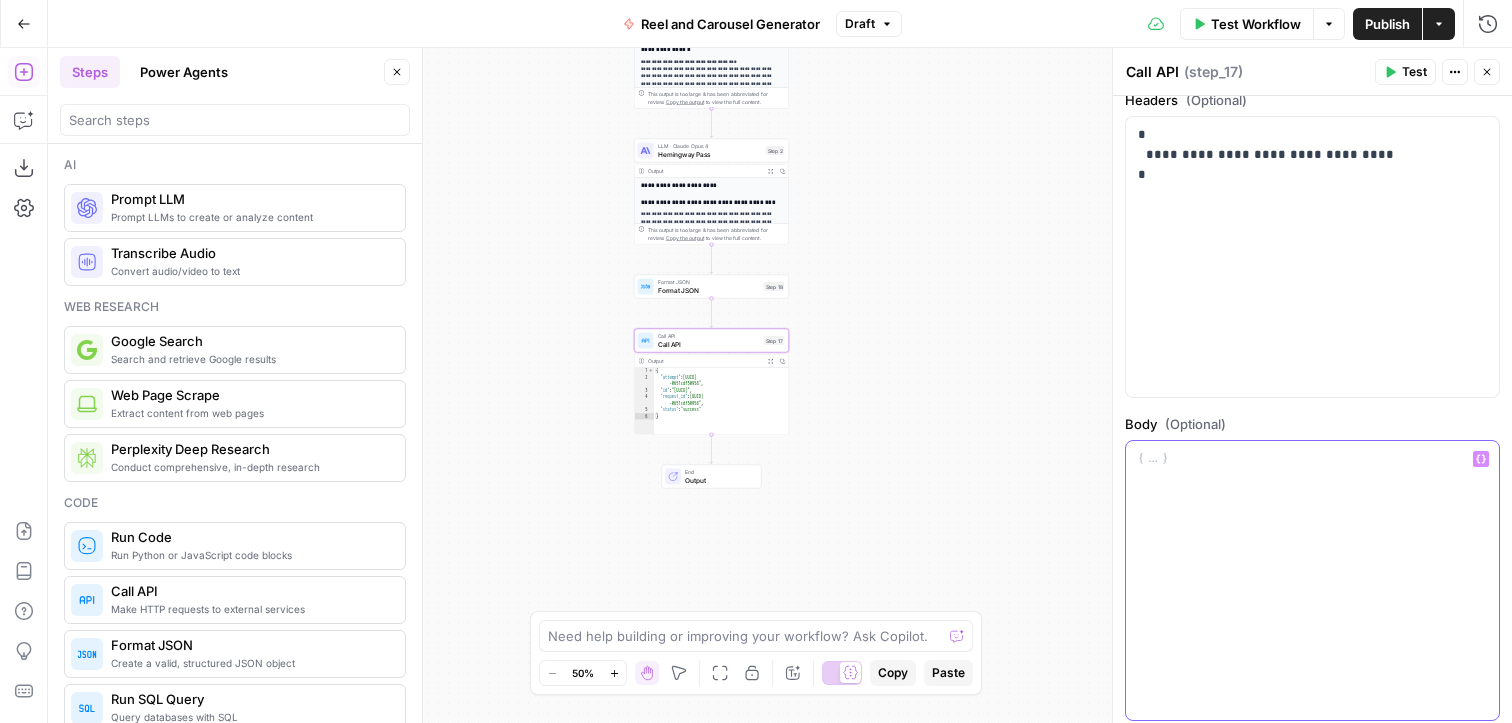 click on "Variables Menu" at bounding box center [1481, 459] 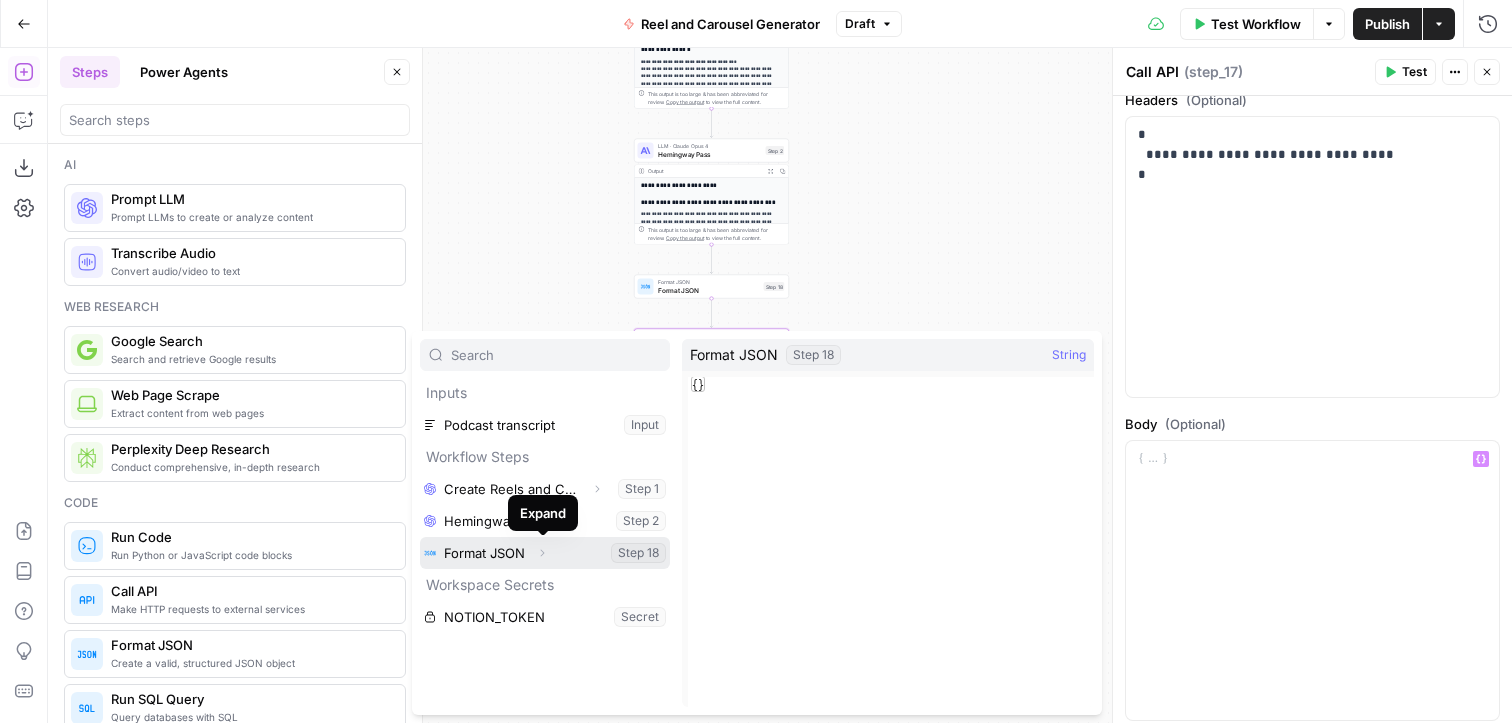 click 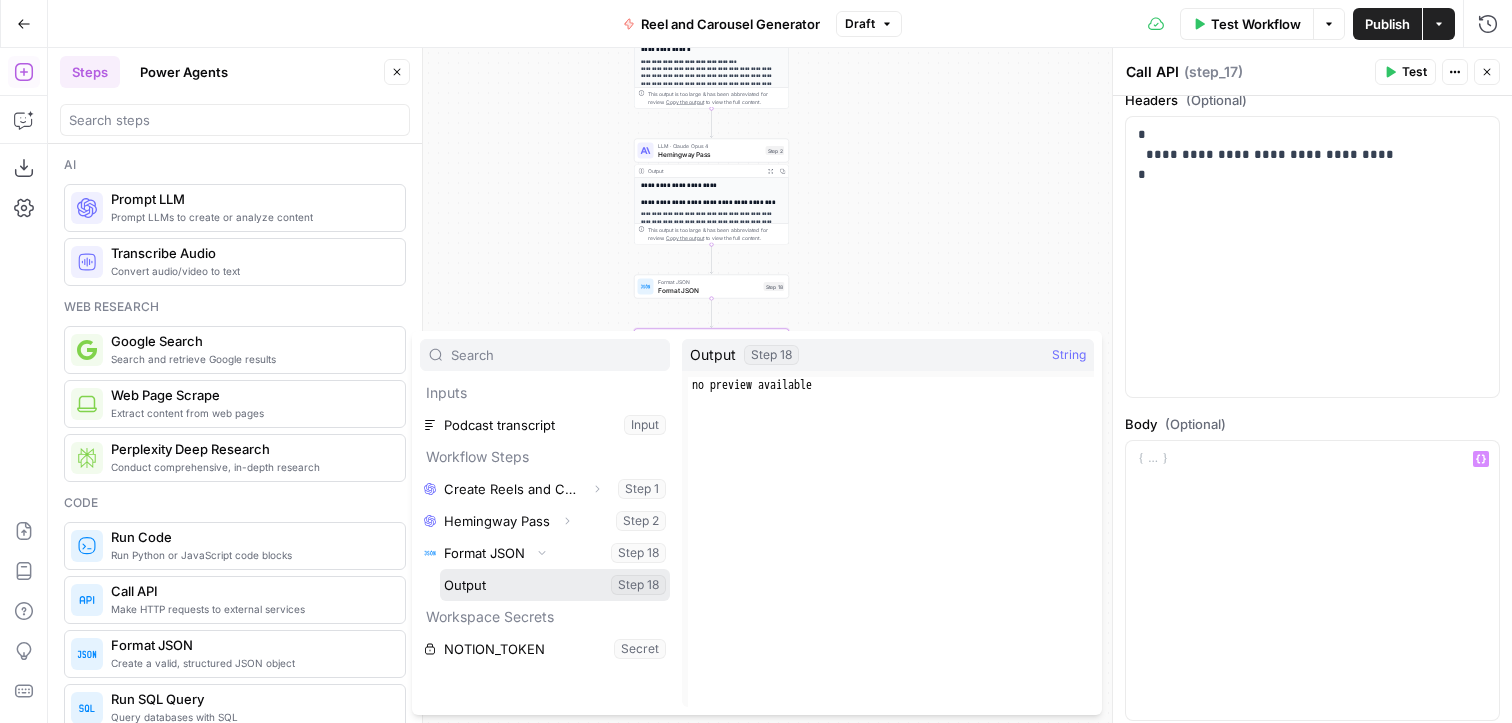 click at bounding box center (555, 585) 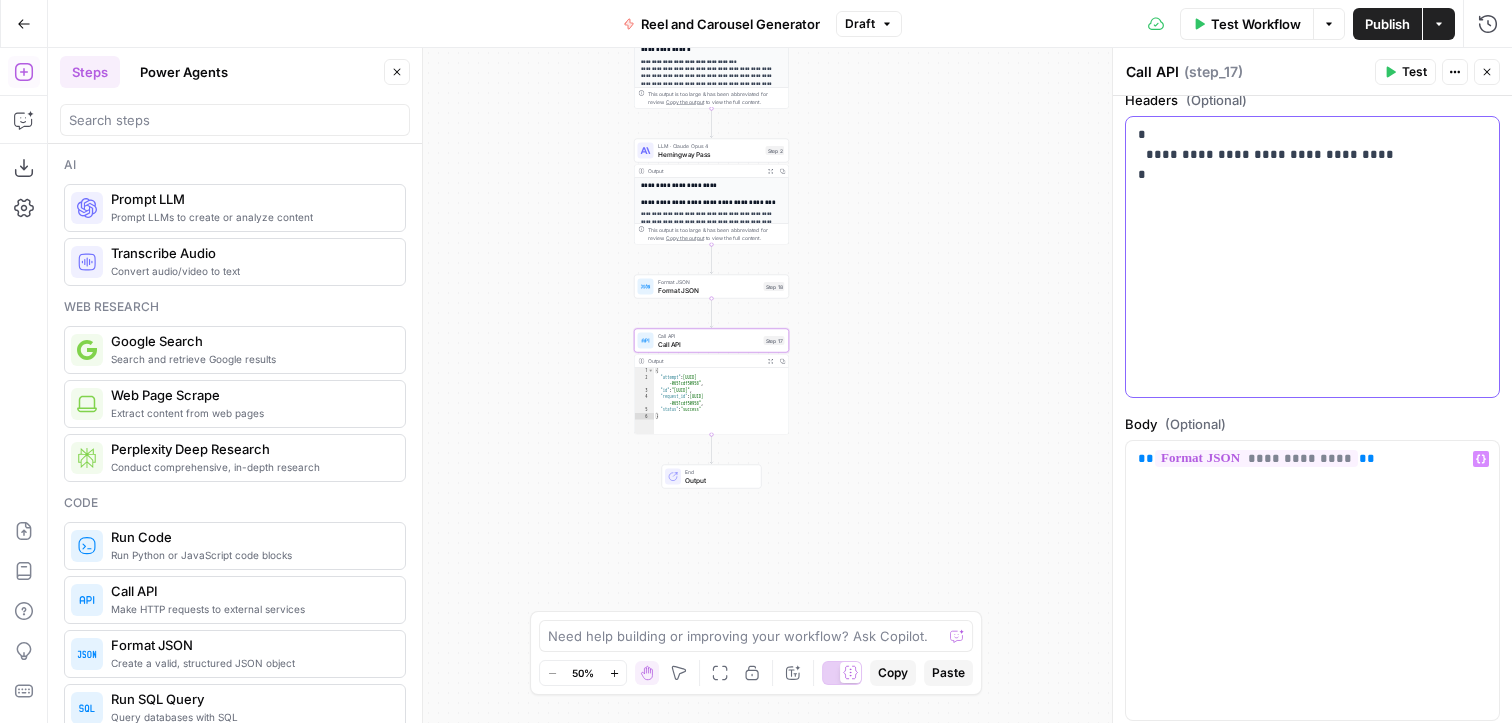 click on "**********" at bounding box center (1312, 257) 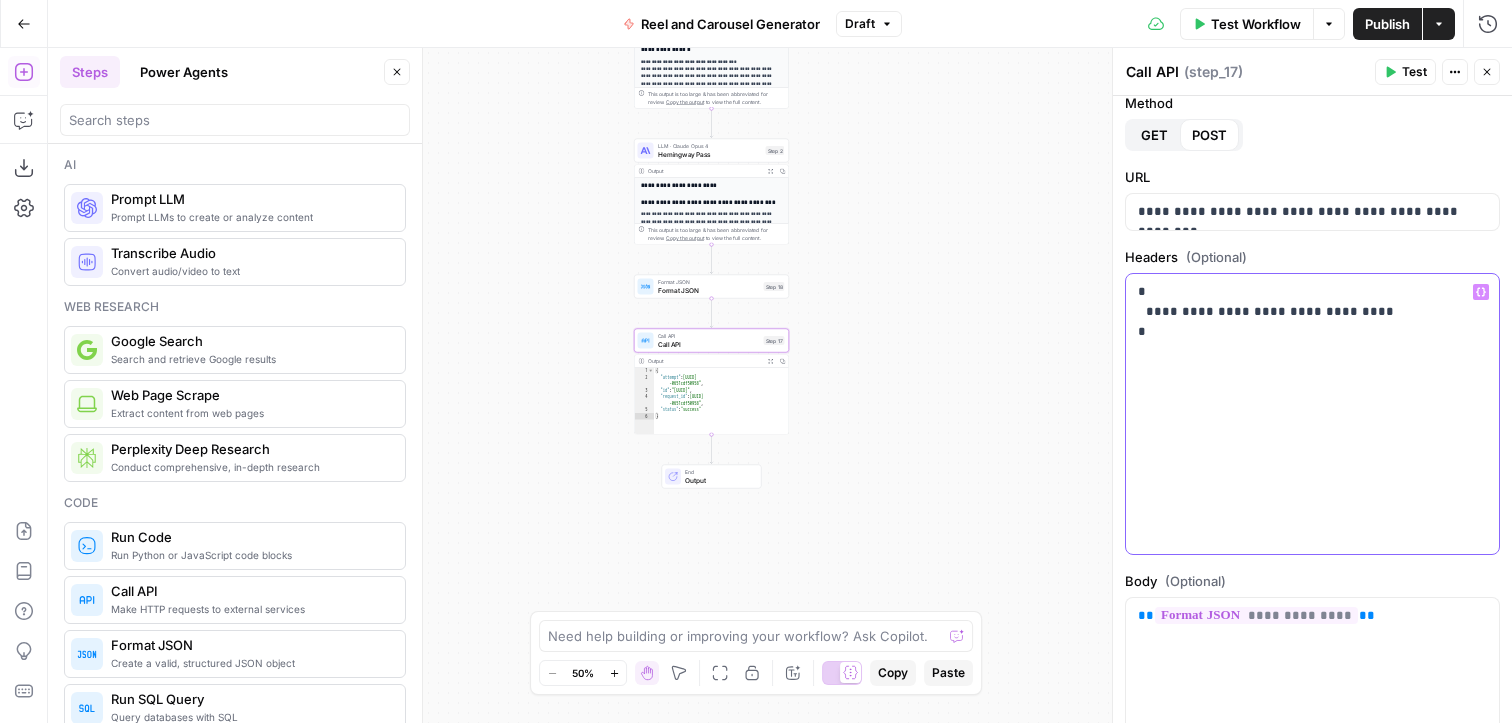 scroll, scrollTop: 0, scrollLeft: 0, axis: both 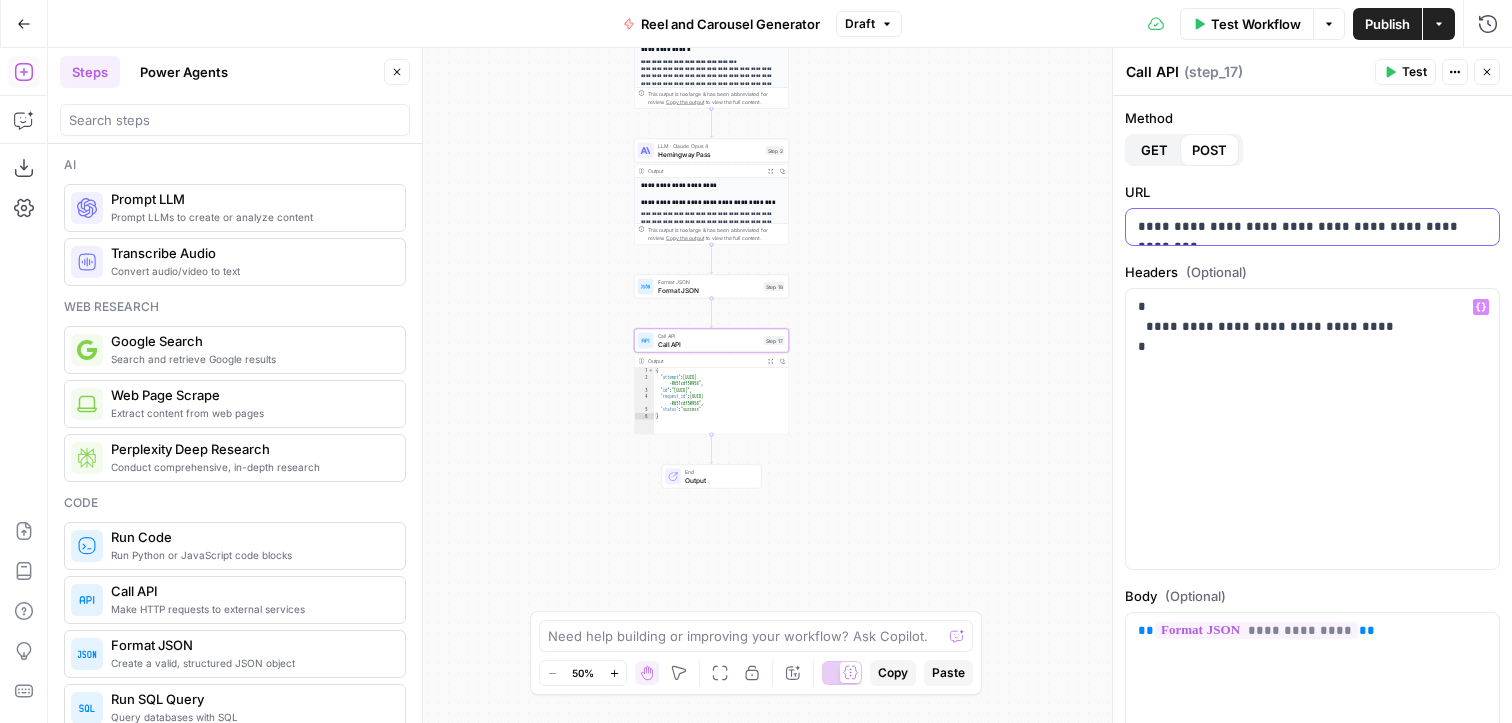 click on "**********" at bounding box center (1312, 227) 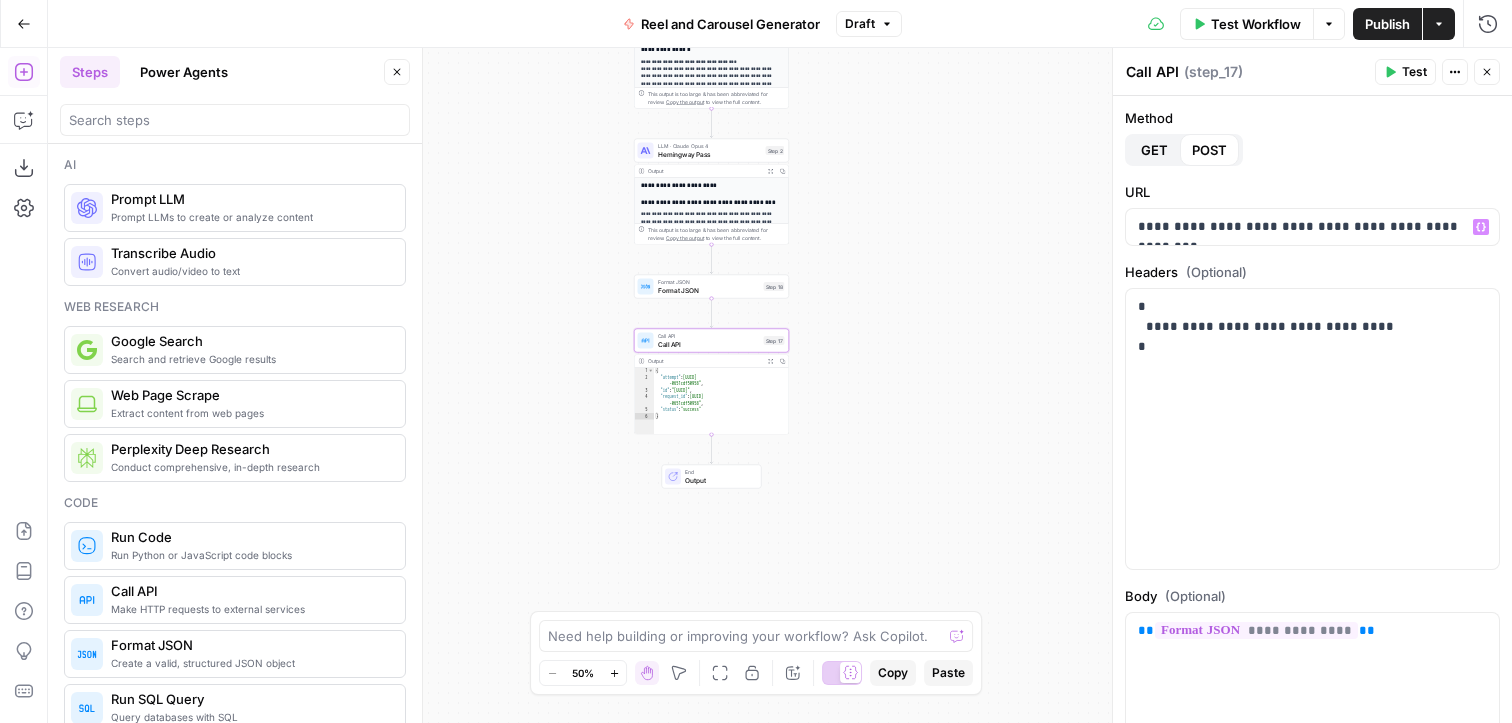 click on "Method GET POST" at bounding box center (1312, 137) 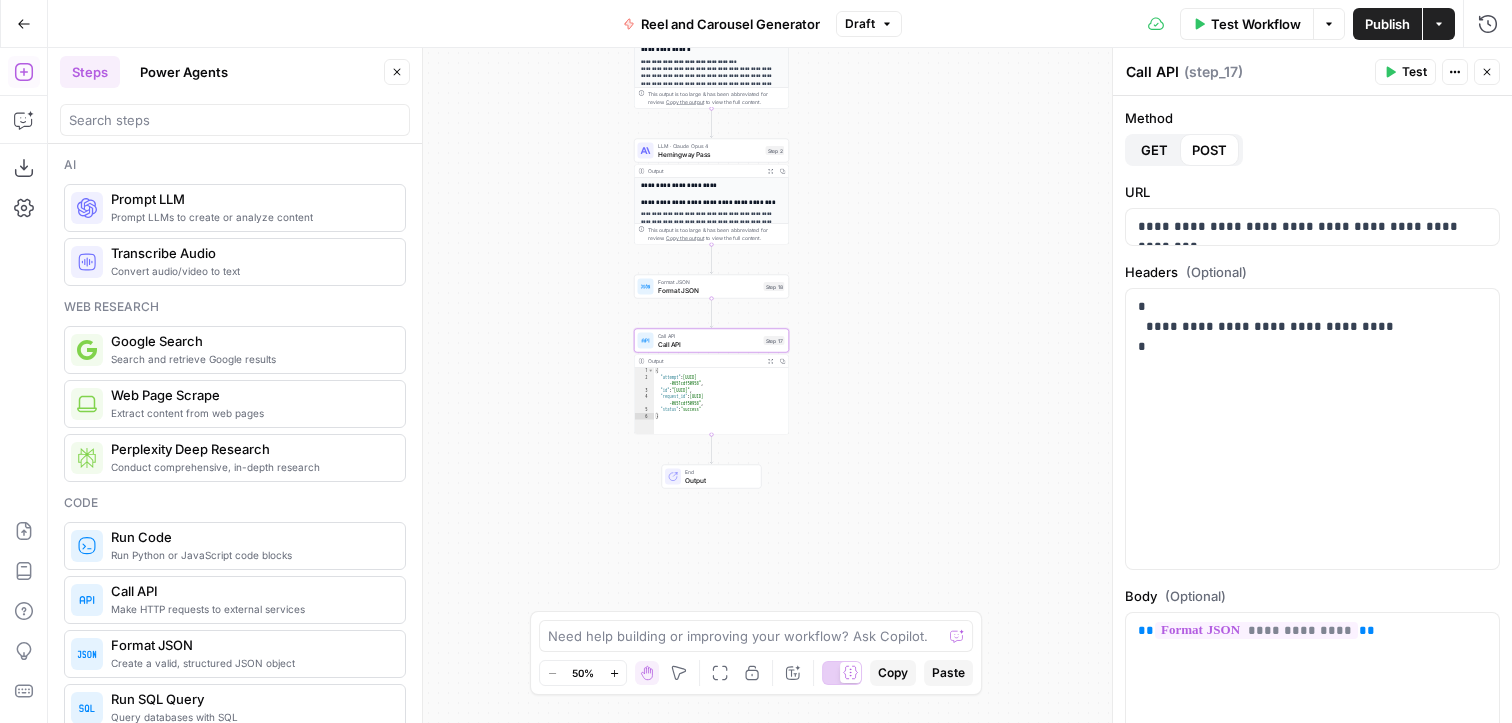 click on "Test" at bounding box center (1414, 72) 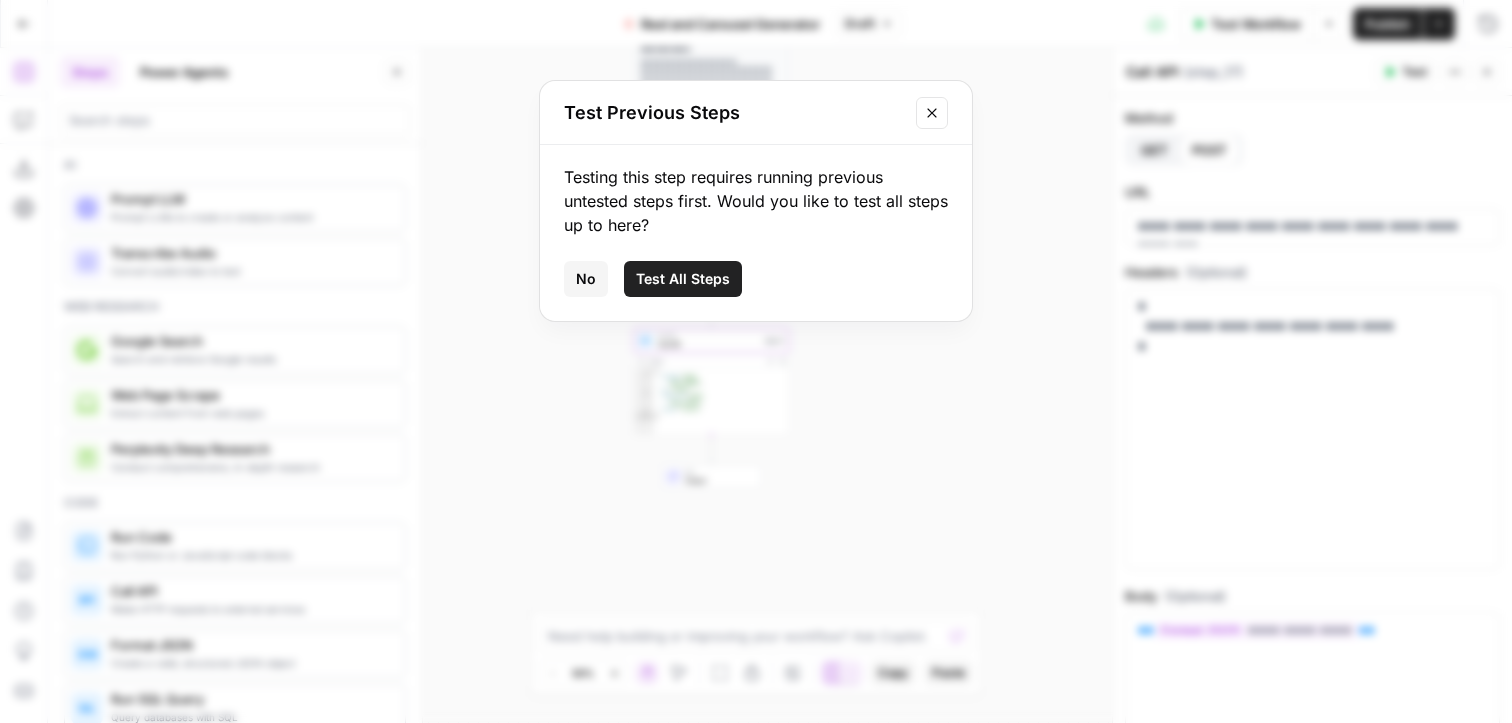 click on "Test All Steps" at bounding box center [683, 279] 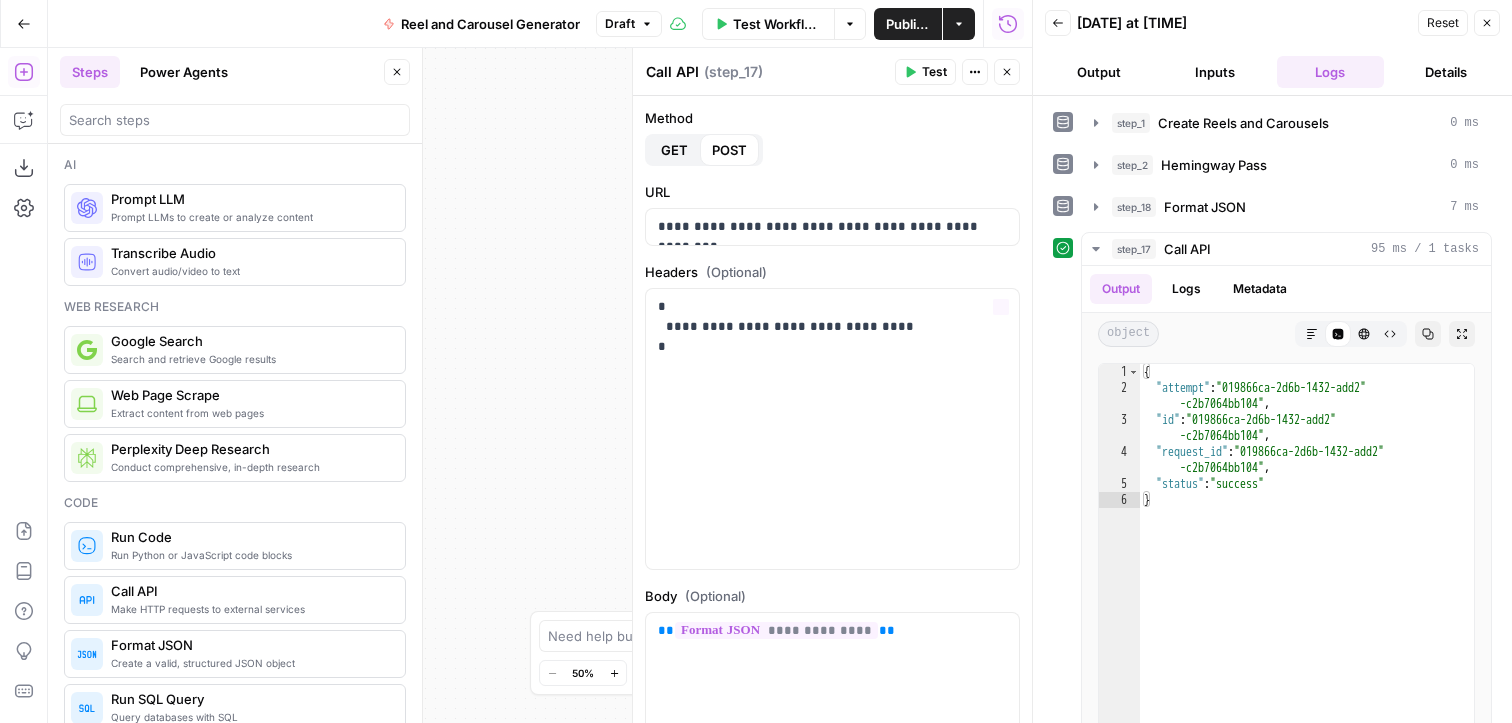 click at bounding box center (633, 385) 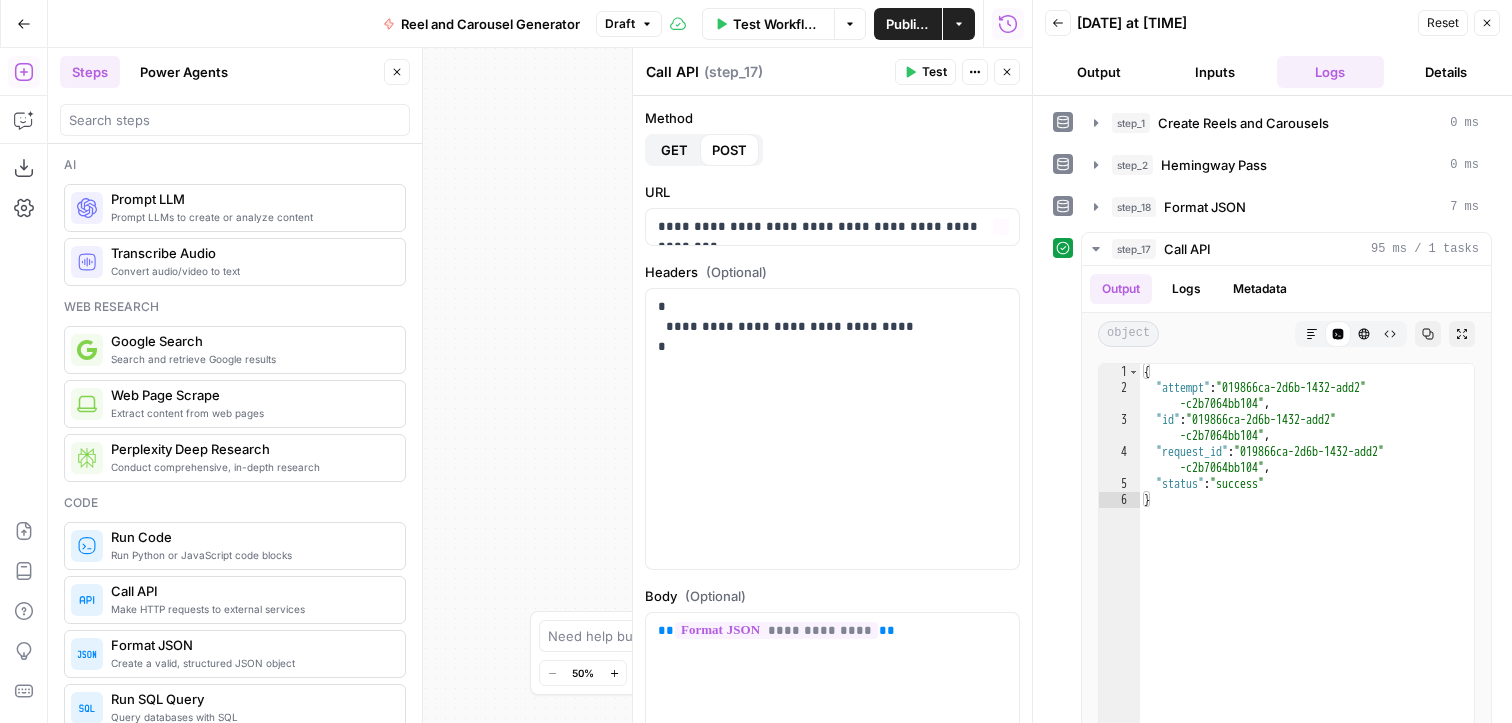 click on "Run History E" at bounding box center (1008, 67) 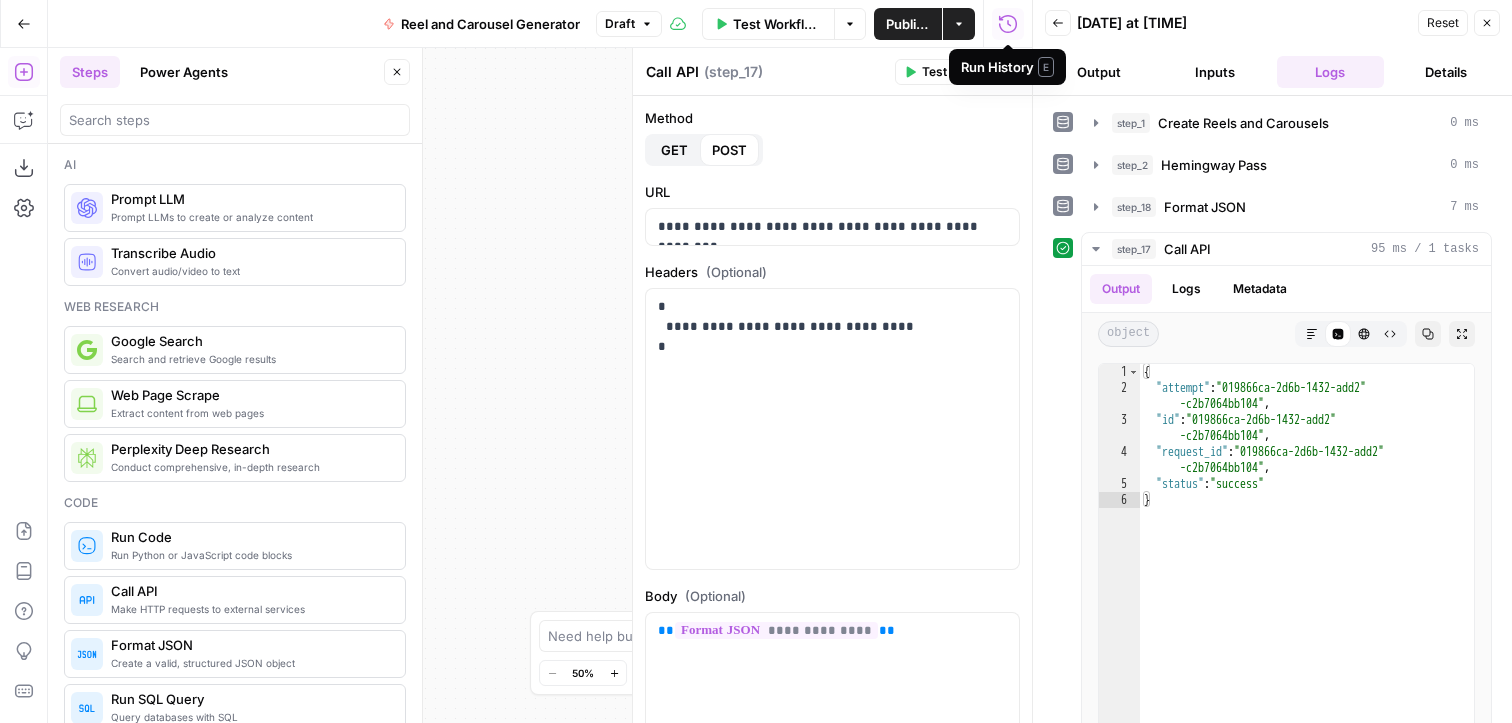 click on "URL" at bounding box center (832, 192) 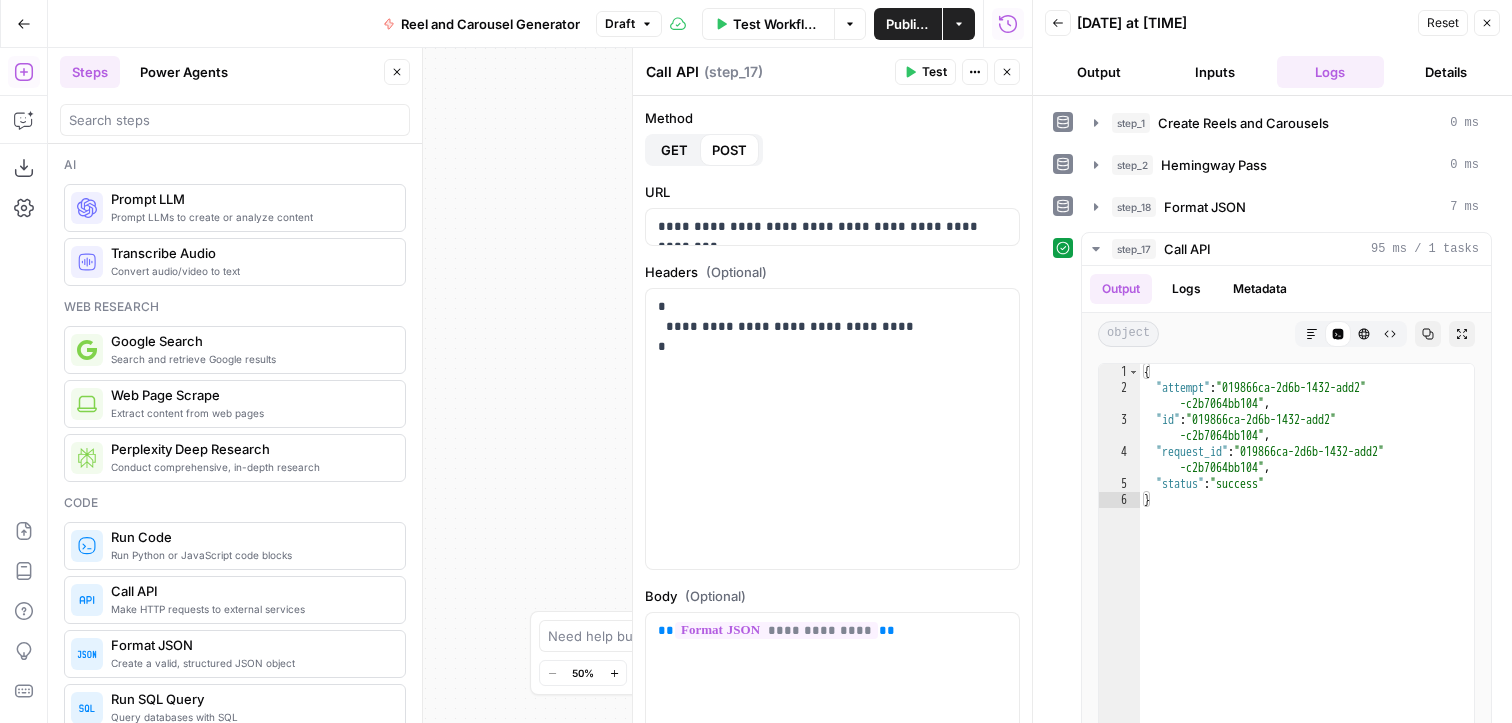 click 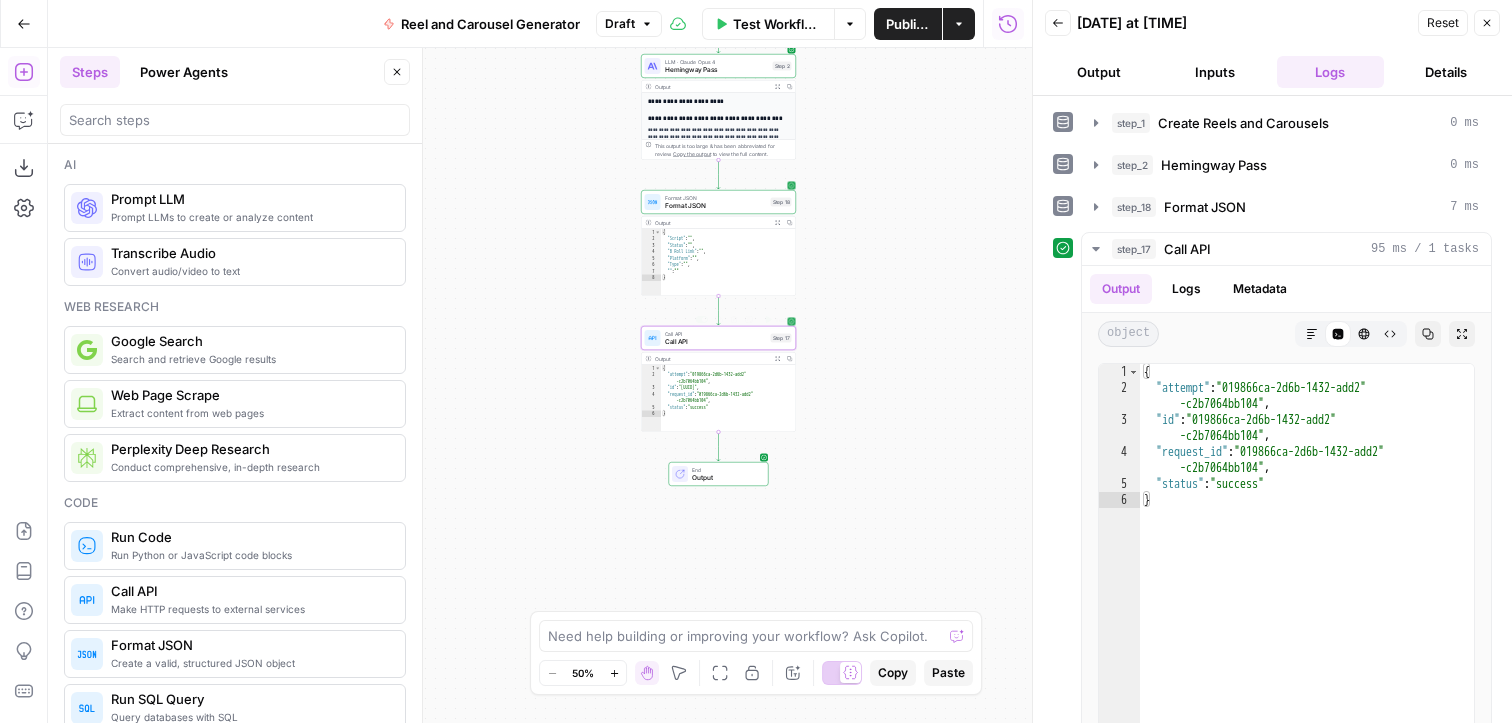 click on "Format JSON" at bounding box center (716, 206) 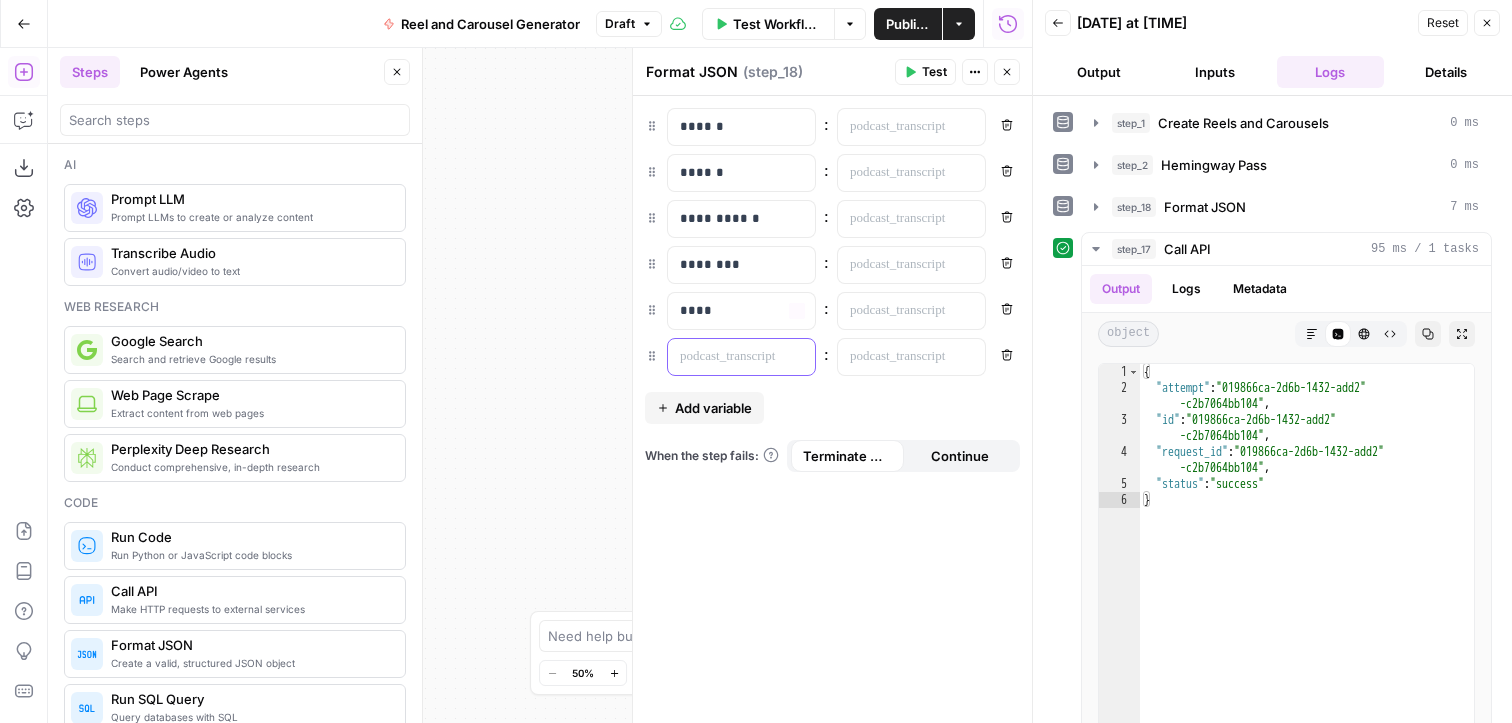click at bounding box center [725, 357] 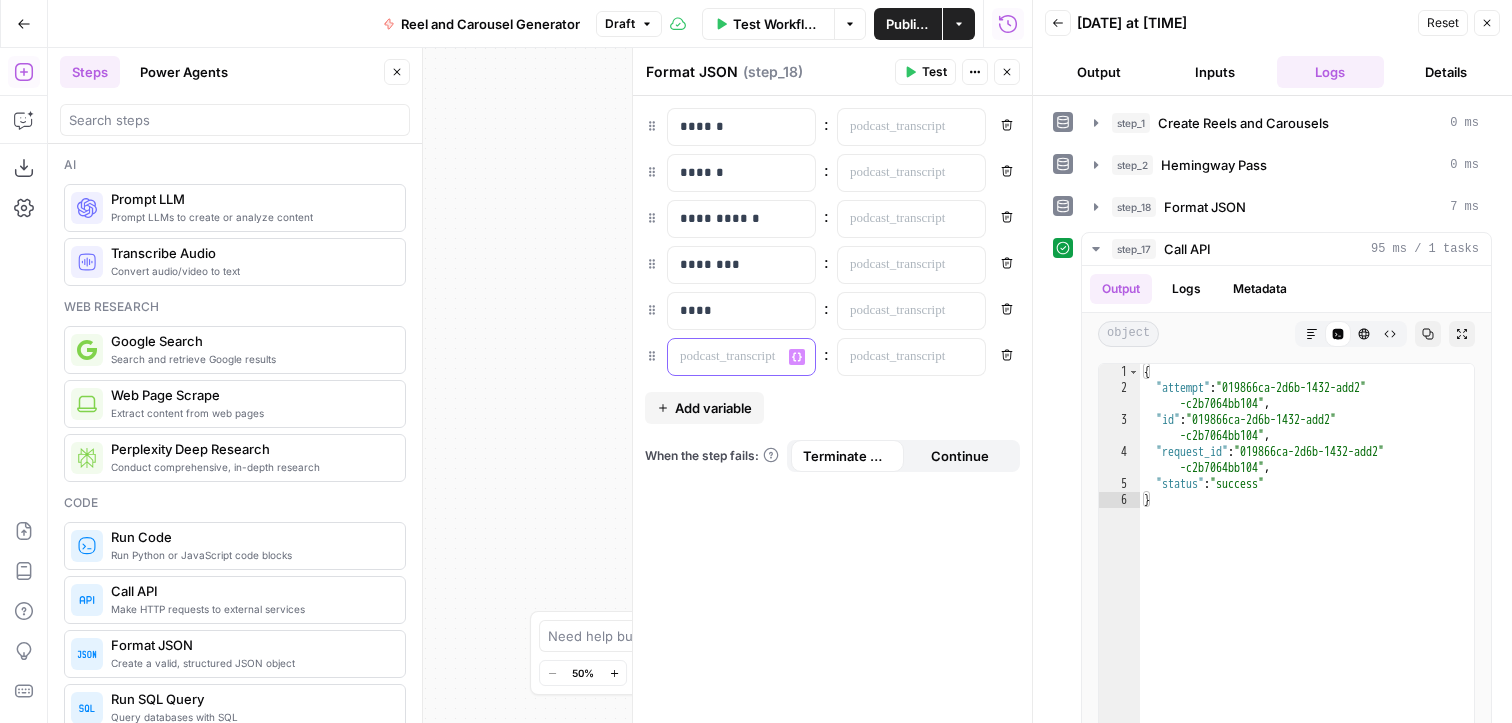 type 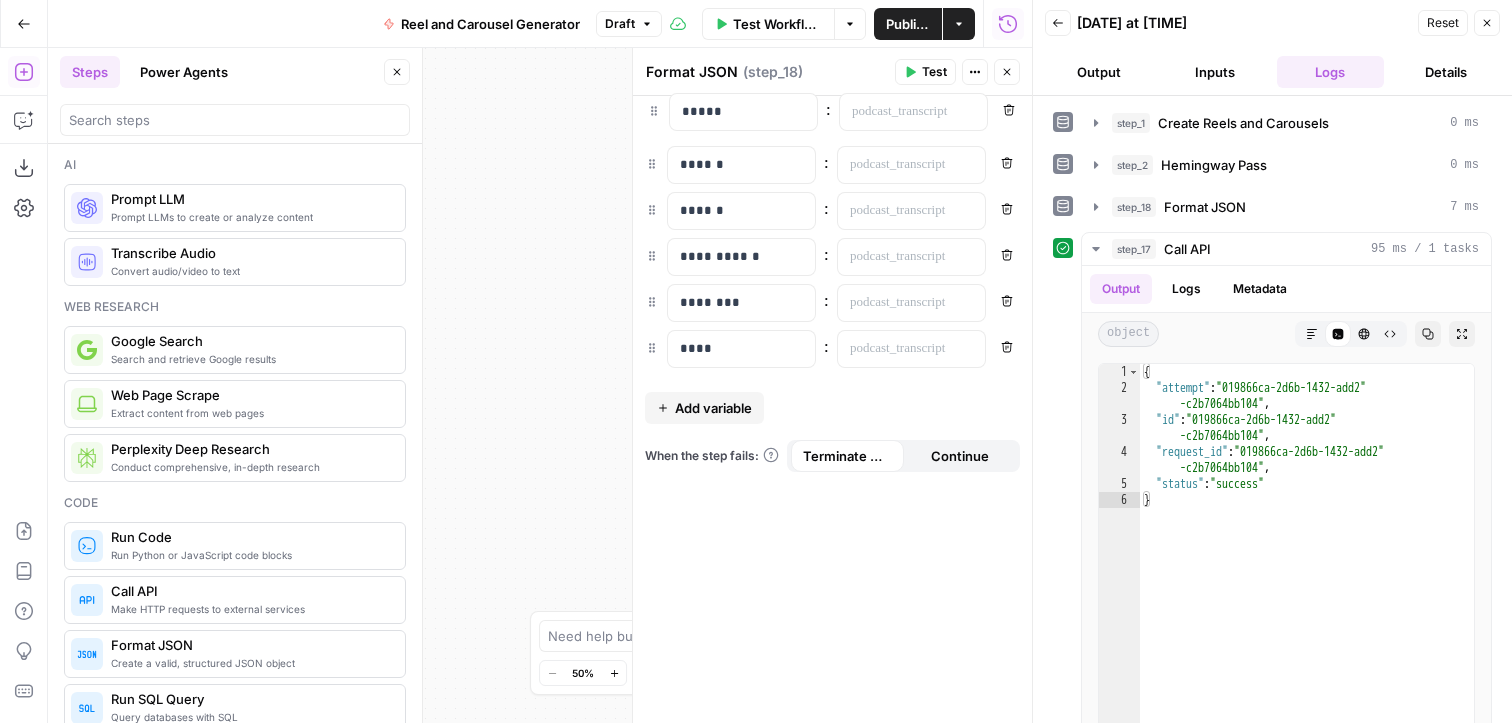 drag, startPoint x: 657, startPoint y: 352, endPoint x: 659, endPoint y: 100, distance: 252.00793 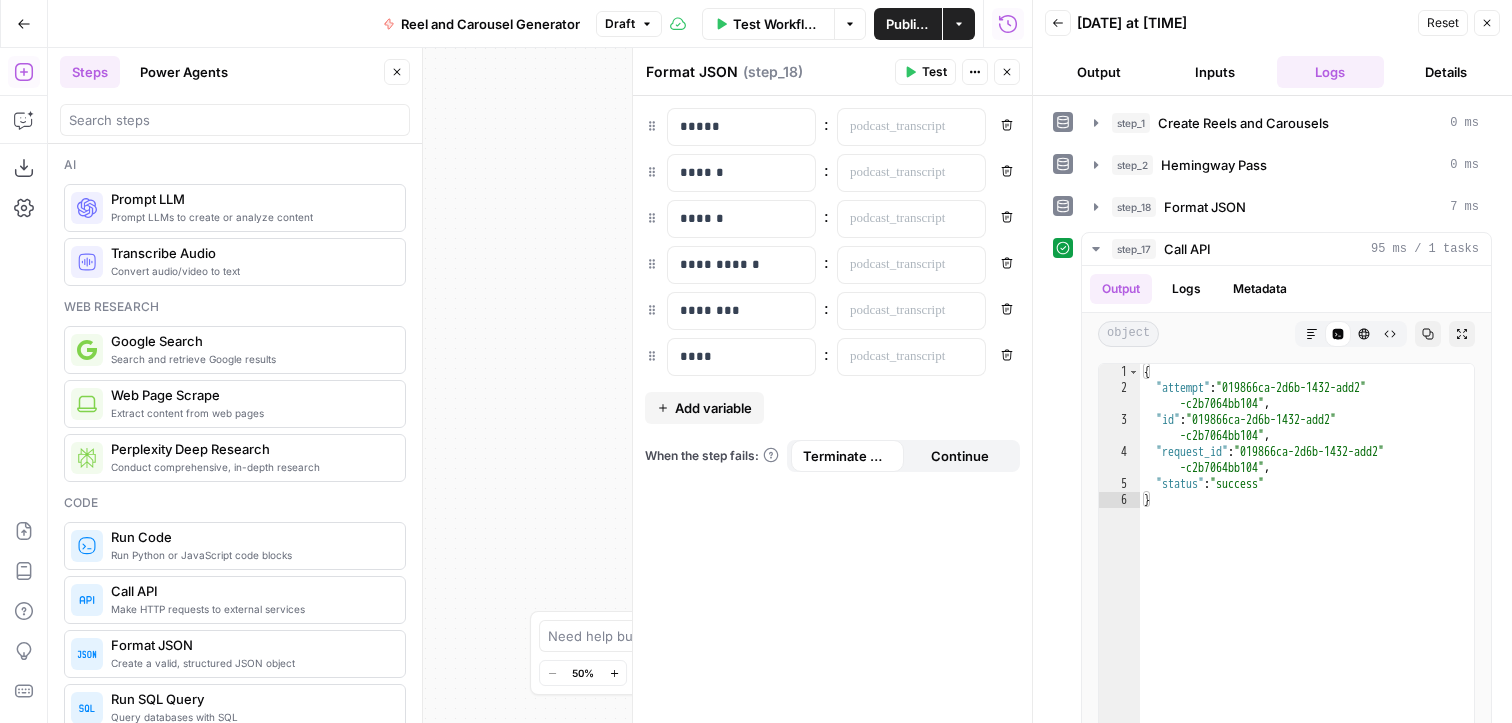 click on "**********" at bounding box center [540, 385] 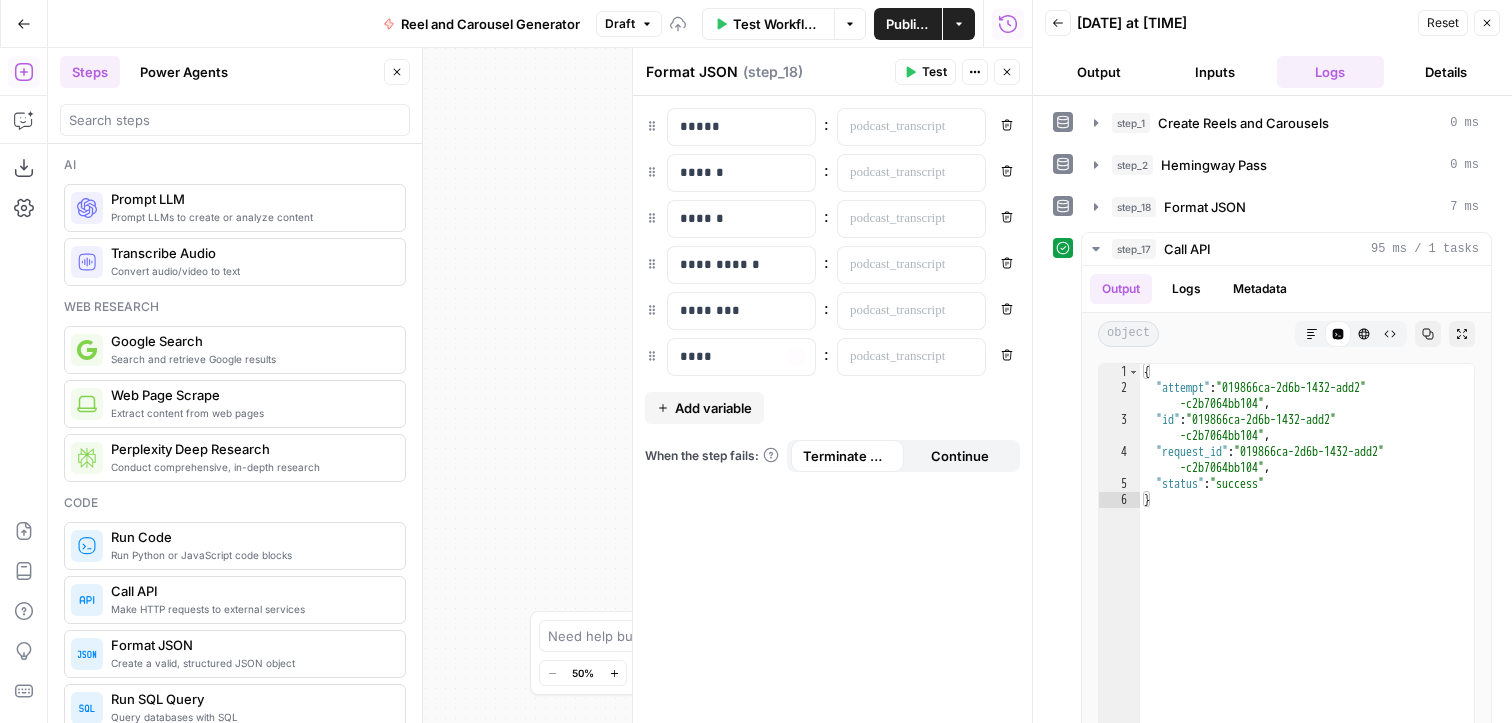 click on "**********" at bounding box center [540, 385] 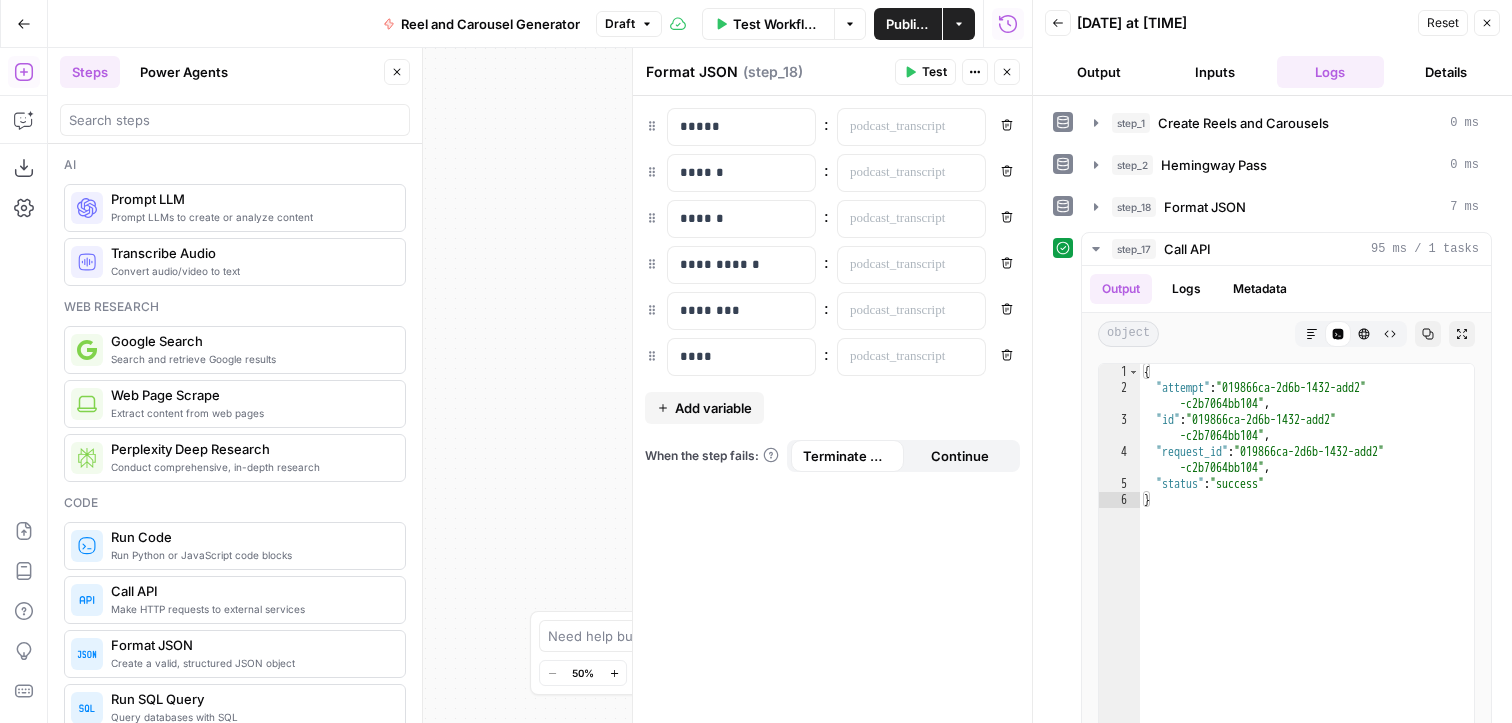 click 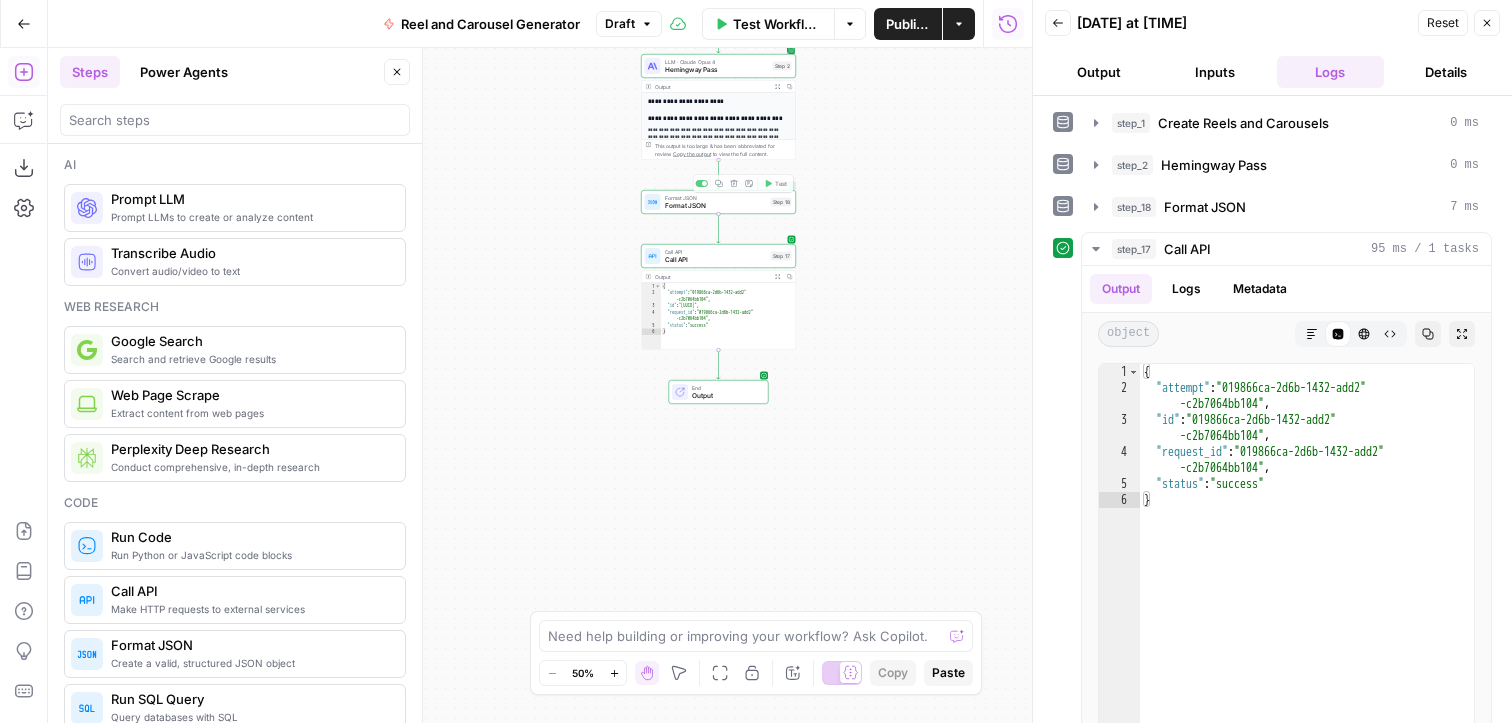 click on "LLM · Claude Opus 4 Hemingway Pass Step 2 Copy step Delete step Add Note Test" at bounding box center [718, 66] 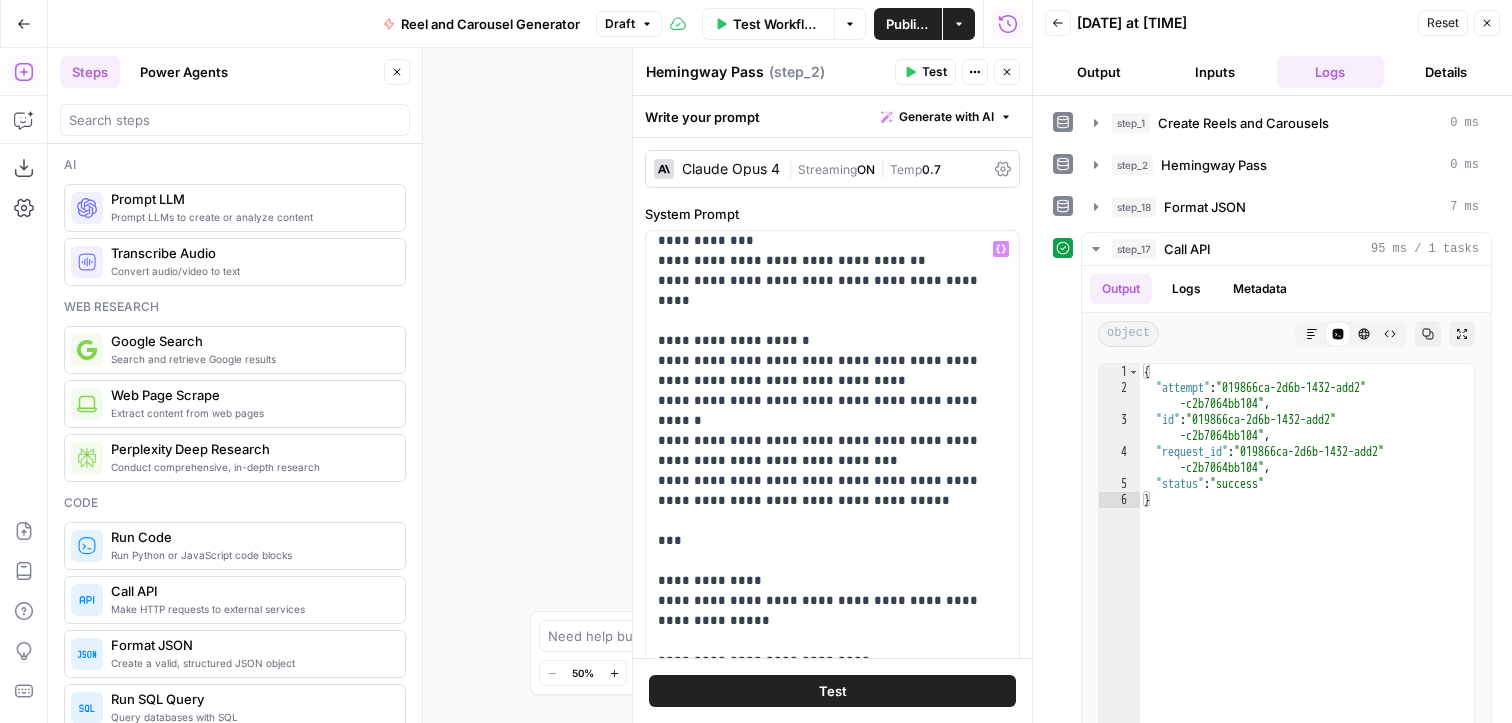 scroll, scrollTop: 301, scrollLeft: 0, axis: vertical 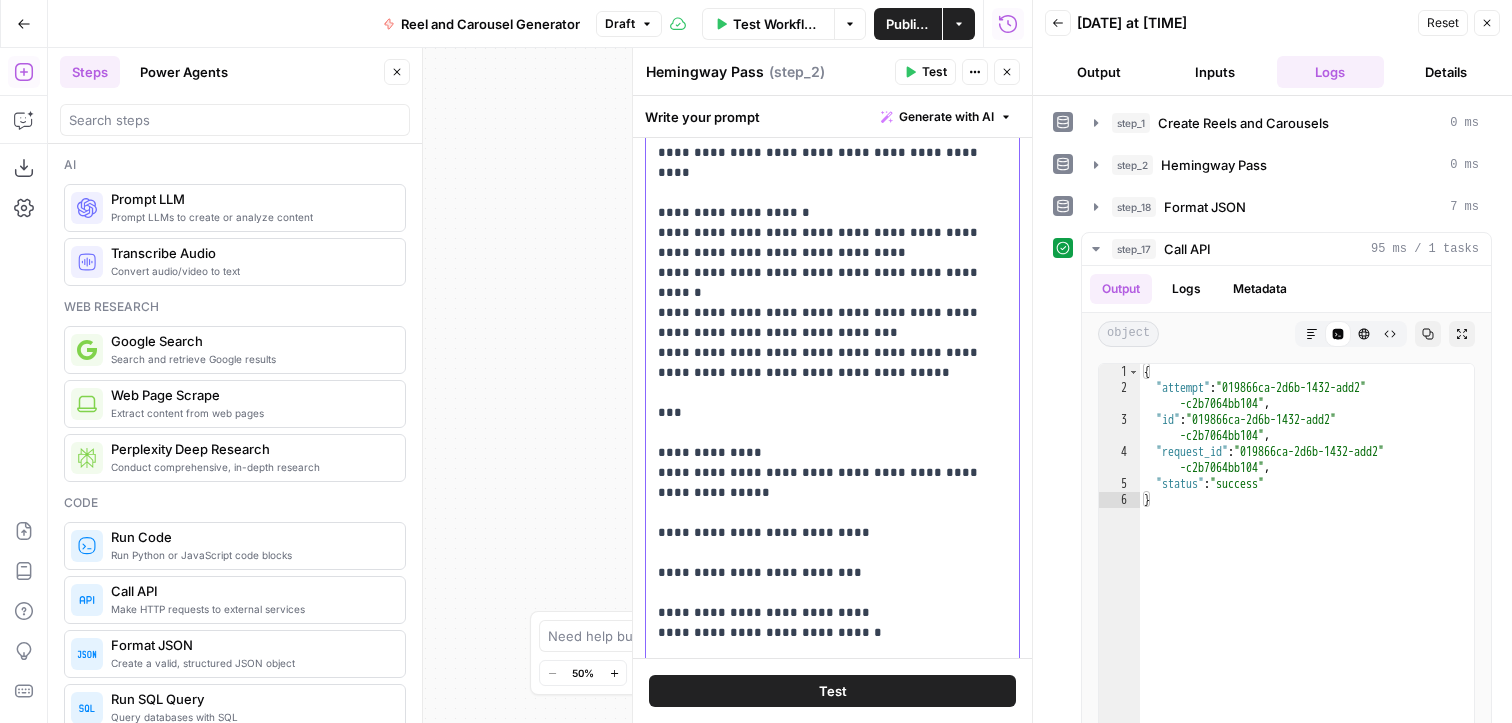 click on "**********" at bounding box center (832, 393) 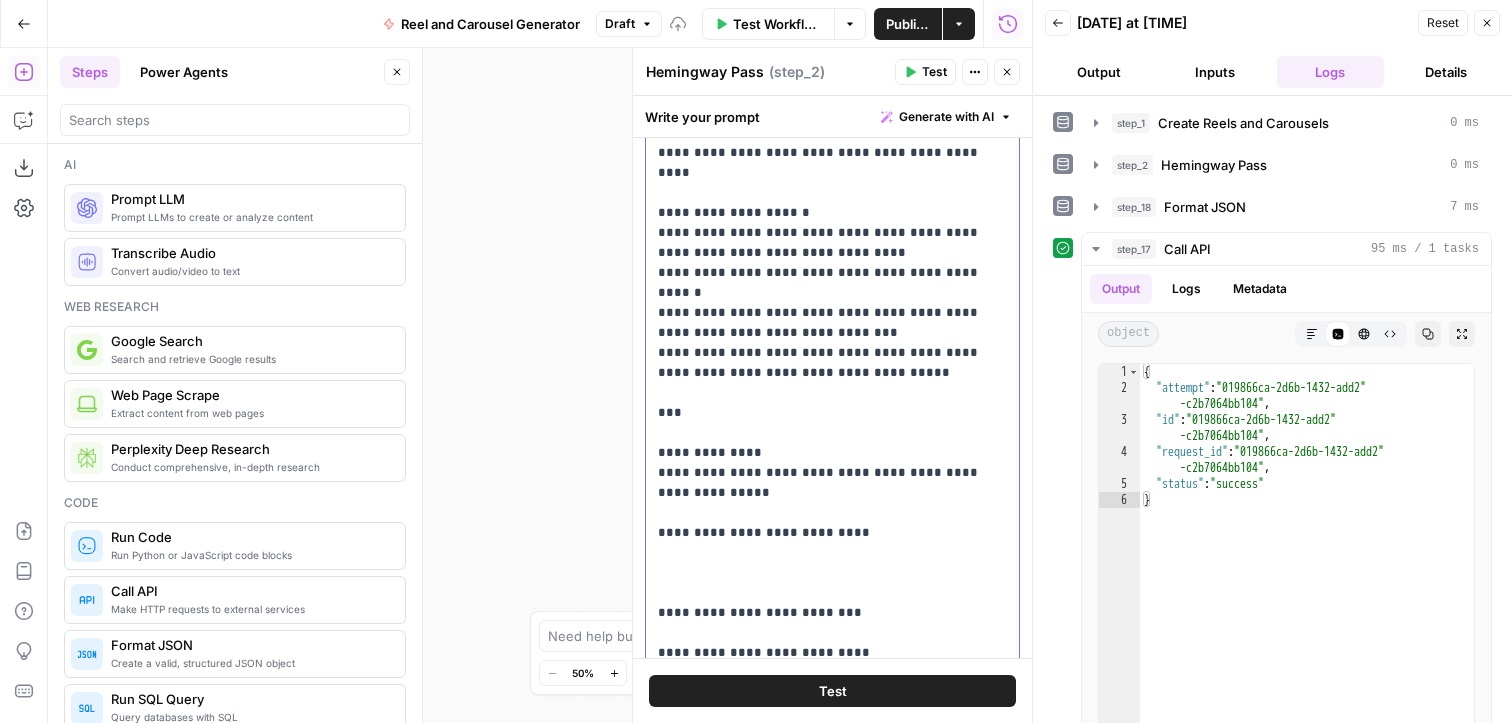 type 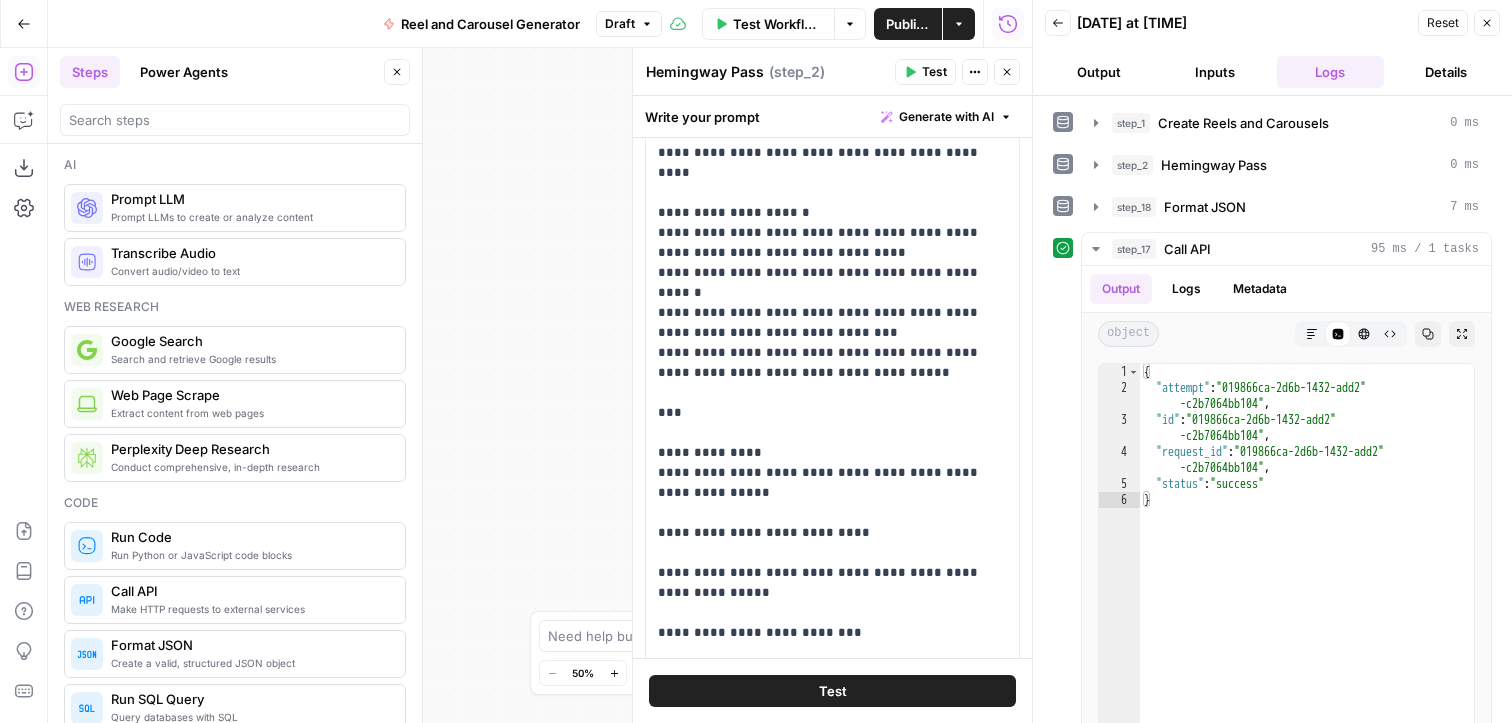 click on "Test" at bounding box center (833, 691) 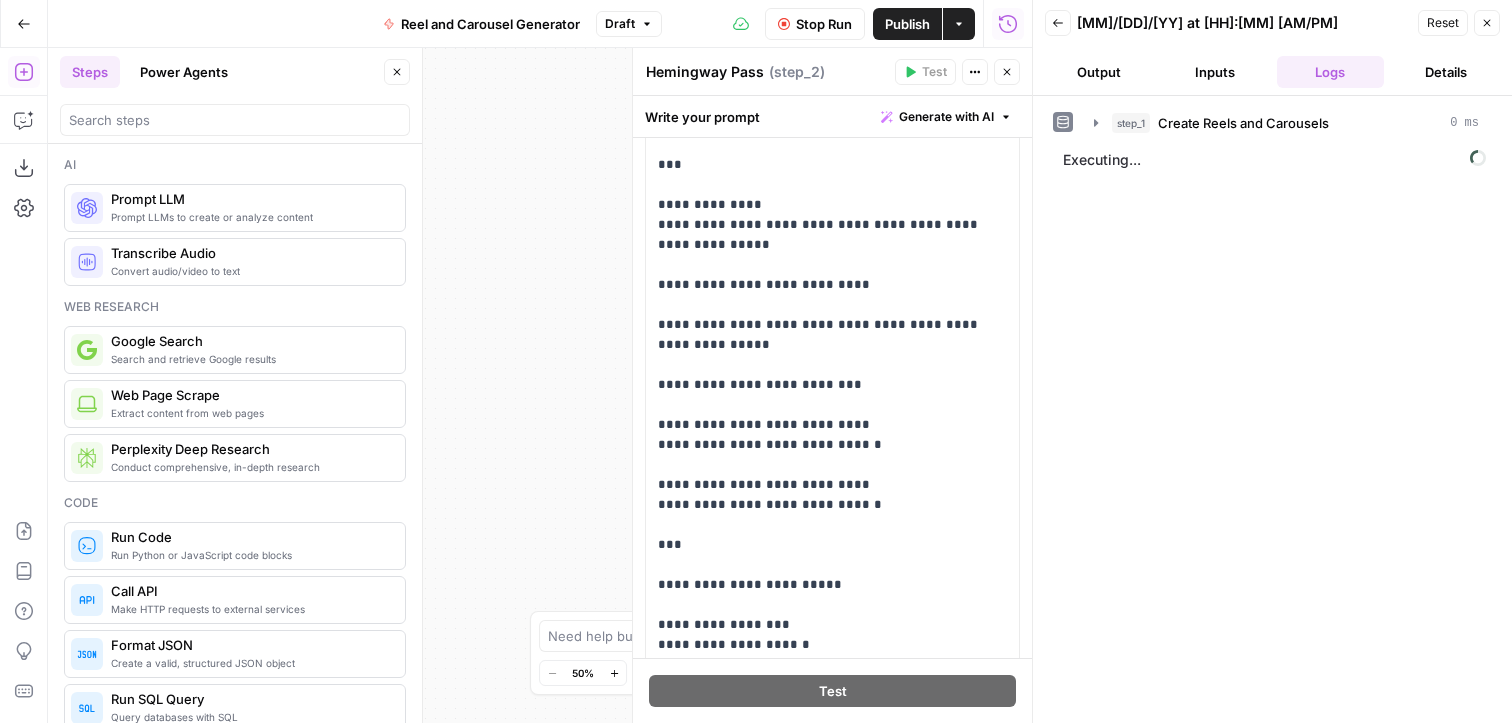 scroll, scrollTop: 361, scrollLeft: 0, axis: vertical 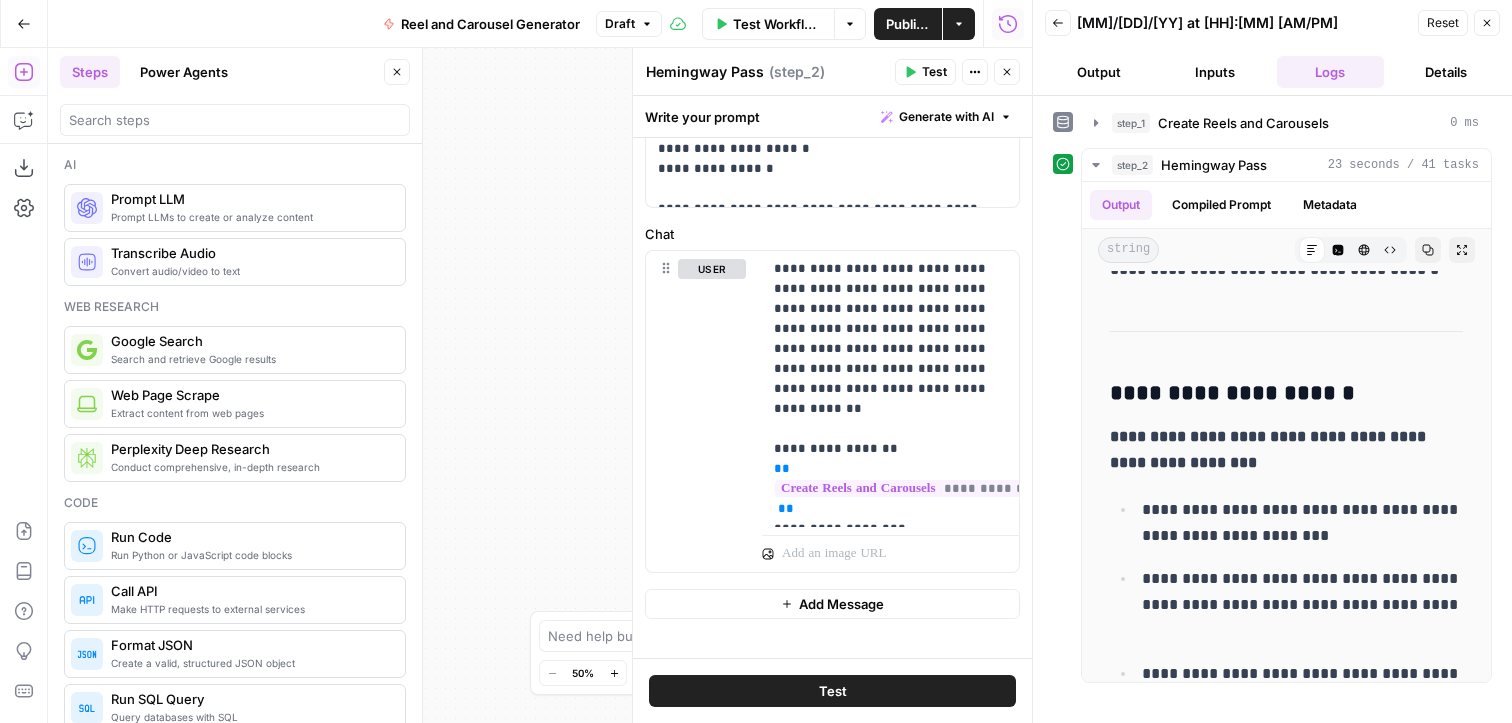 click 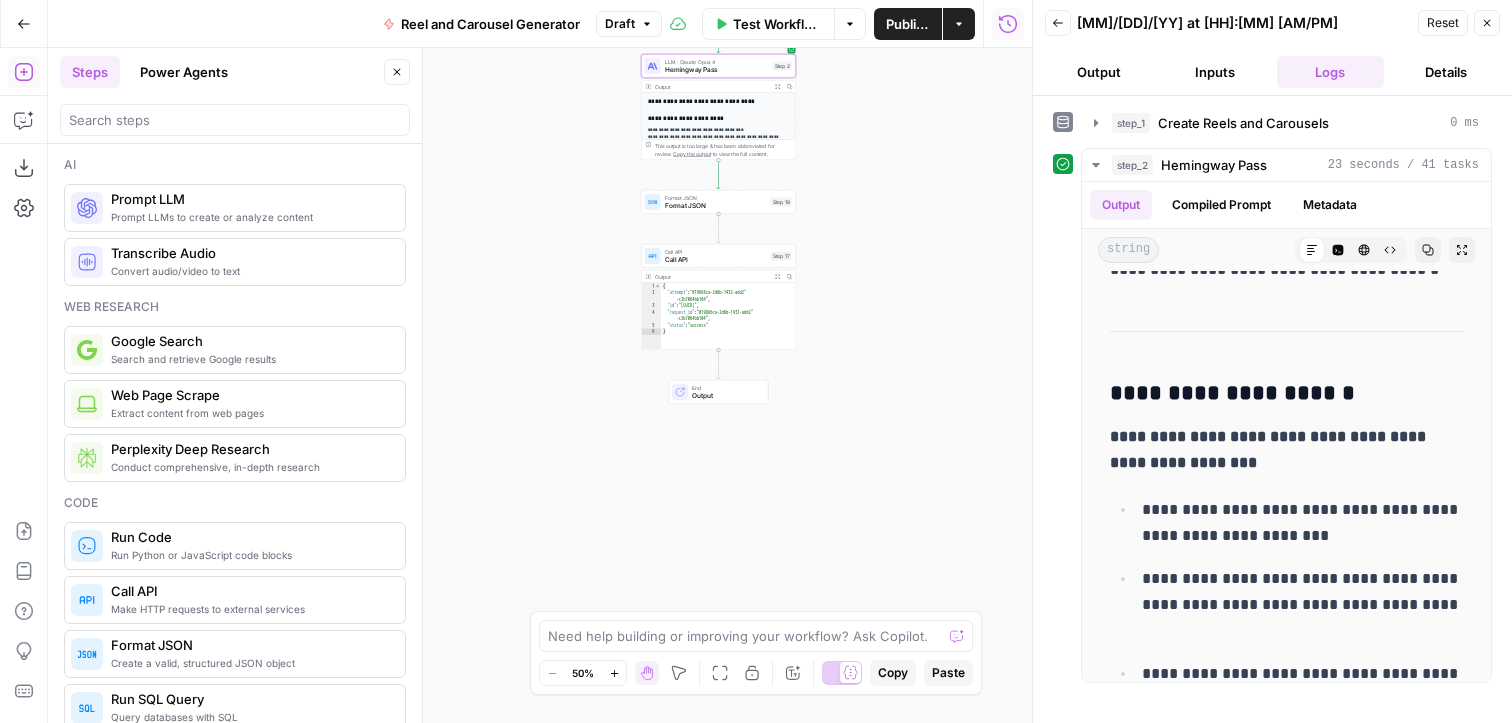 type on "*" 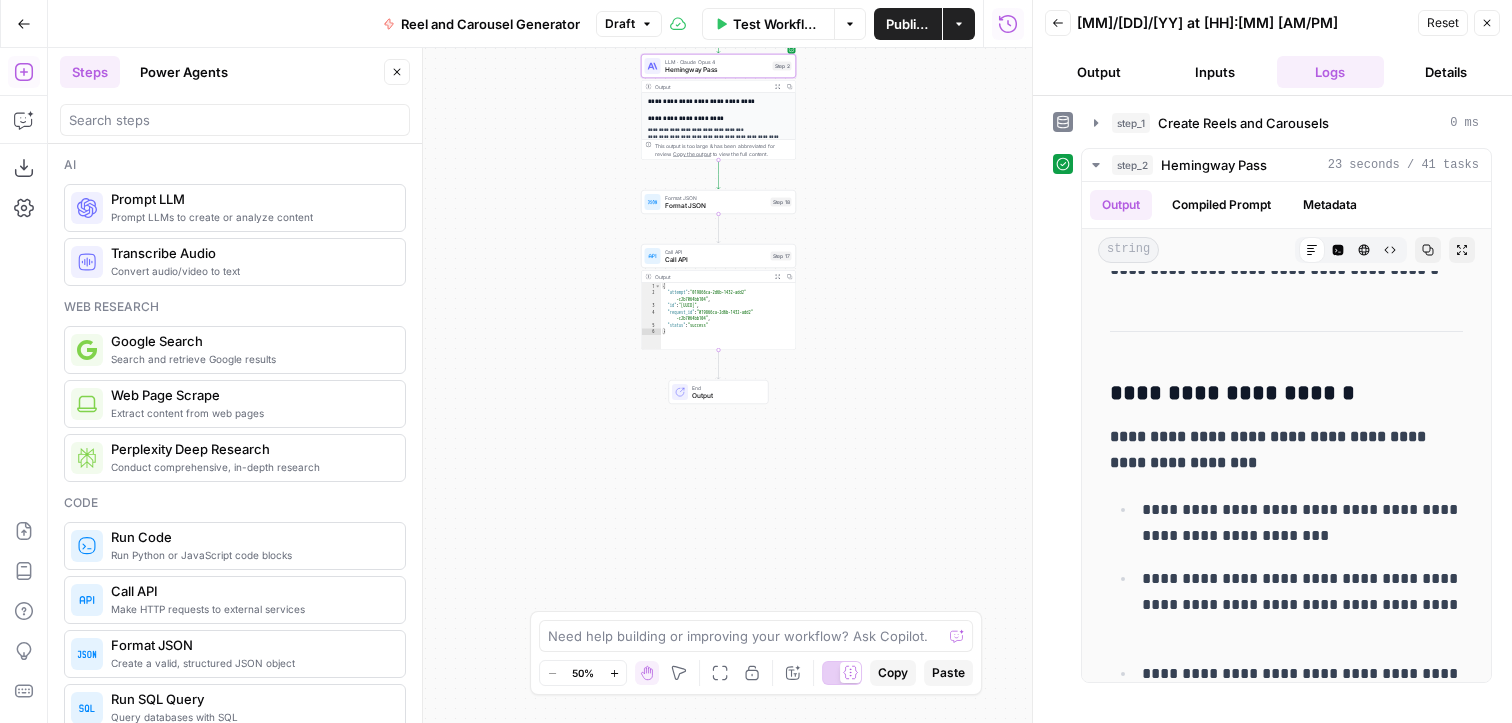 click on "{    "attempt" :  "[UUID]" ,    "id" :  "[UUID]" ,    "request_id" :  "[UUID]" ,    "status" :  "success" }" at bounding box center (728, 323) 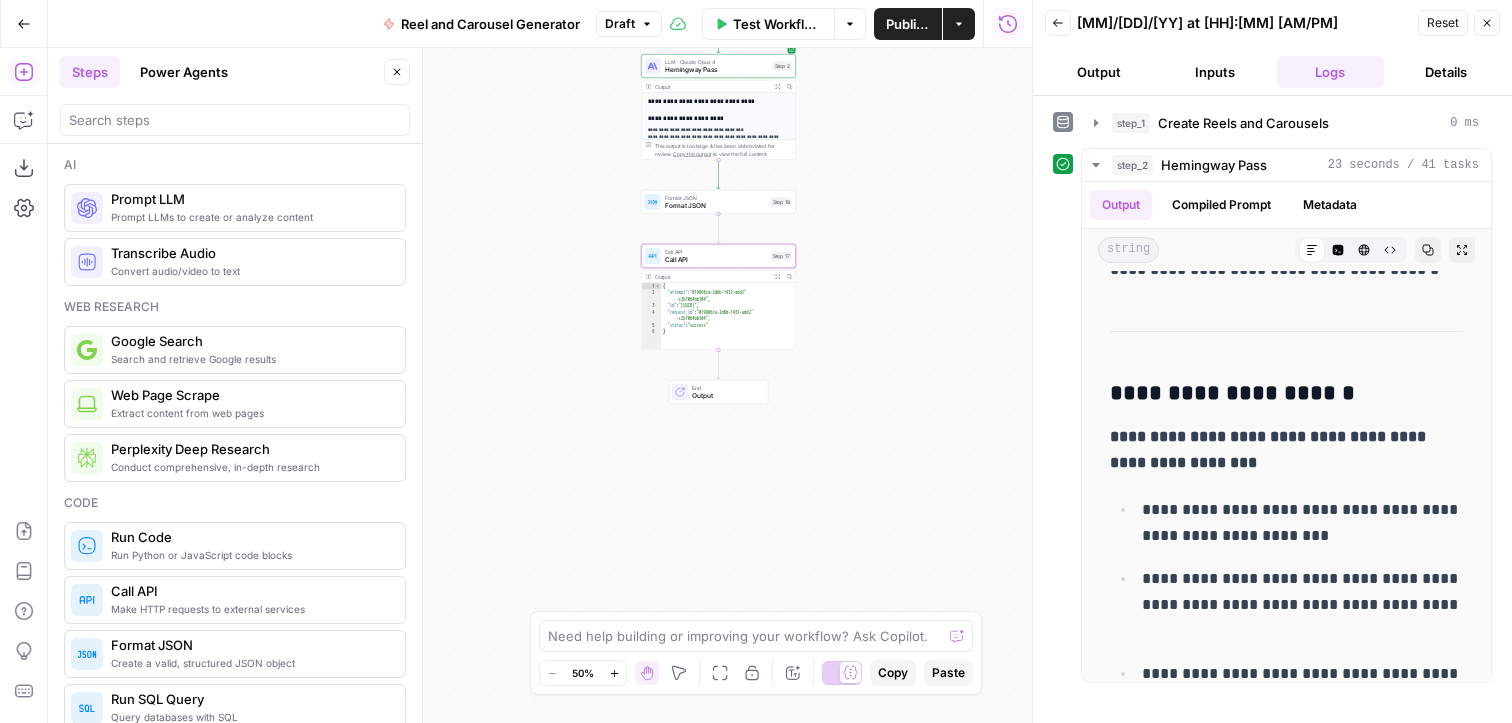 click on "Call API" at bounding box center [716, 260] 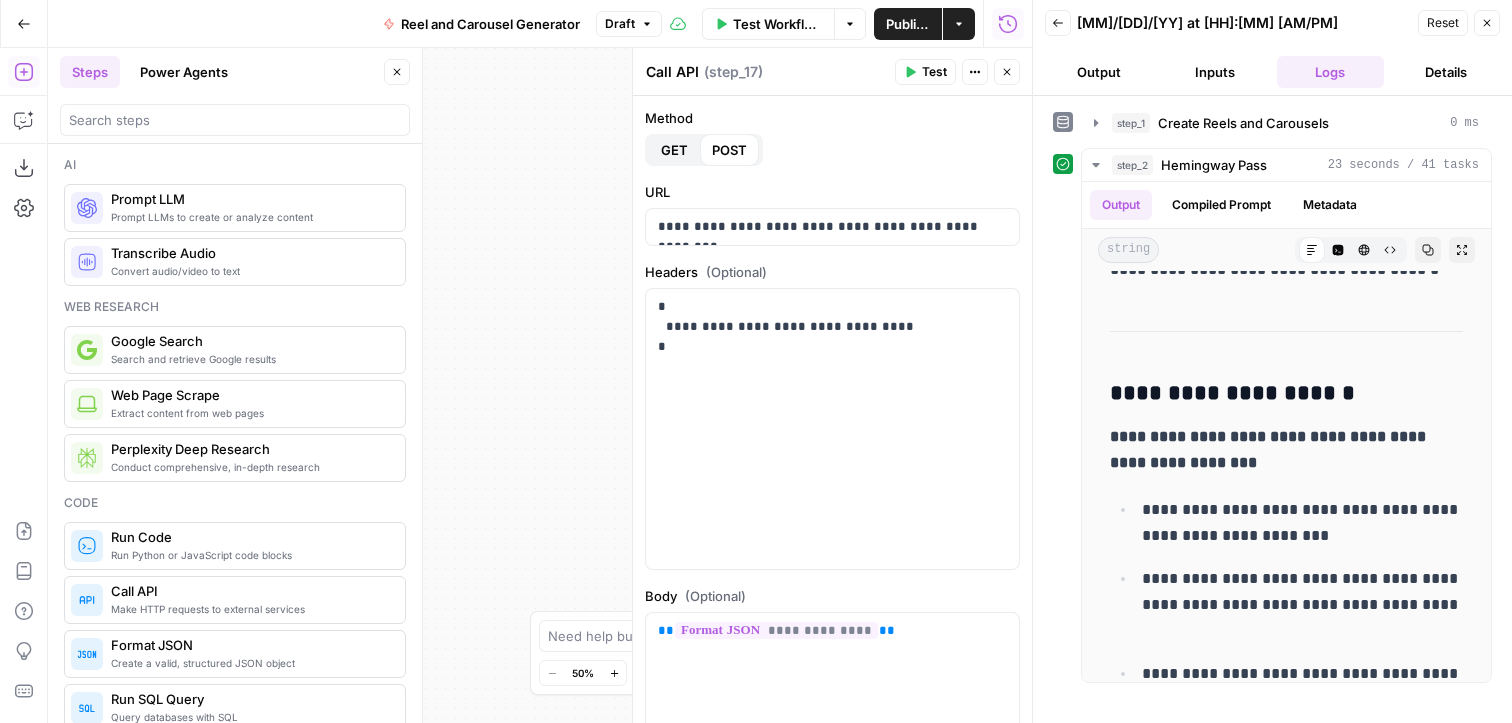 click on "Test" at bounding box center (934, 72) 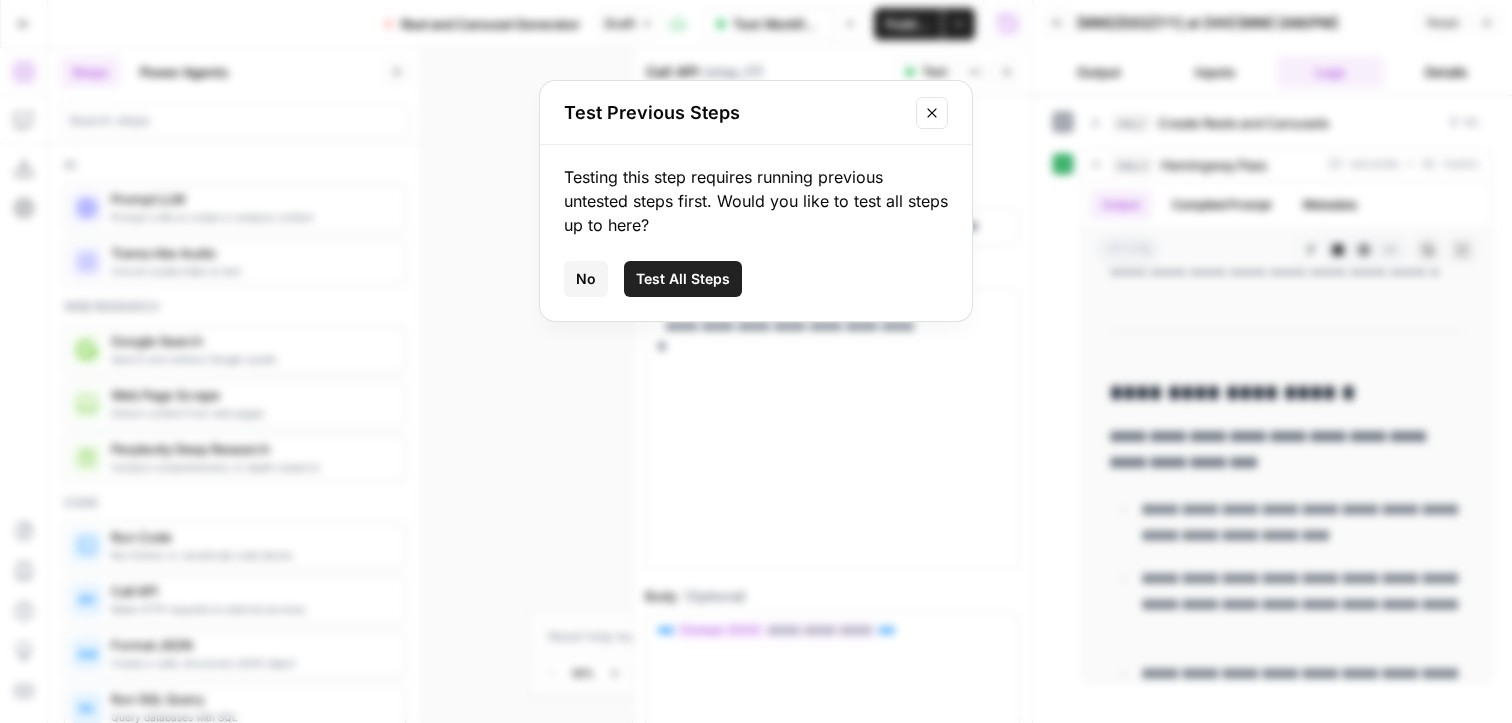 click on "Test All Steps" at bounding box center [683, 279] 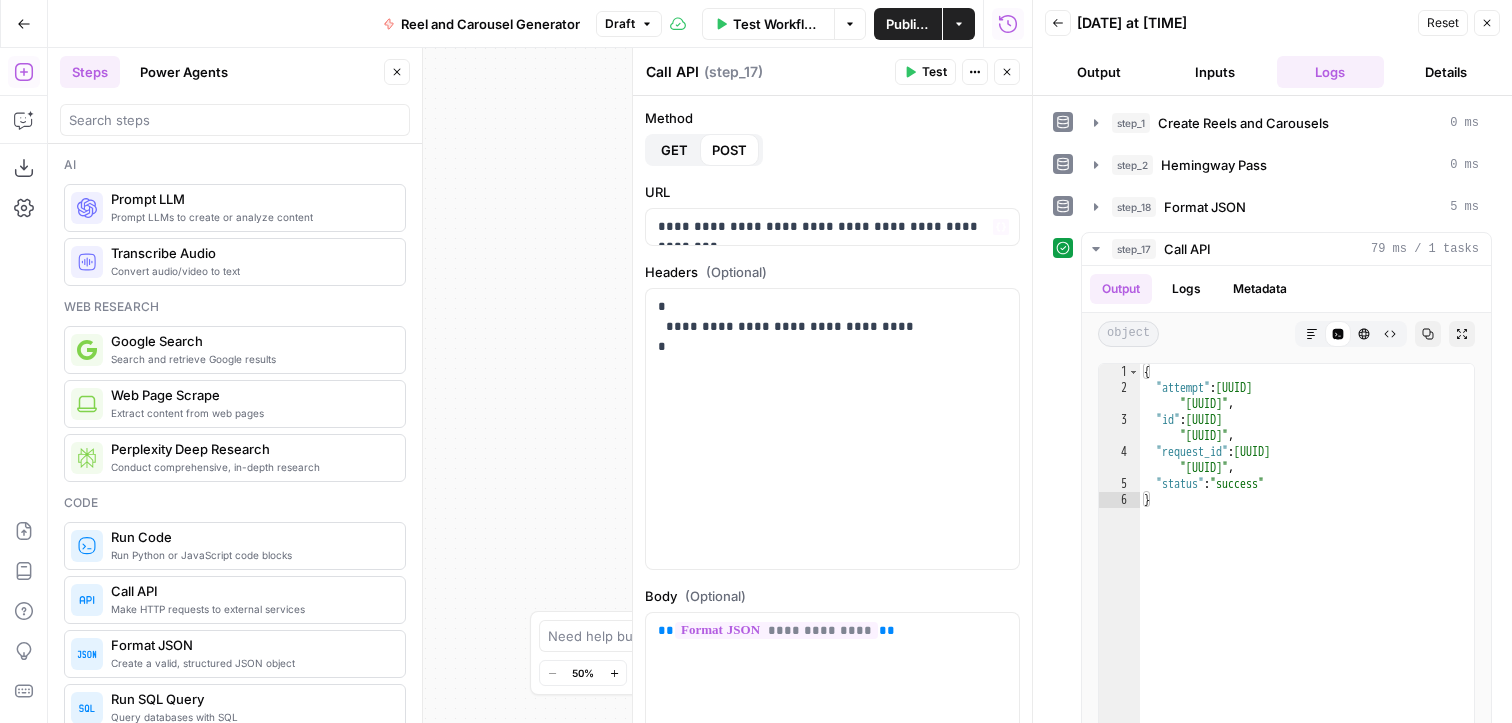 click on "**********" at bounding box center [540, 385] 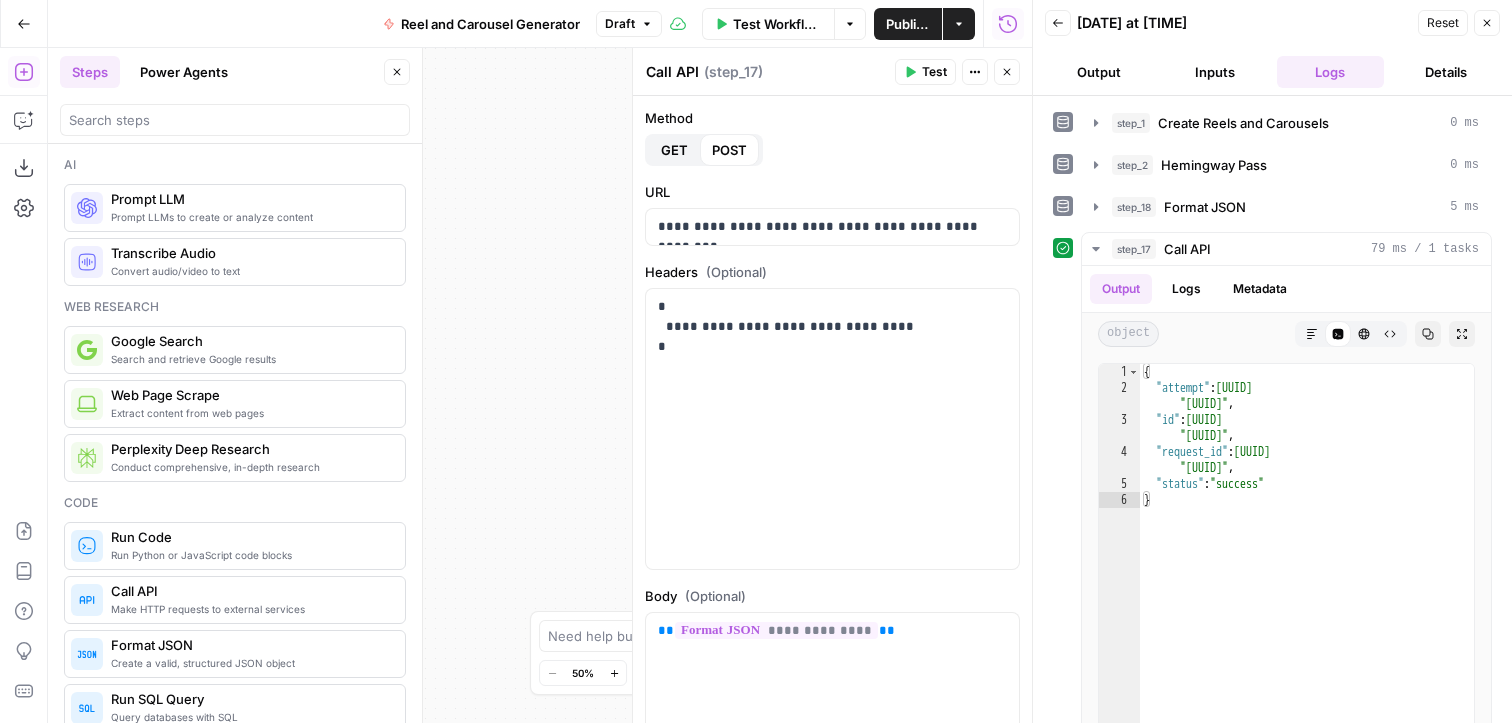 click 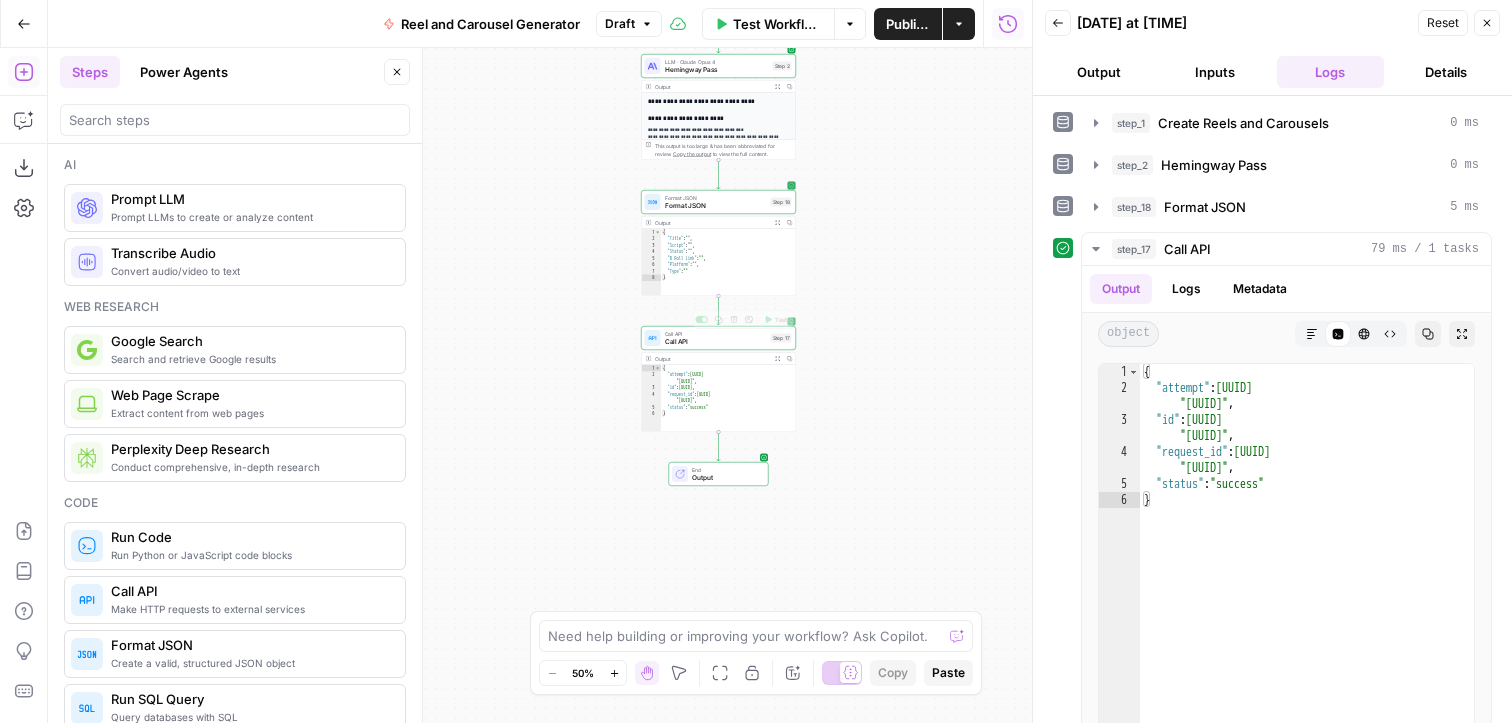 click on "Format JSON Format JSON Step 18 Copy step Delete step Add Note Test" at bounding box center [718, 202] 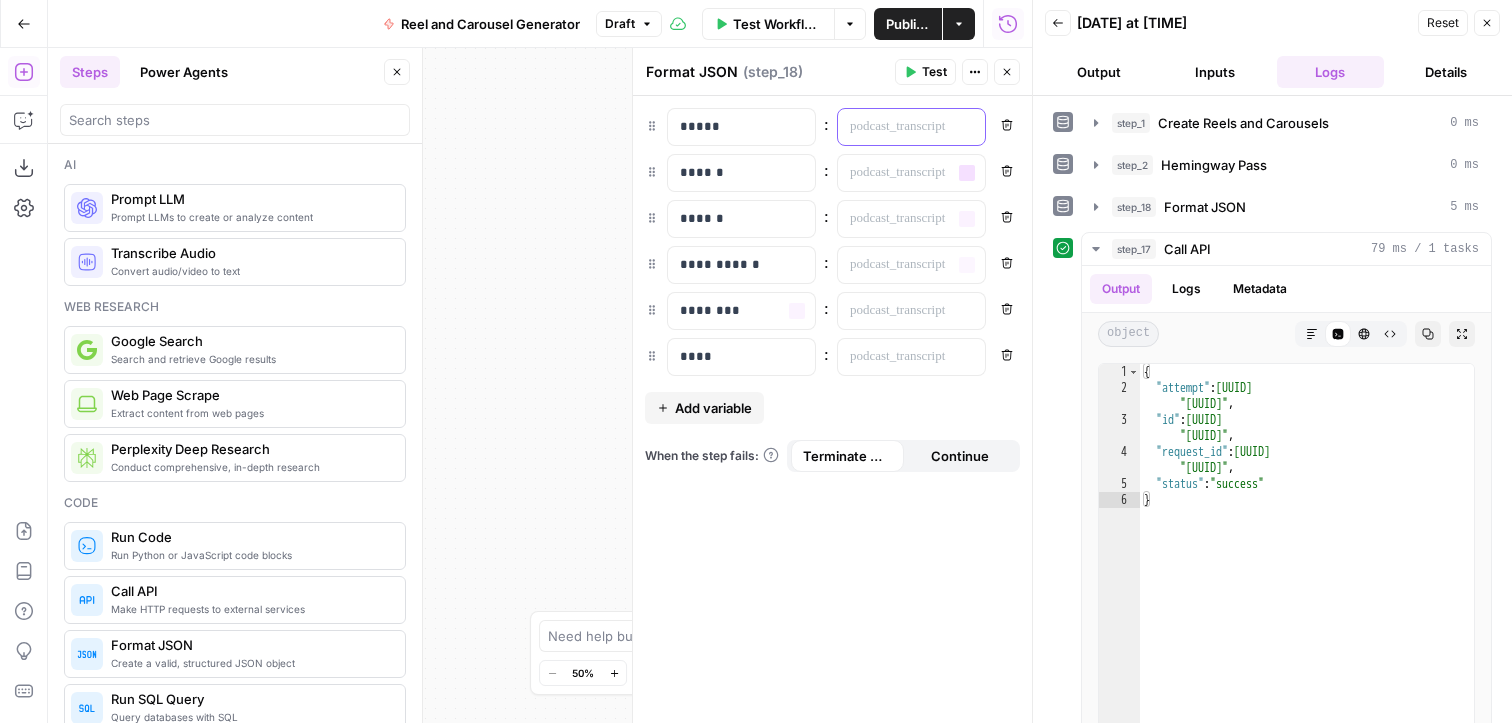 click at bounding box center (895, 127) 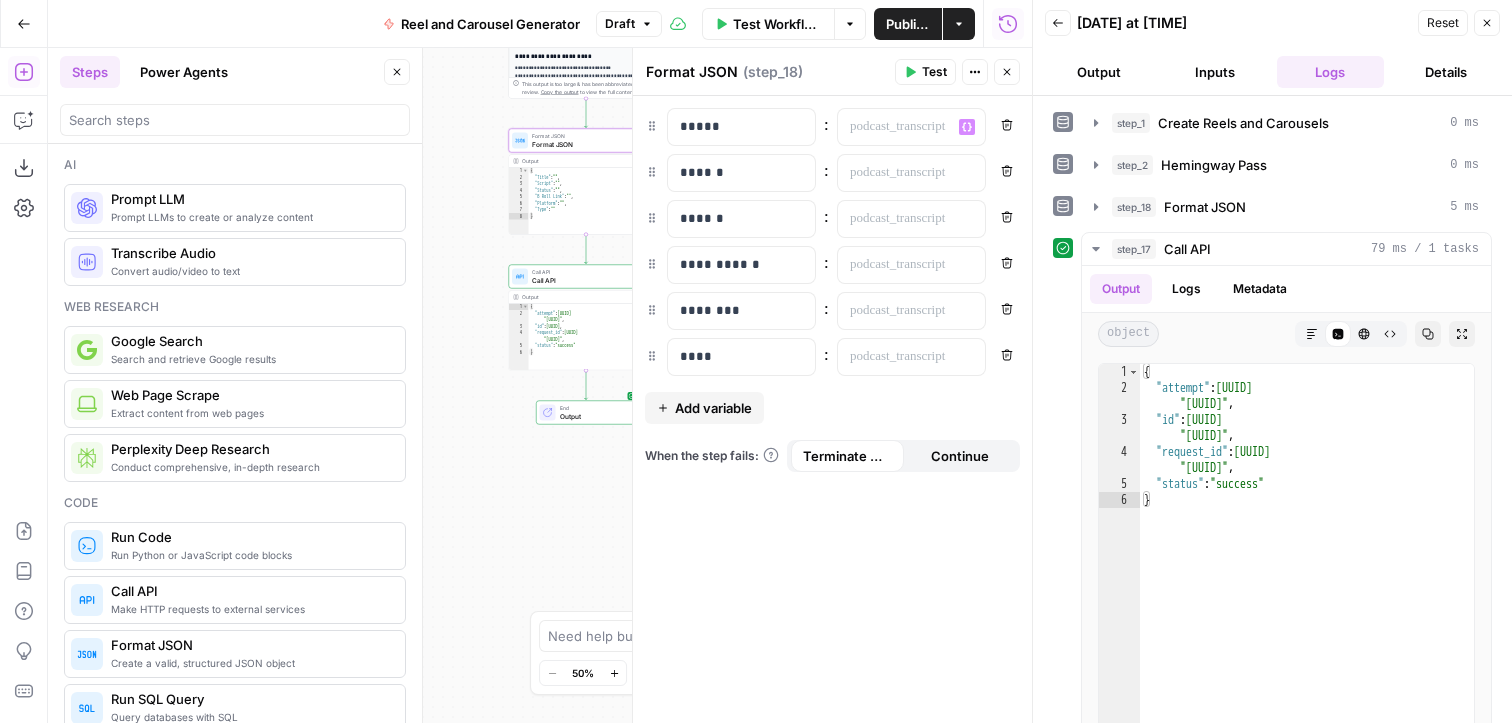 click on "Actions" at bounding box center (975, 72) 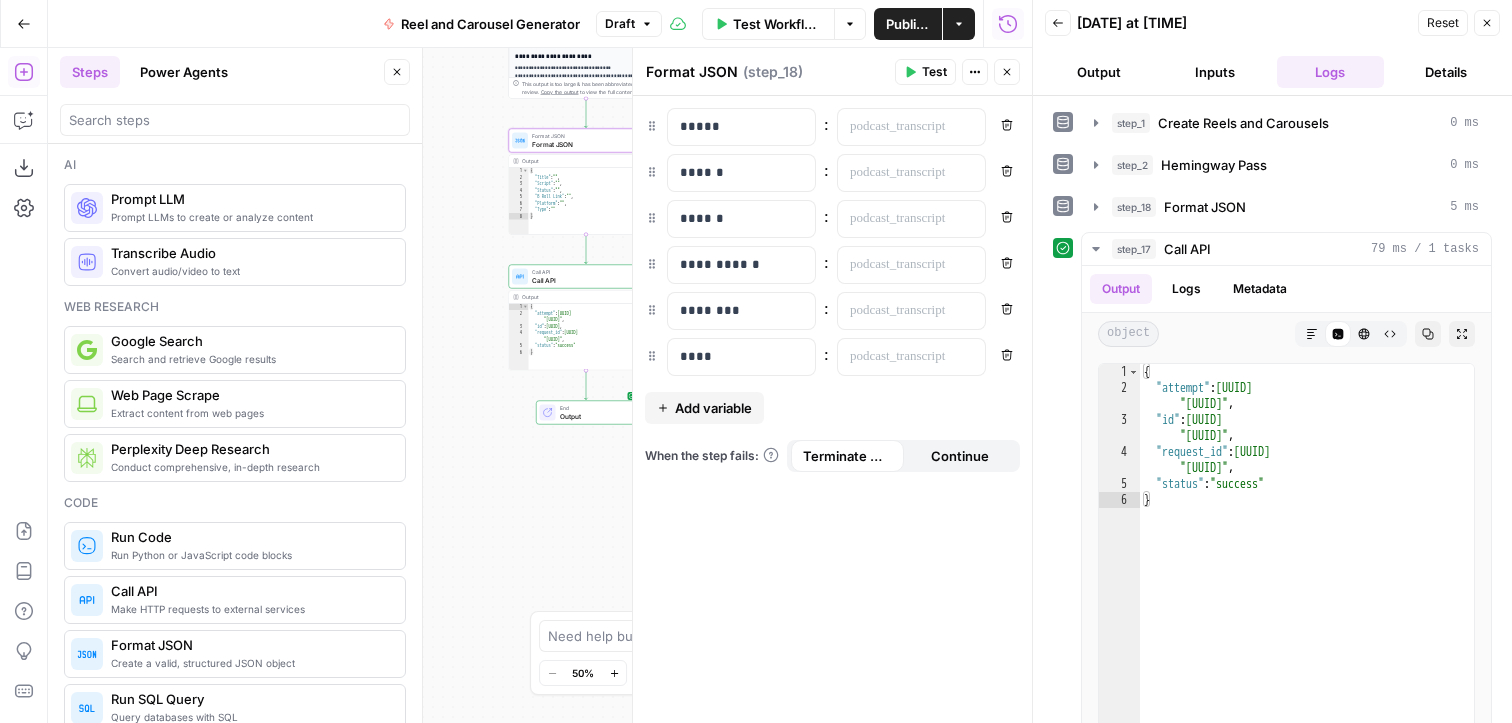 click 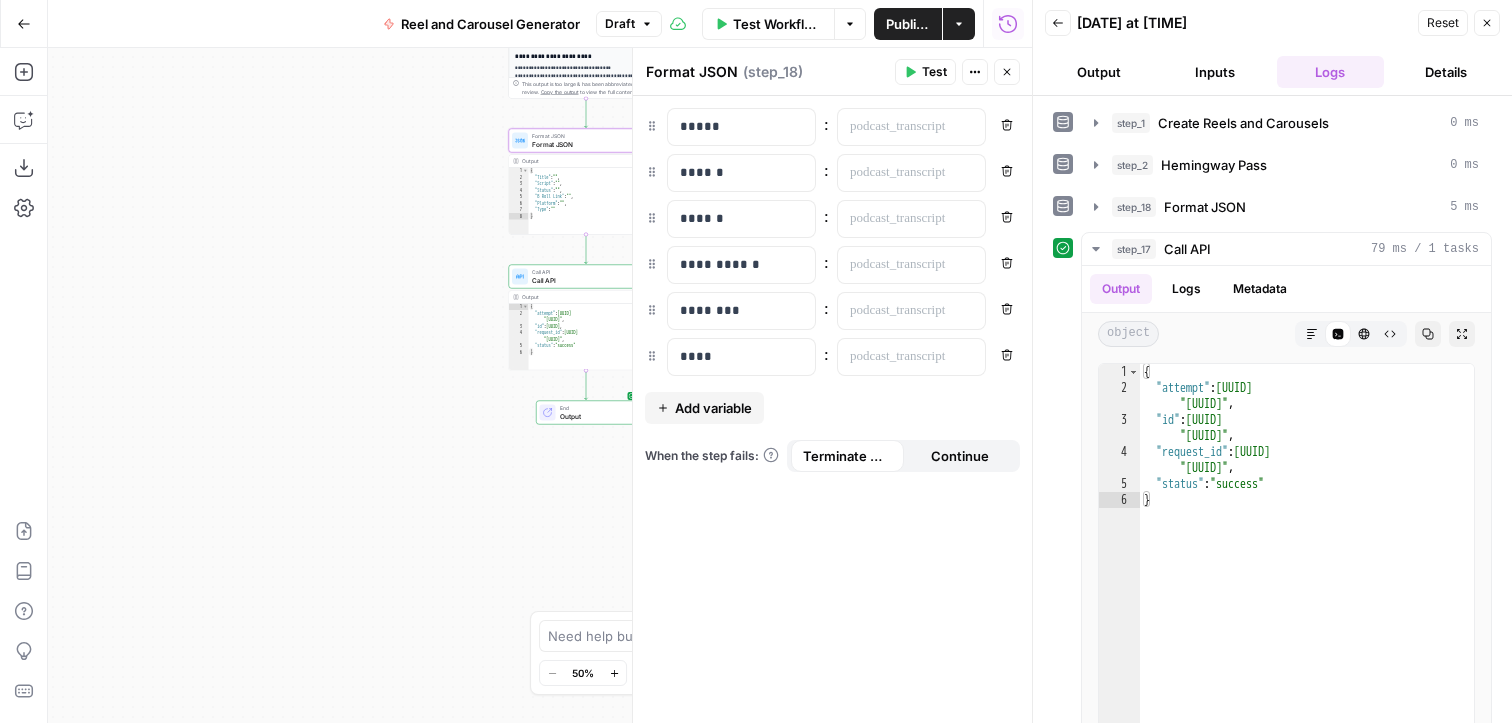 click on "Copilot" at bounding box center (24, 120) 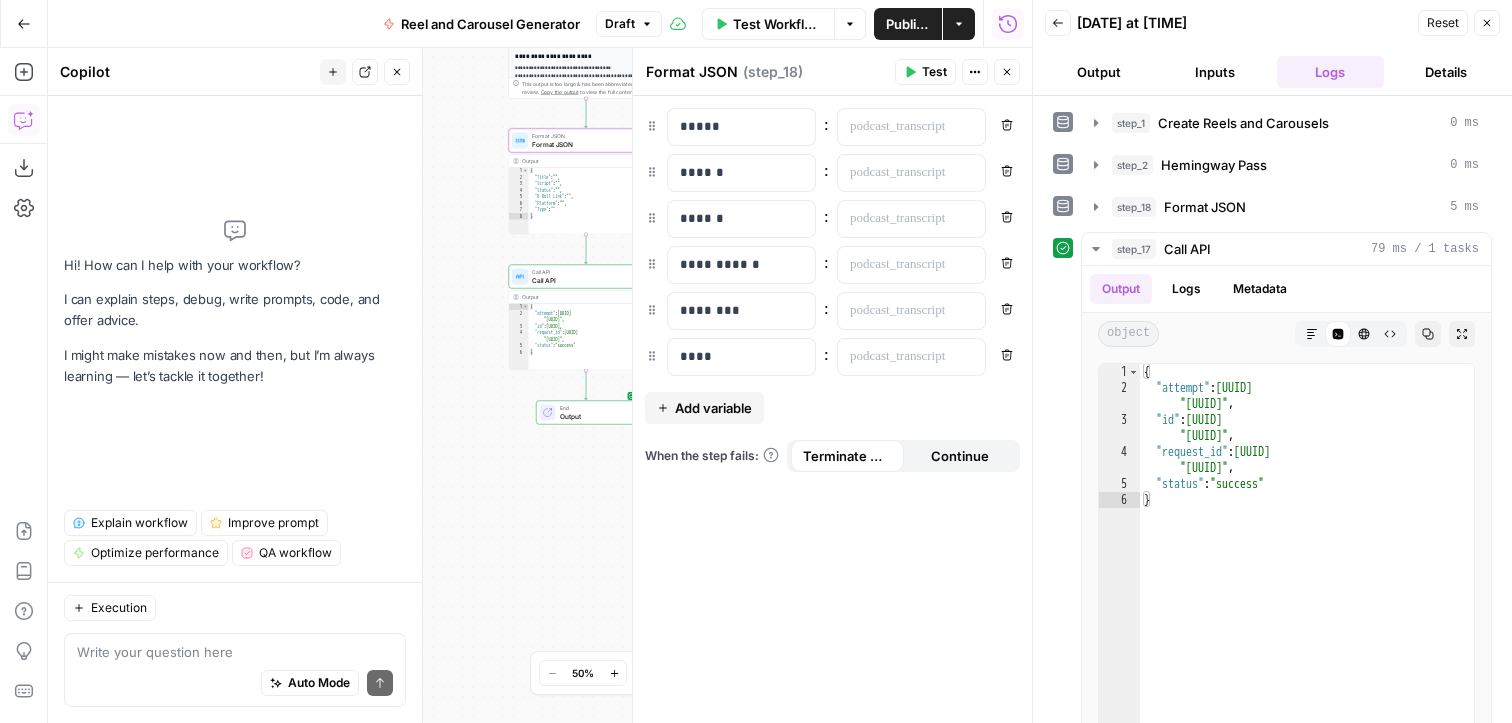 click on "Format JSON" at bounding box center [583, 144] 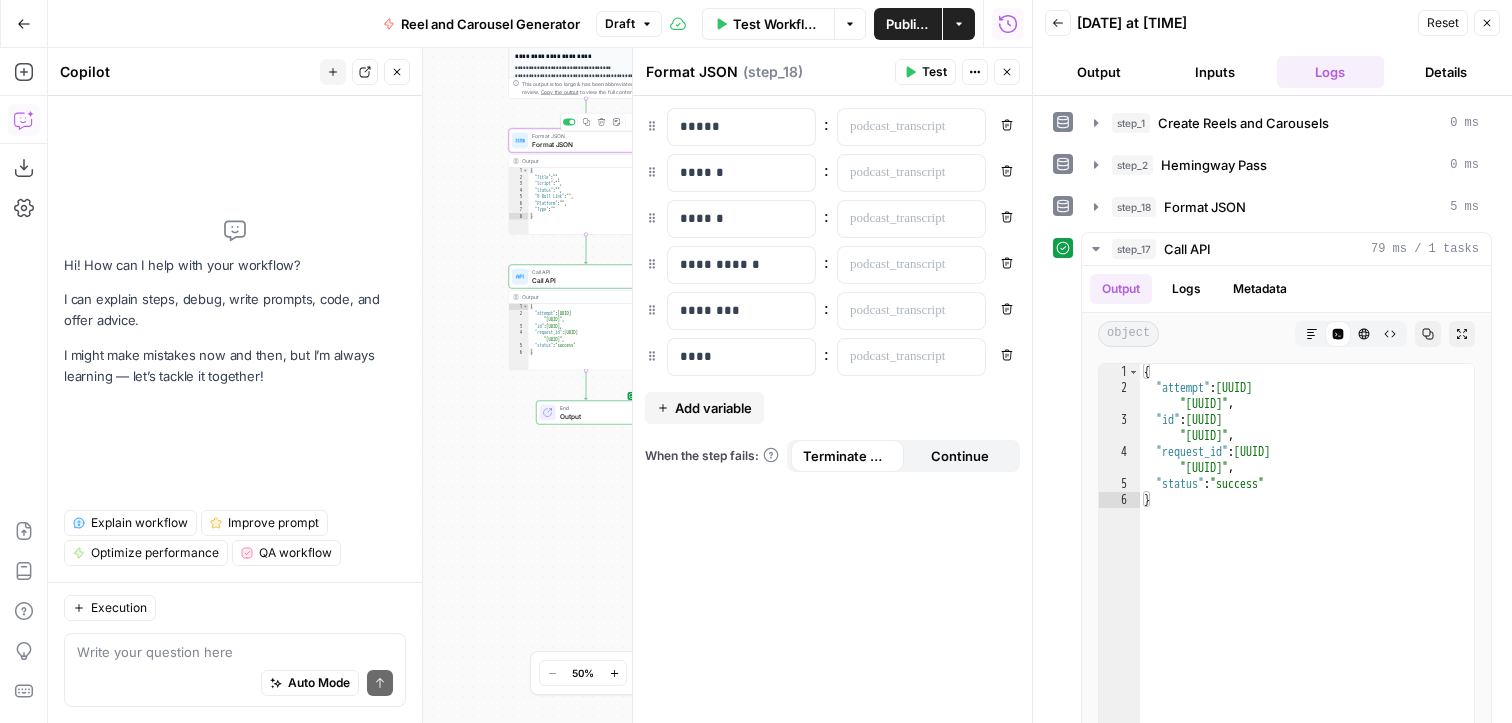 type on "**********" 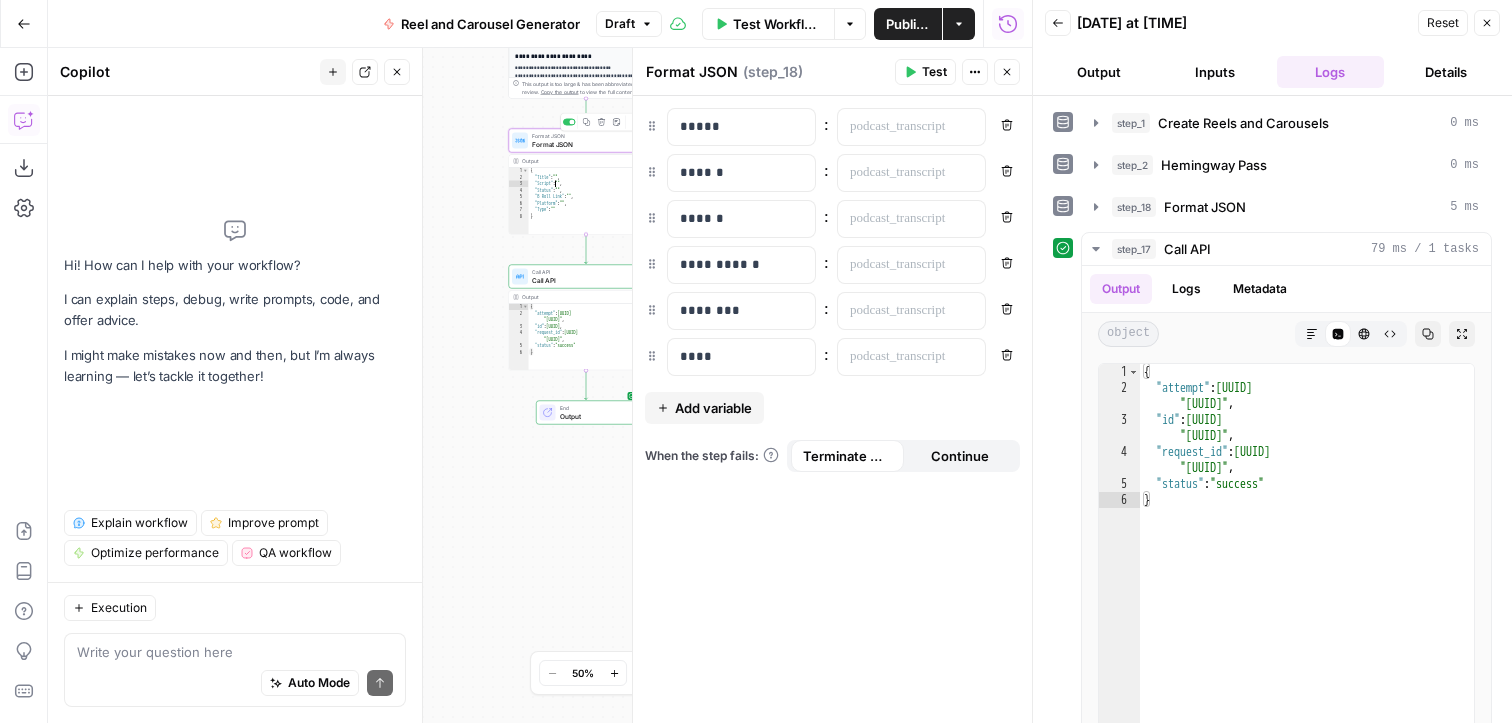 click on "{    "Title" :  "" ,    "Script" :  "" ,    "Status" :  "" ,    "B Roll Link" :  "" ,    "Platform" :  "" ,    "Type" :  "" }" at bounding box center [596, 208] 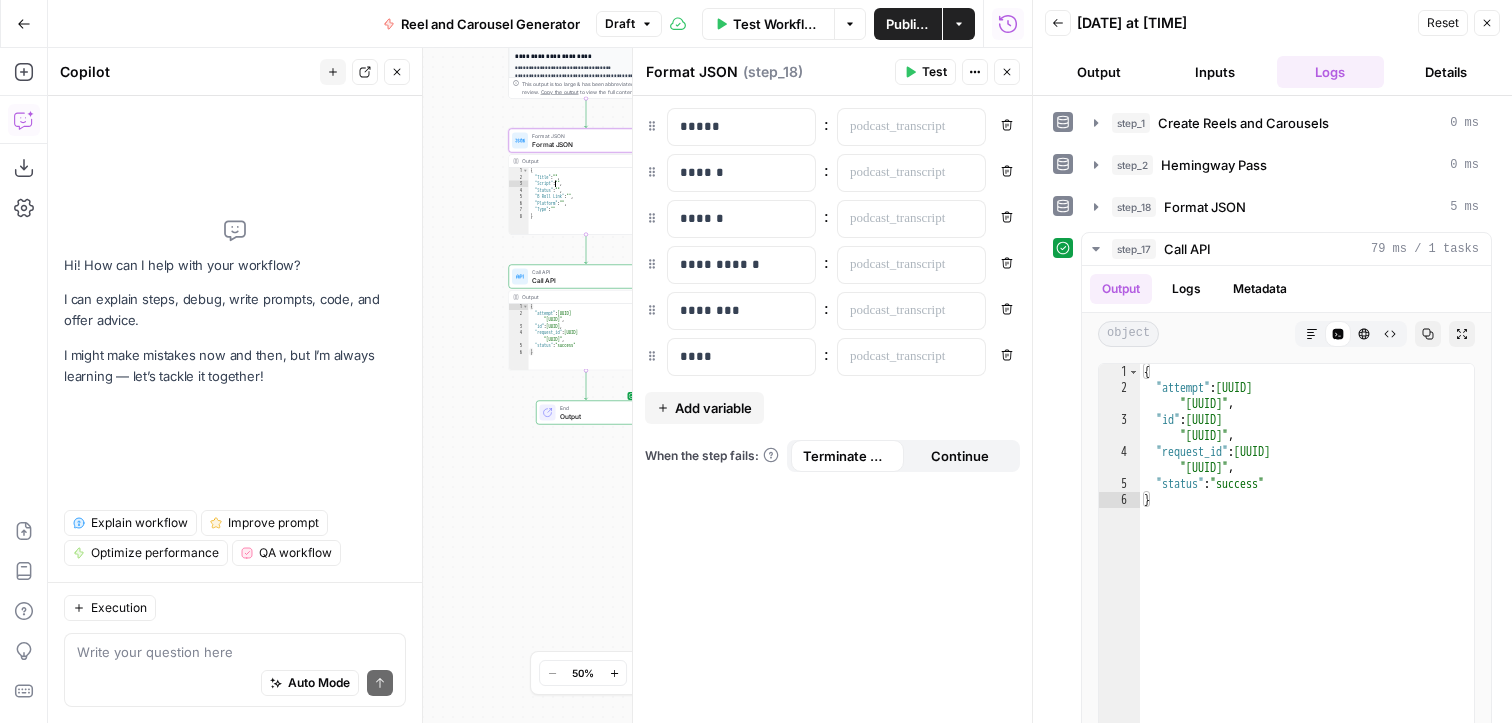 click on "Format JSON Format JSON Step 18" at bounding box center [586, 141] 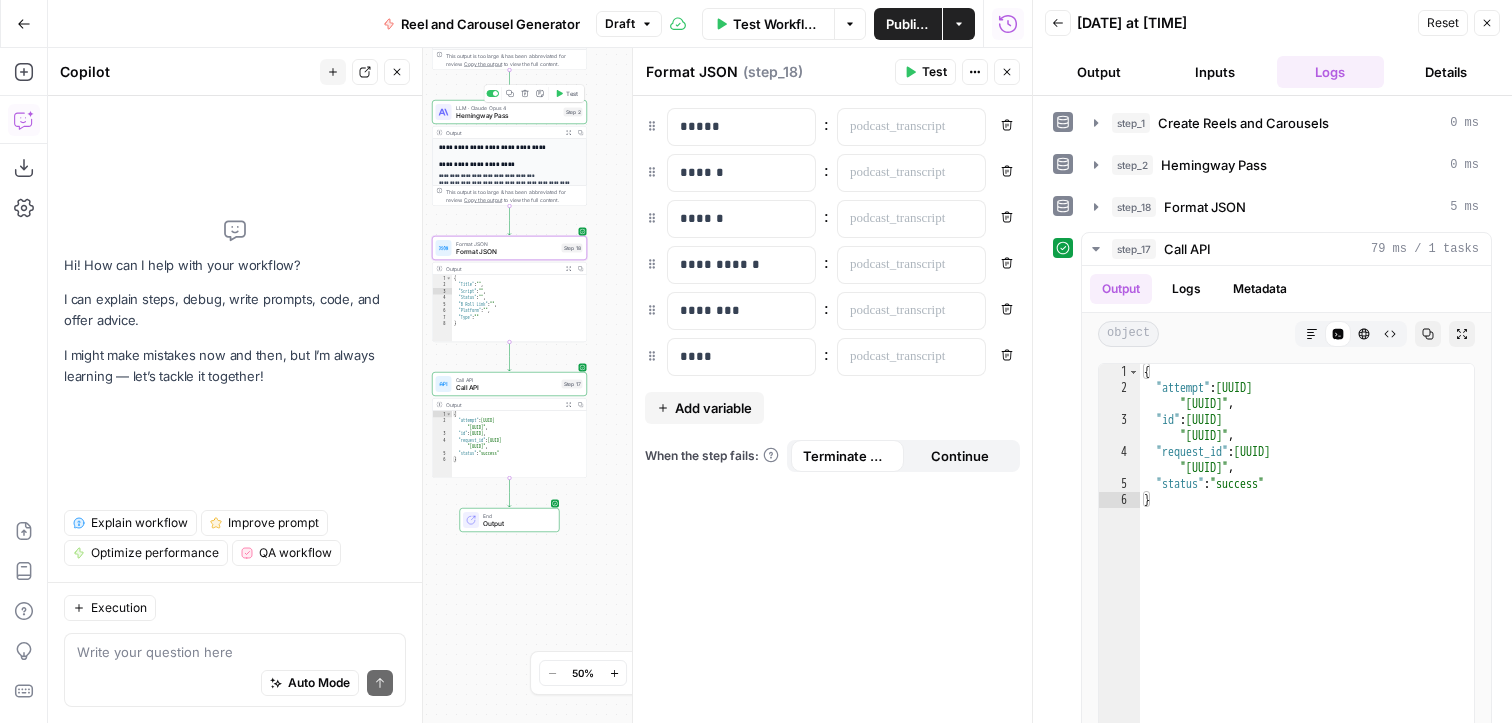 click on "Hemingway Pass" at bounding box center [508, 116] 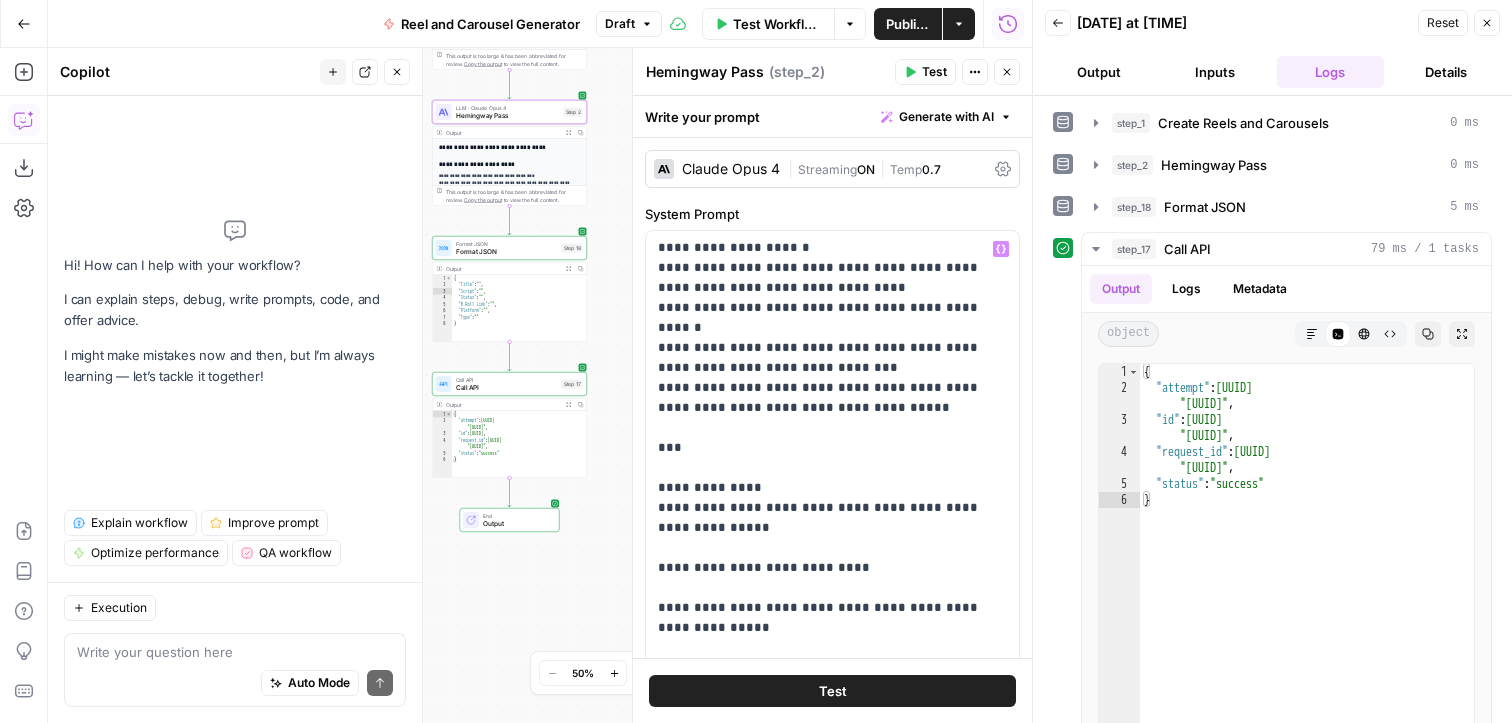 scroll, scrollTop: 0, scrollLeft: 0, axis: both 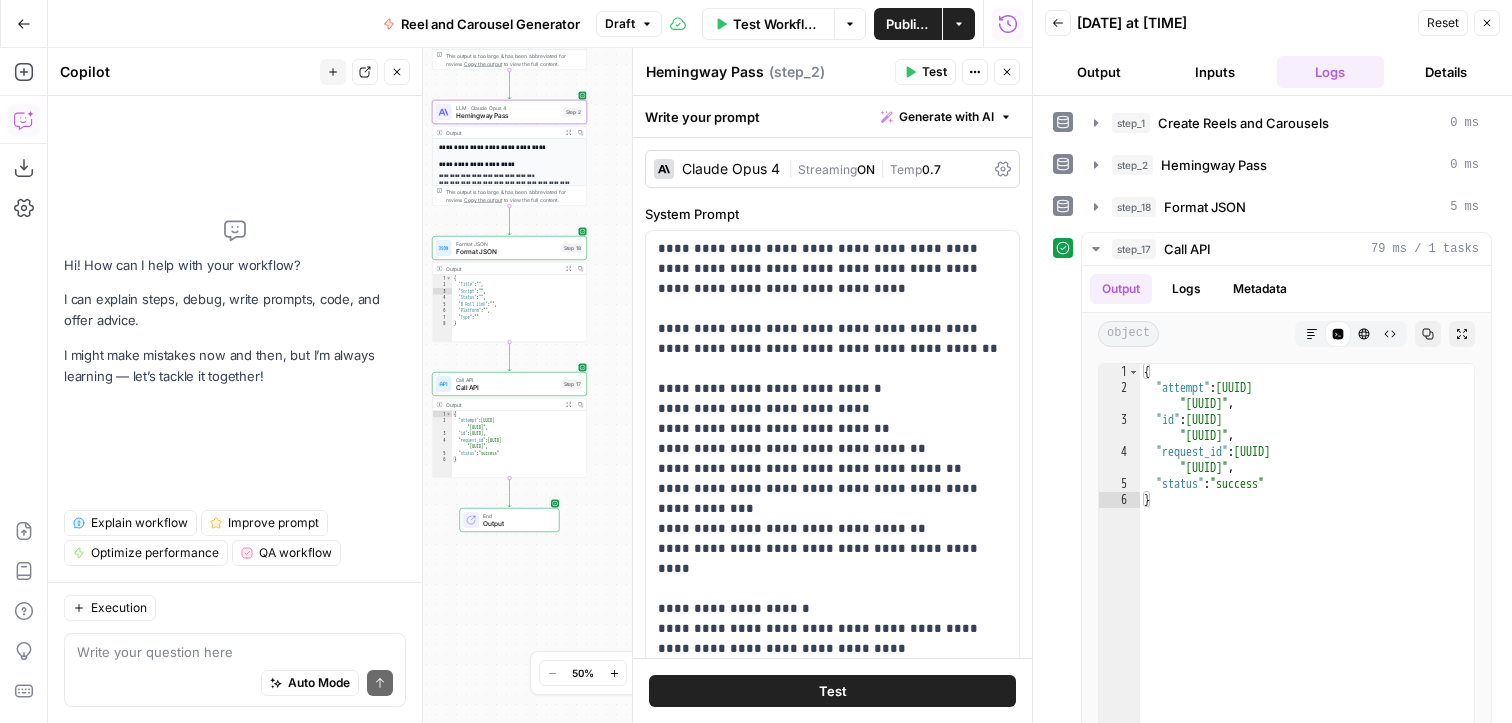 click on "Output" at bounding box center [1099, 72] 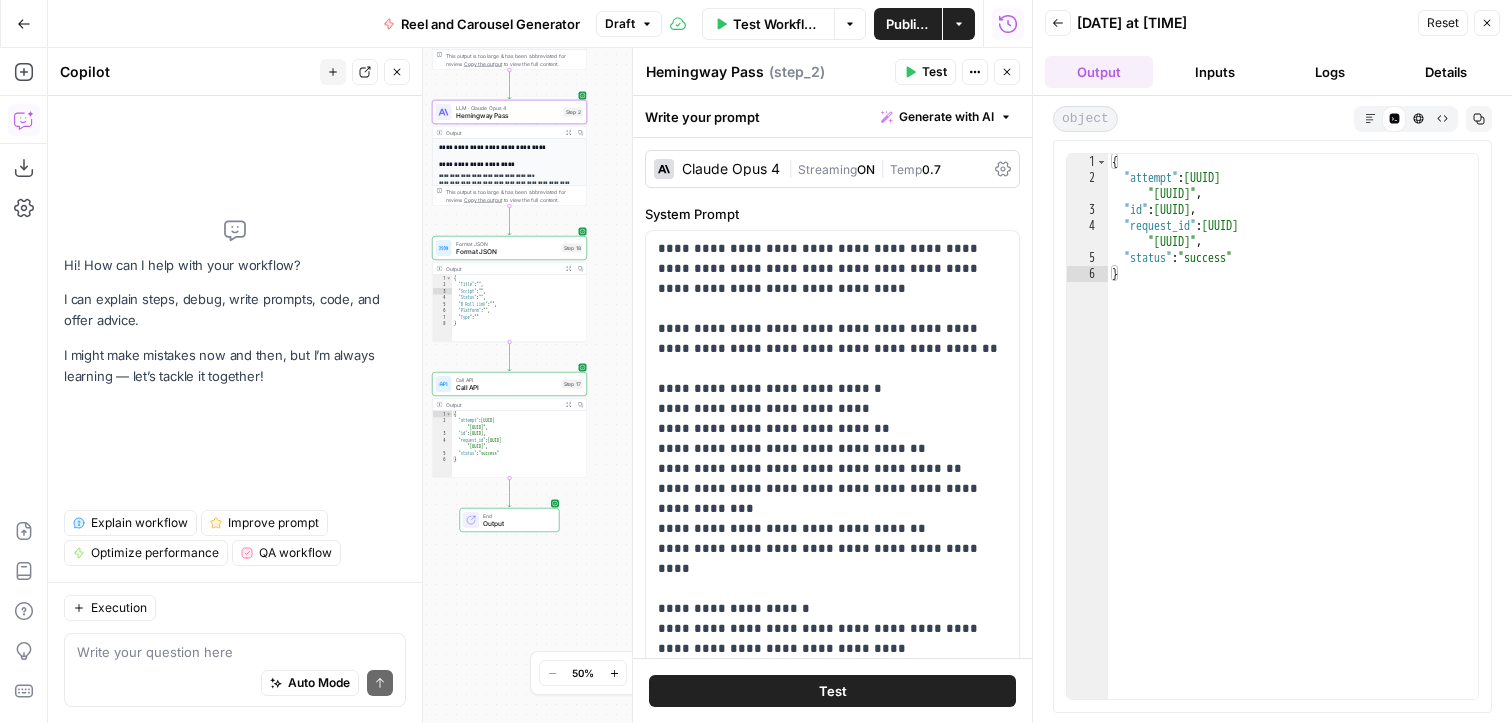 click on "Logs" at bounding box center [1331, 72] 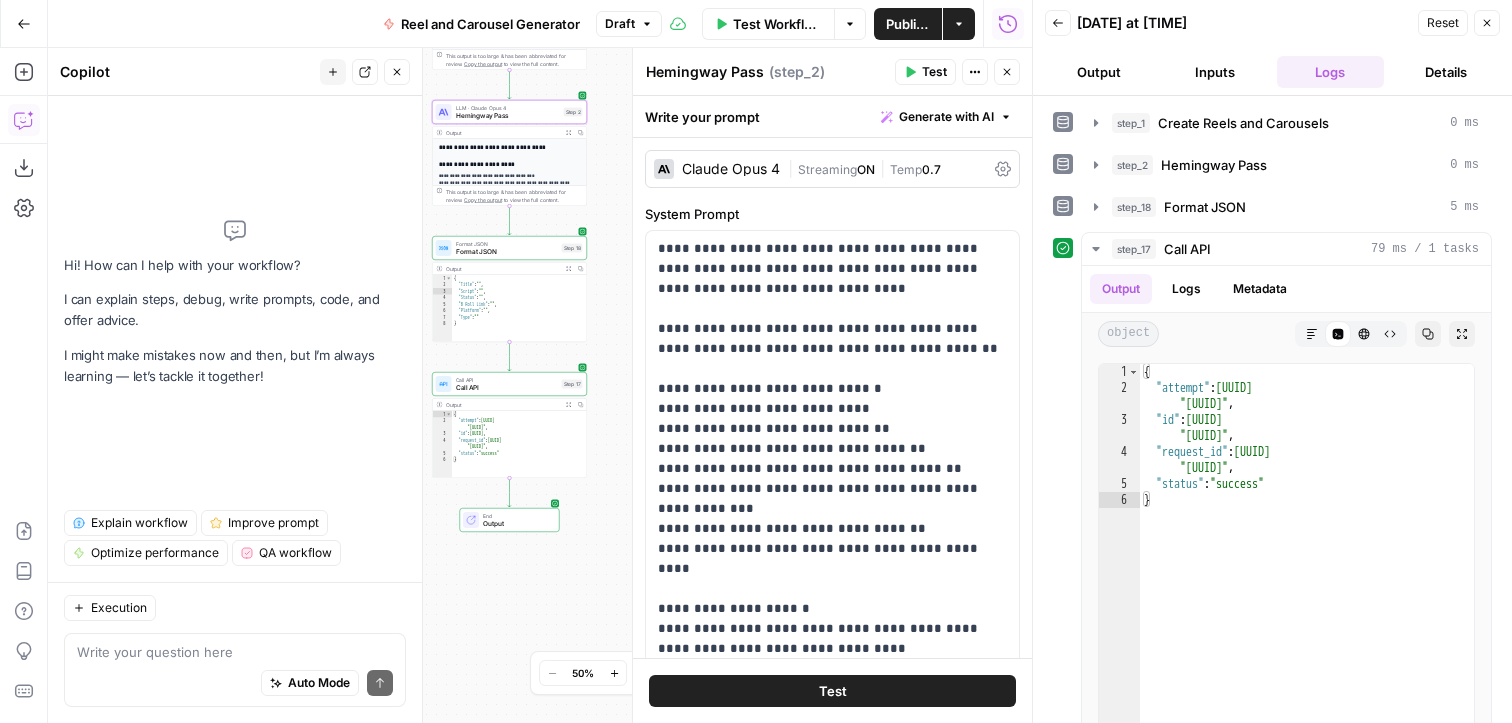 click 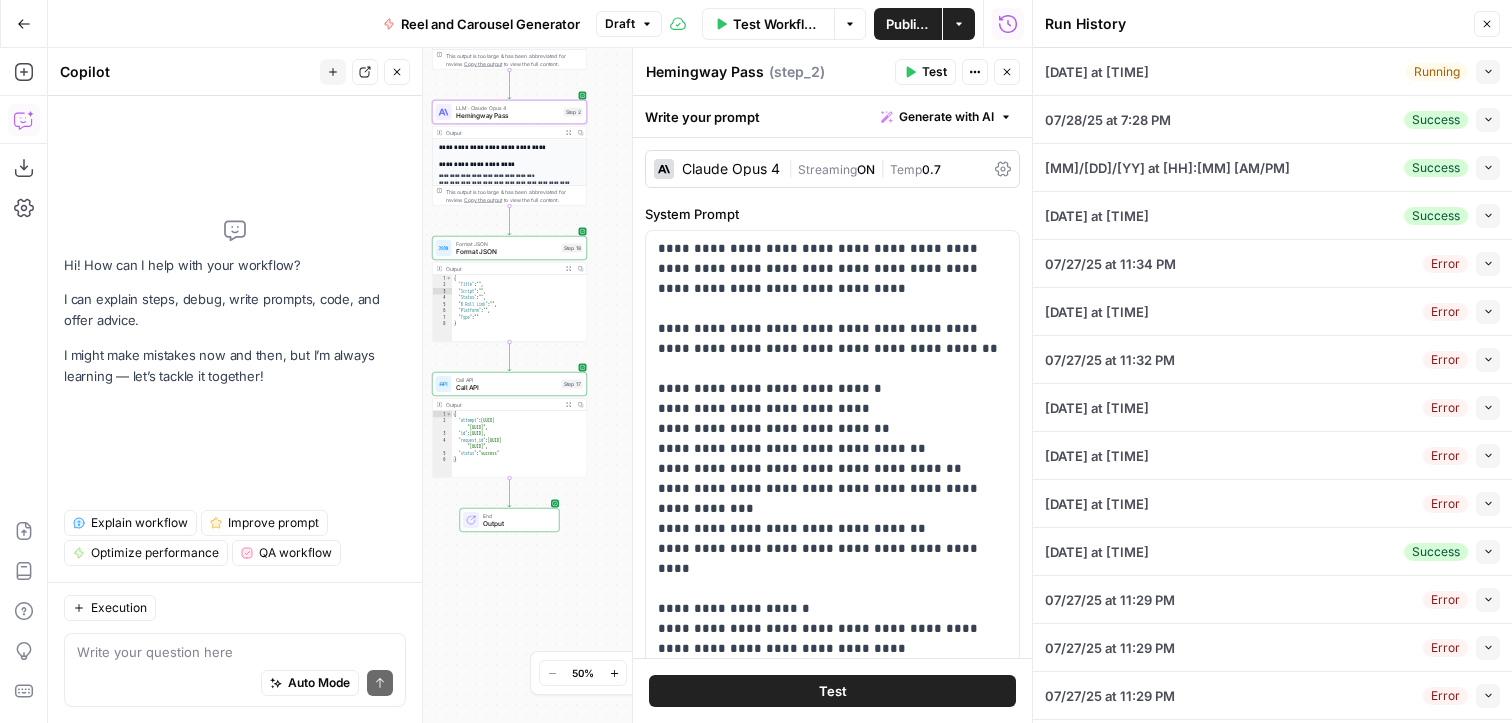 click 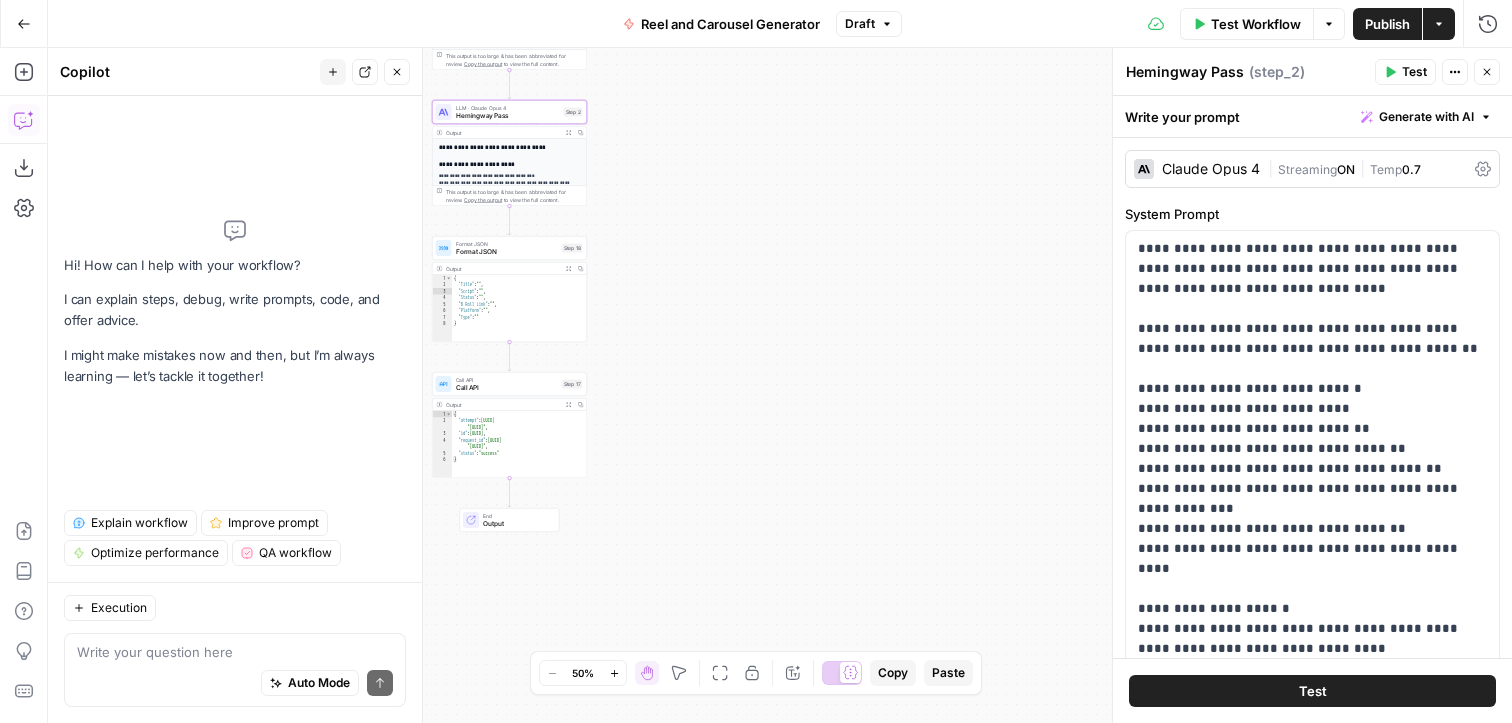 click on "Hemingway Pass" at bounding box center [508, 116] 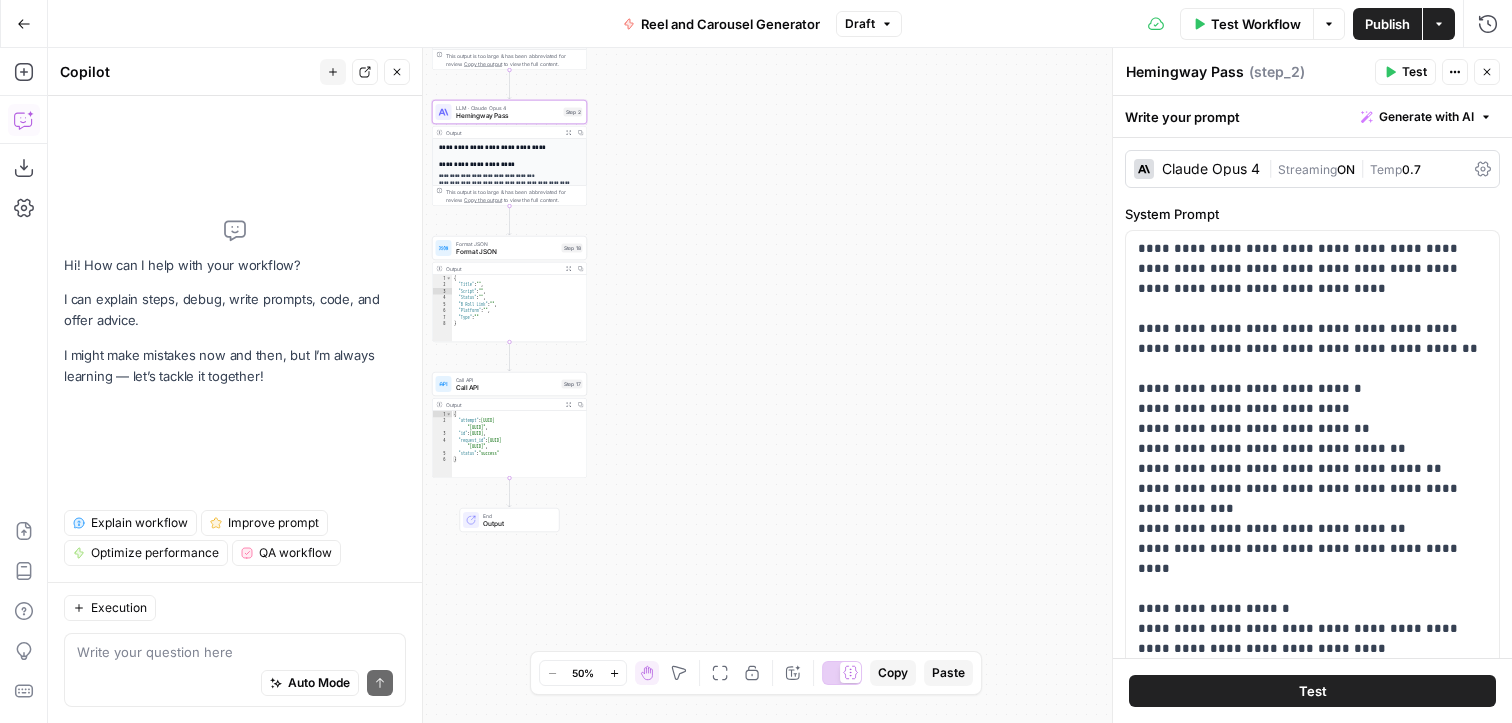 click on "This output is too large & has been abbreviated for review.   Copy the output   to view the full content." at bounding box center [514, 196] 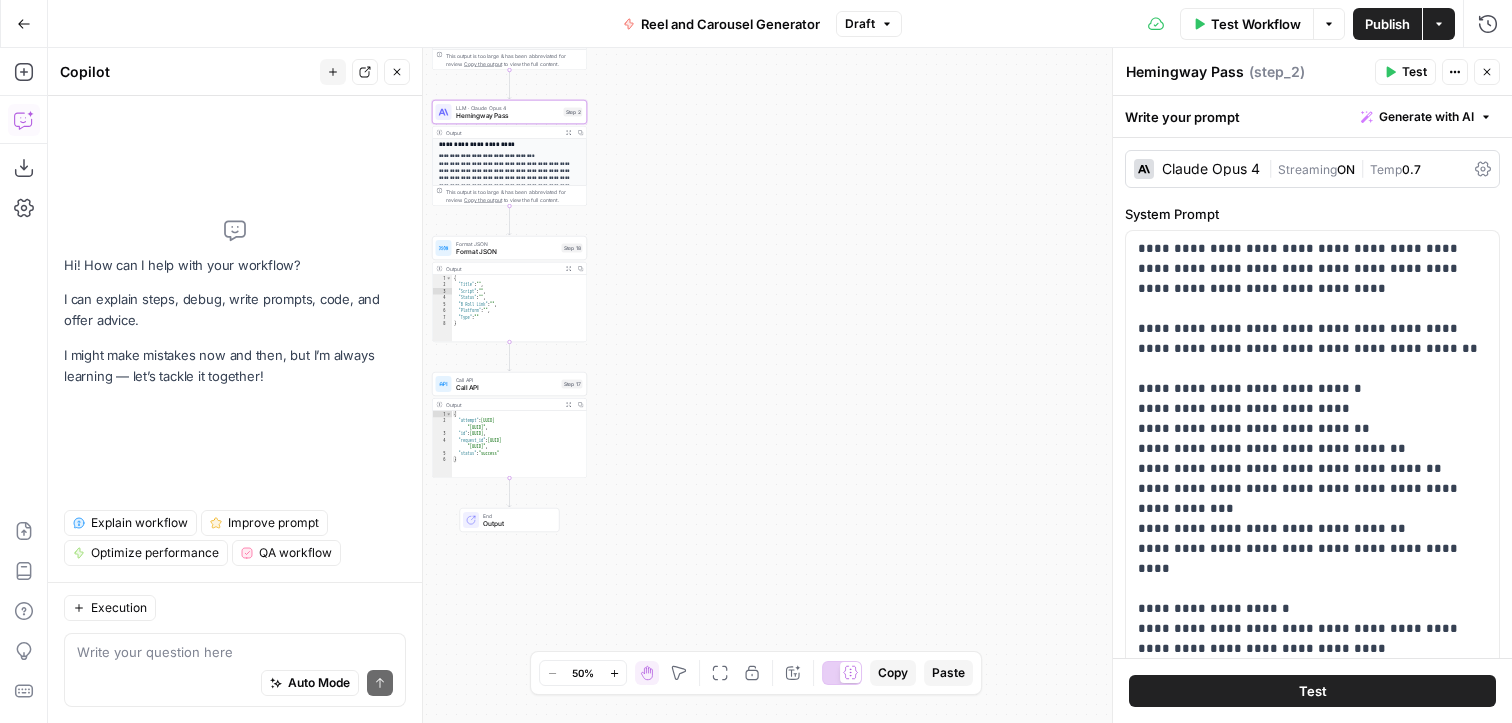 scroll, scrollTop: 40, scrollLeft: 0, axis: vertical 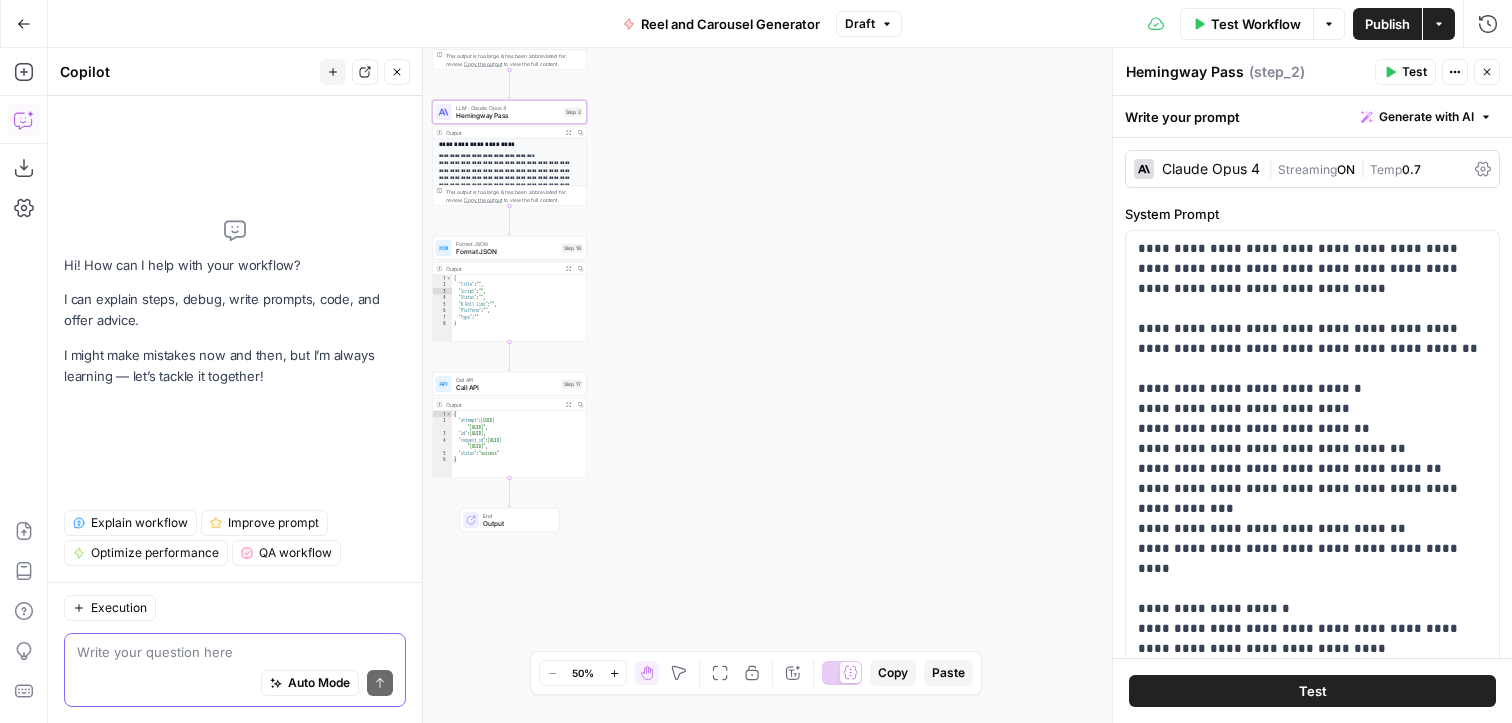 click at bounding box center [235, 652] 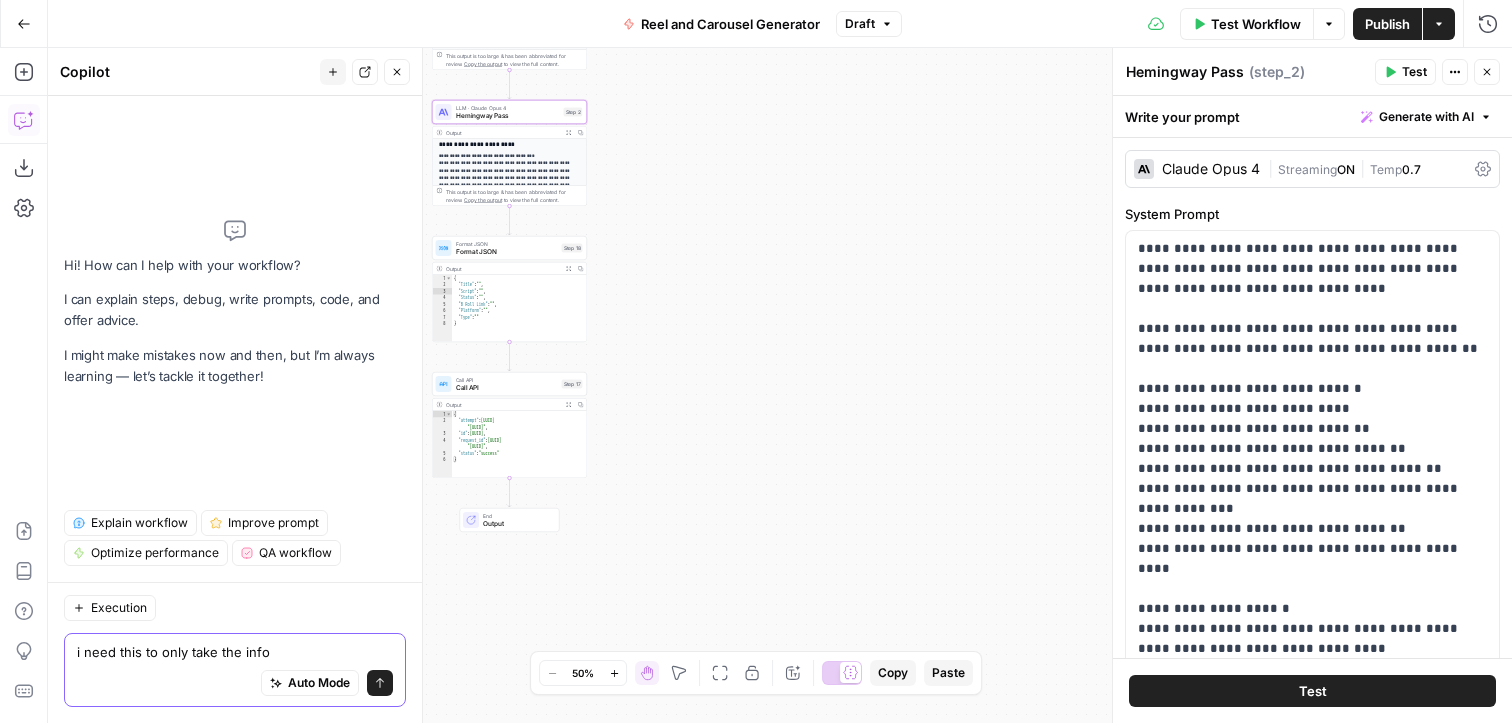 click on "i need this to only take the info" at bounding box center (235, 652) 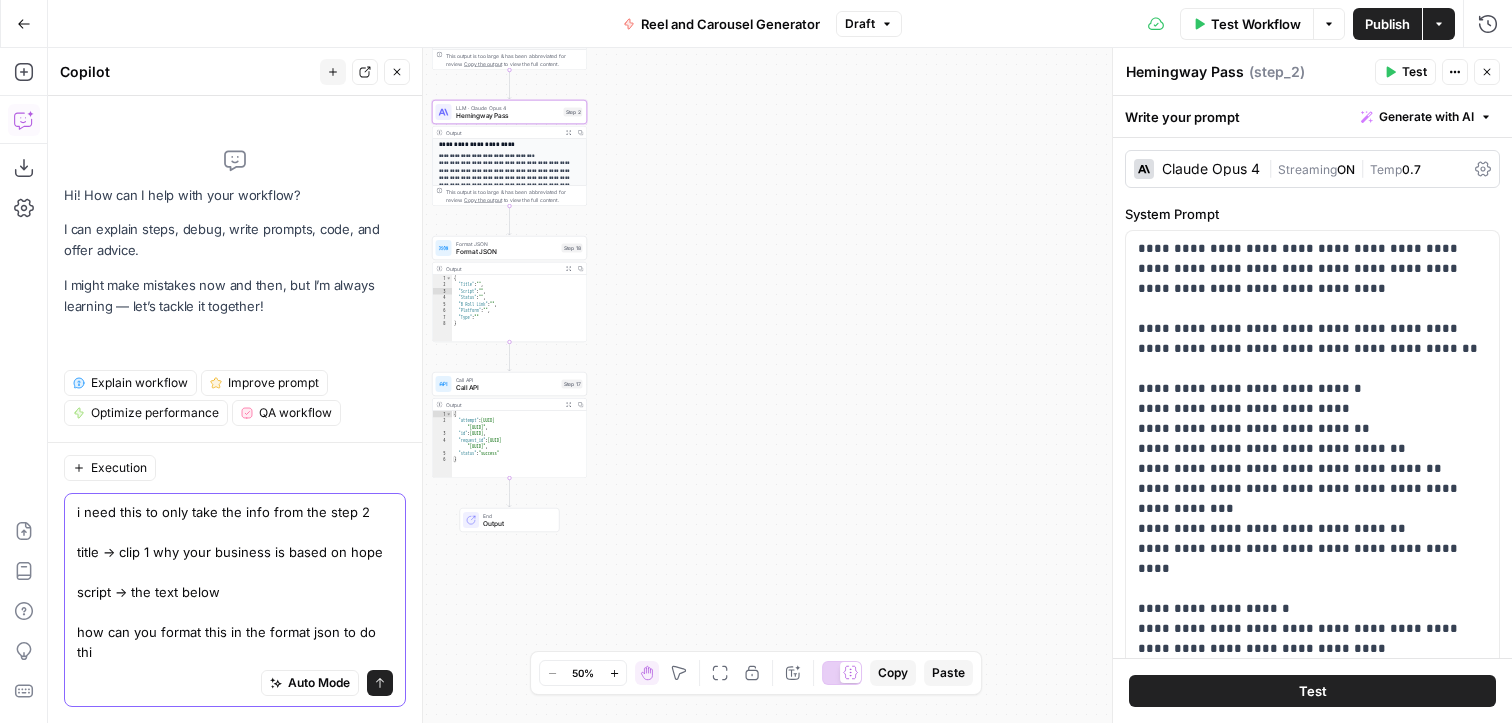 type on "i need this to only take the info from the step 2
title -> clip 1 why your business is based on hope
script -> the text below
how can you format this in the format json to do this" 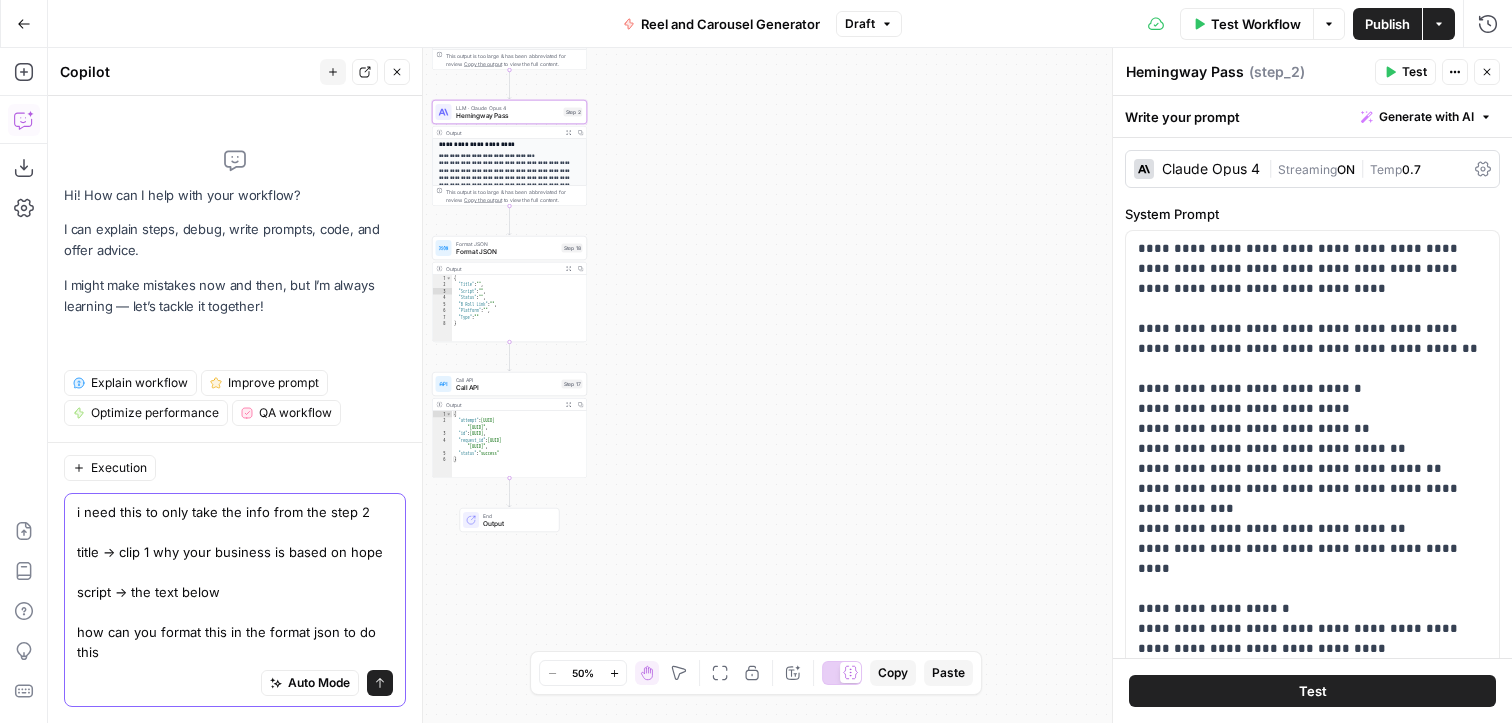 type 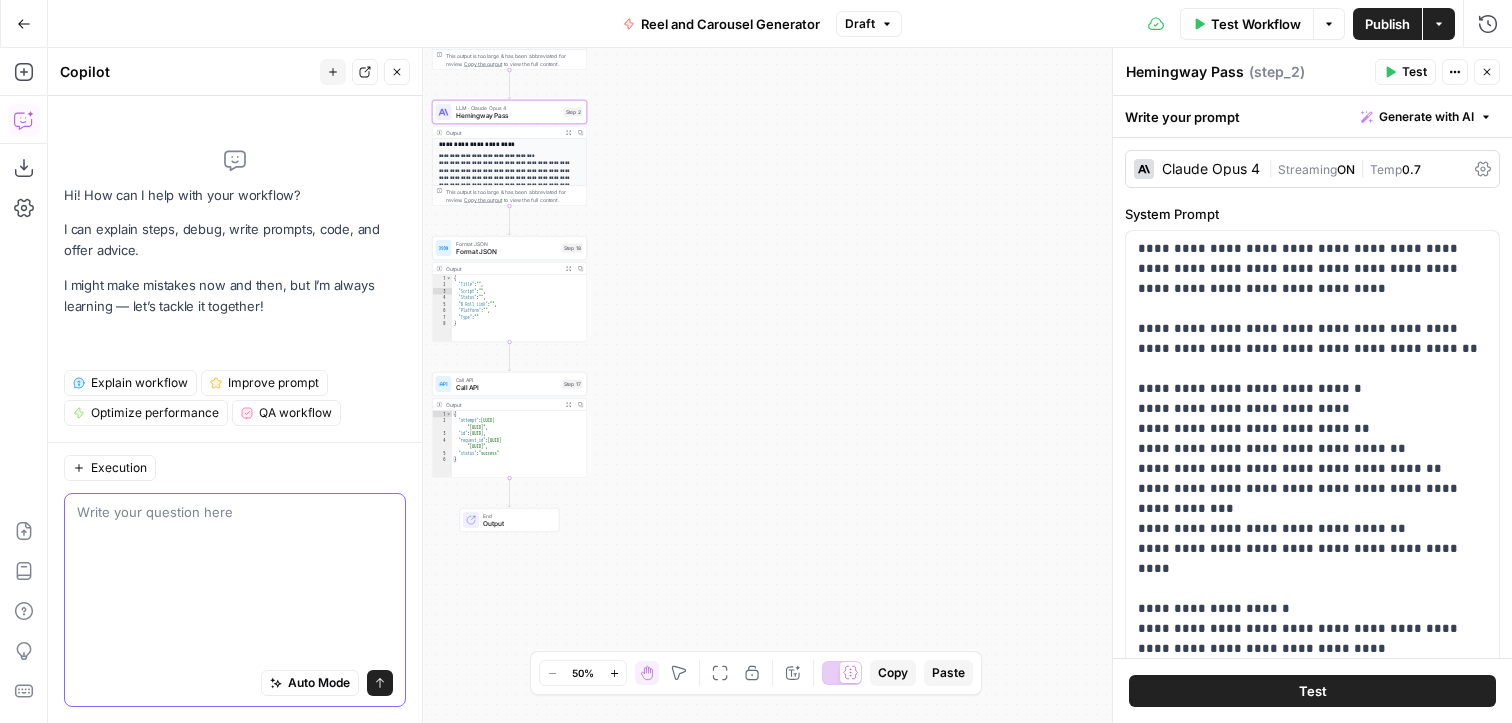 scroll, scrollTop: 0, scrollLeft: 0, axis: both 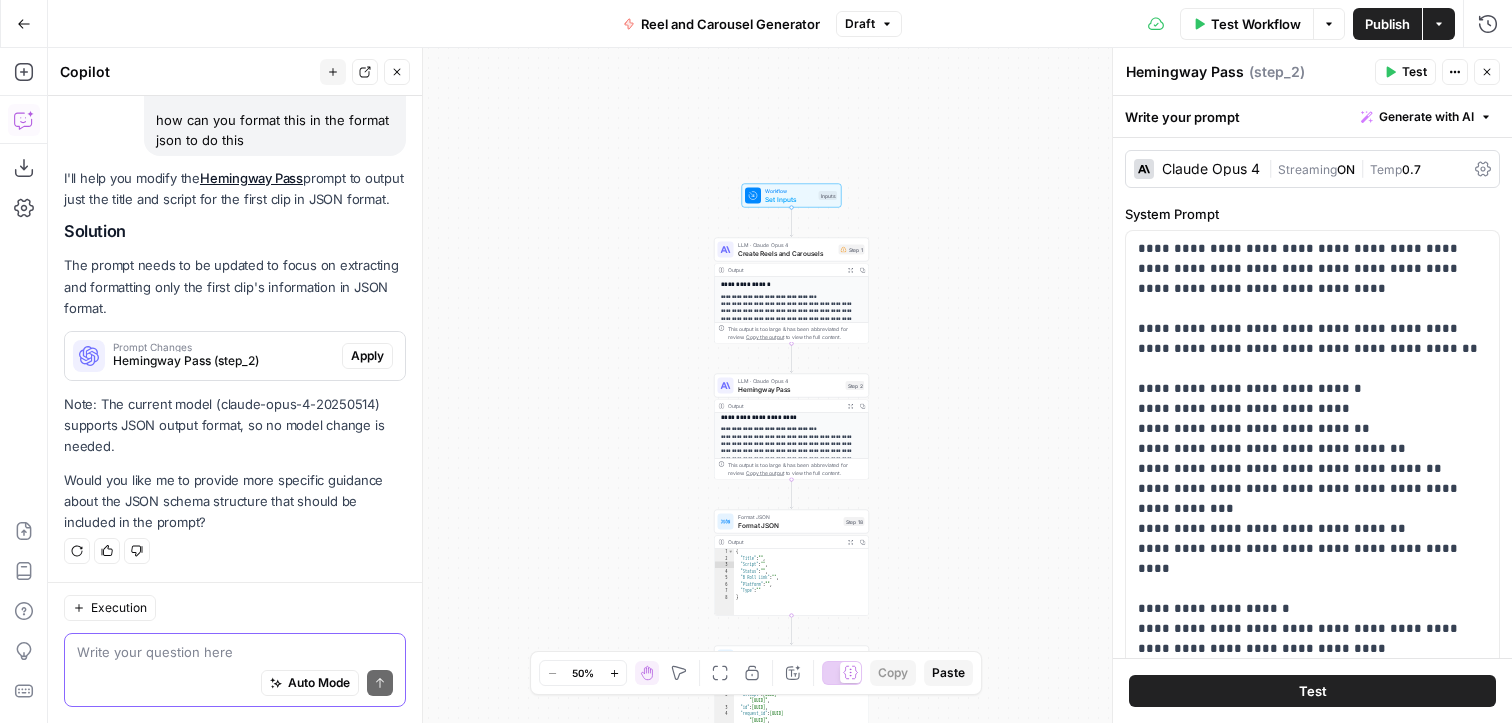 click on "Auto Mode" at bounding box center (310, 683) 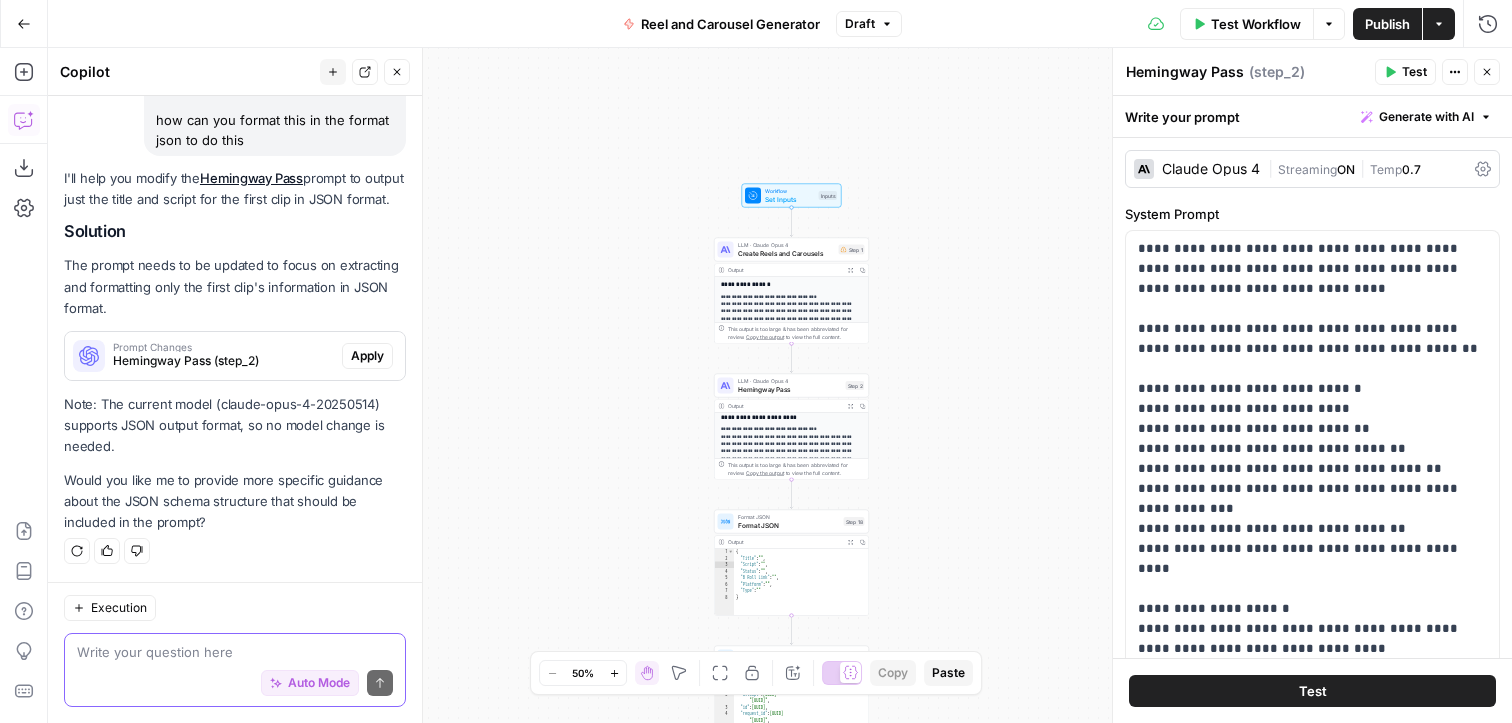 type 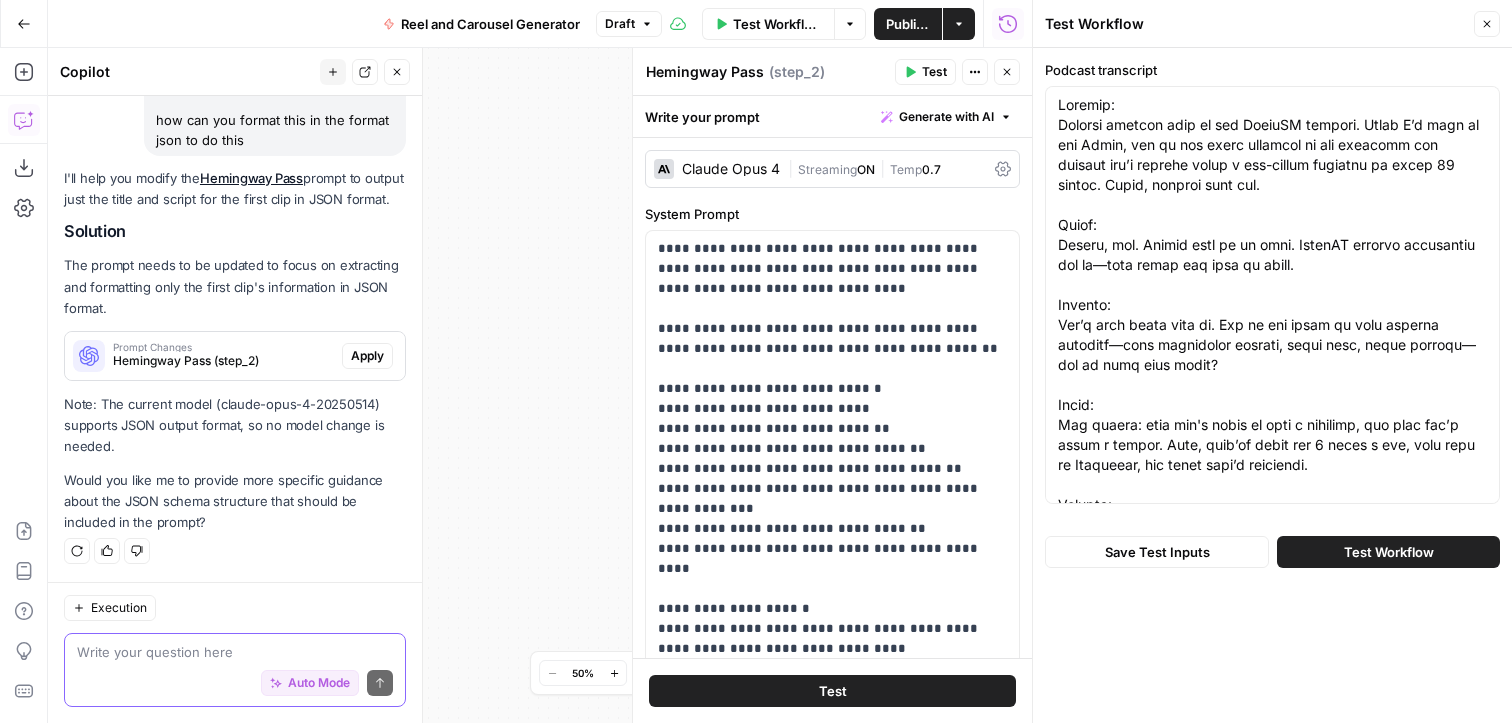 click at bounding box center (235, 652) 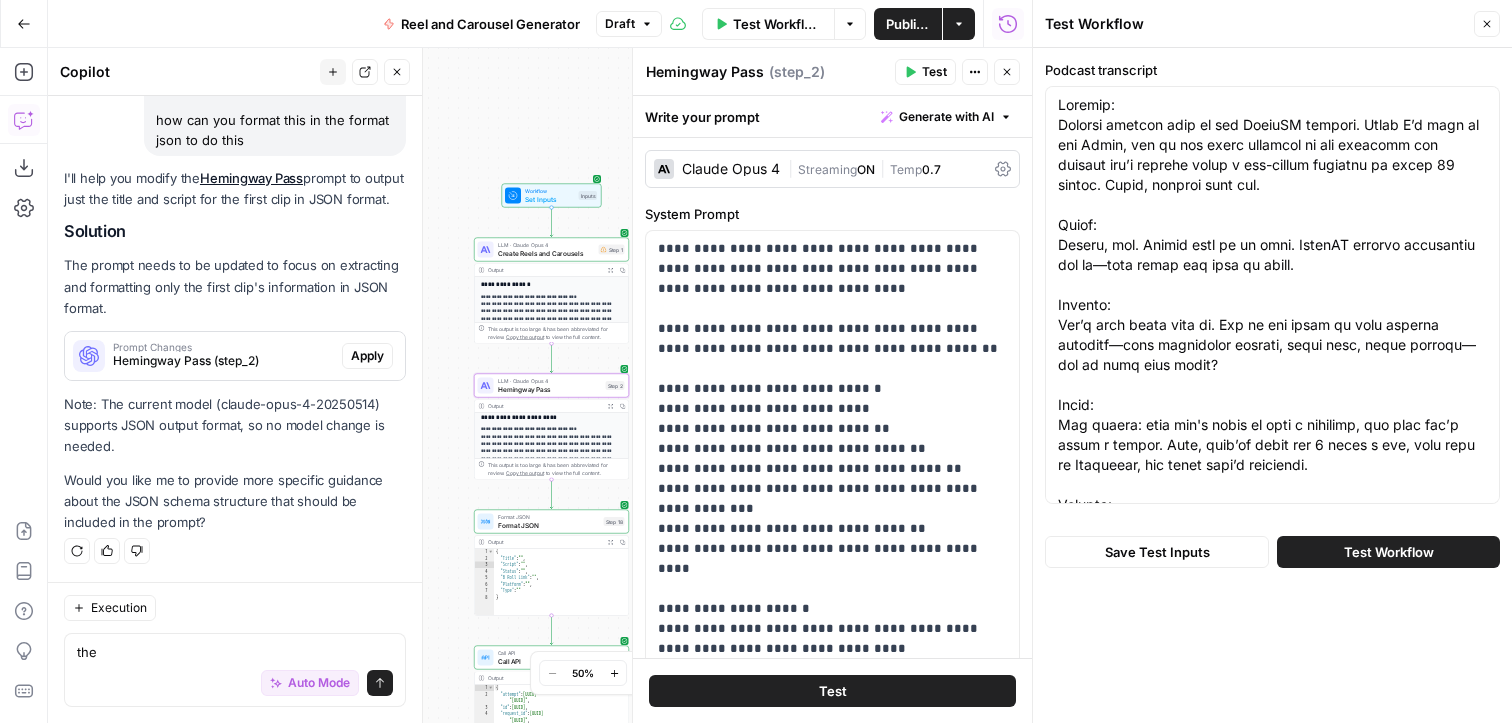 click on "Apply" at bounding box center (367, 356) 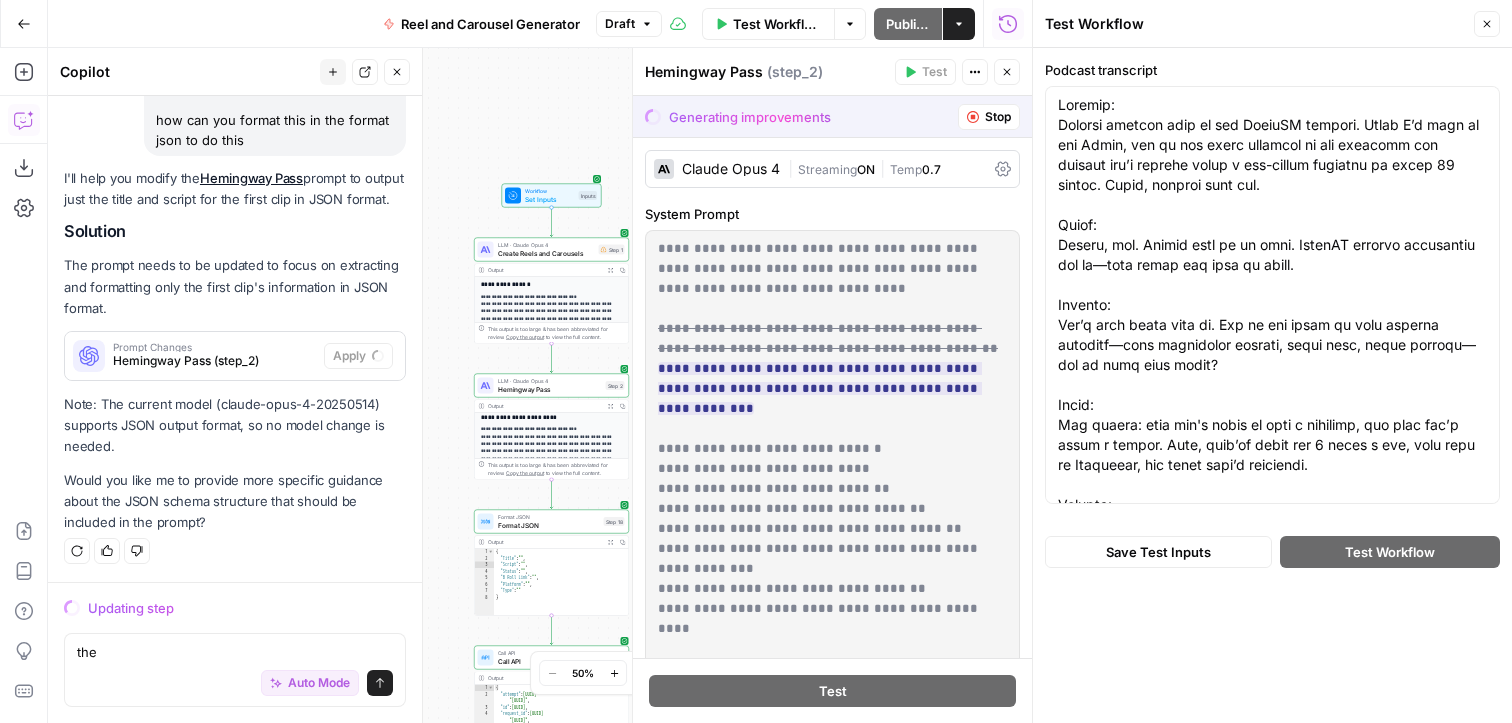 click on "Stop" at bounding box center [998, 117] 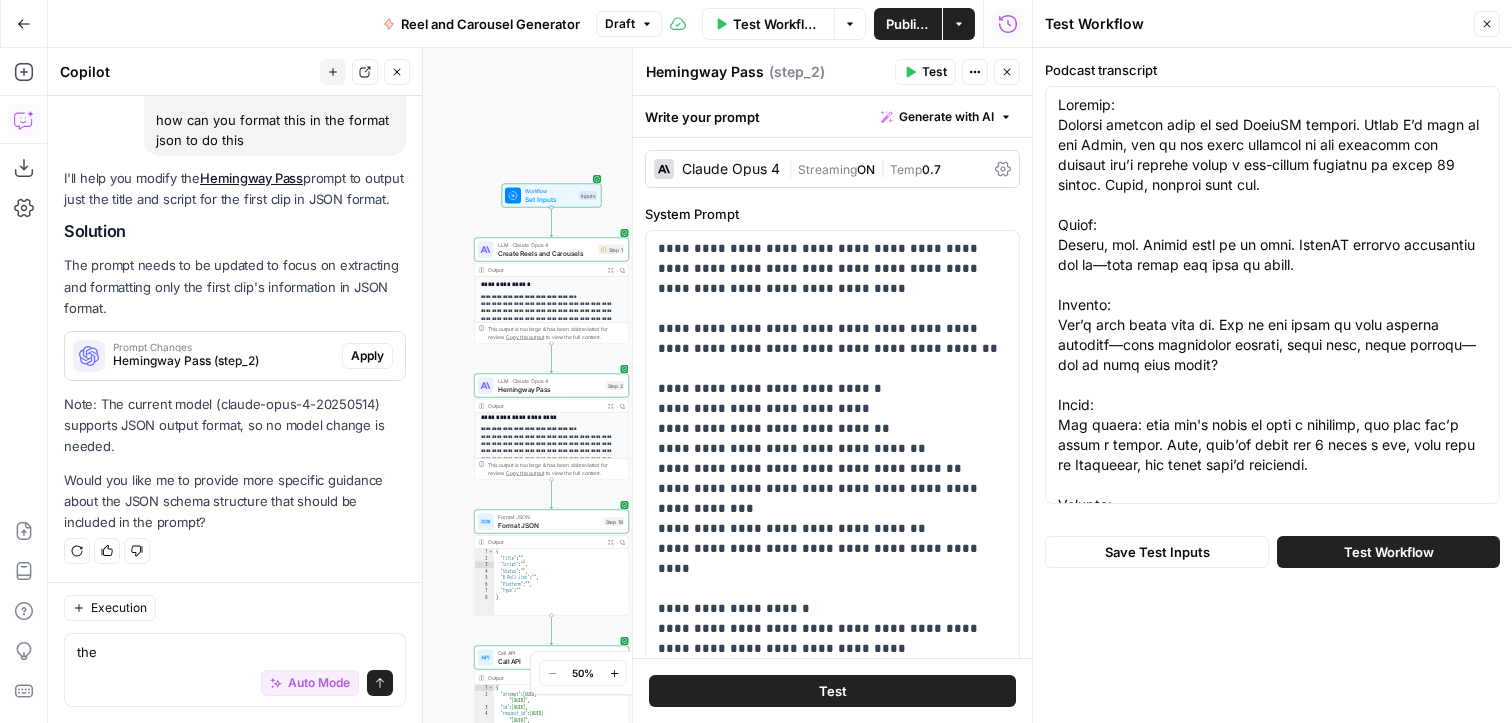 click on "Auto Mode Send" at bounding box center (235, 684) 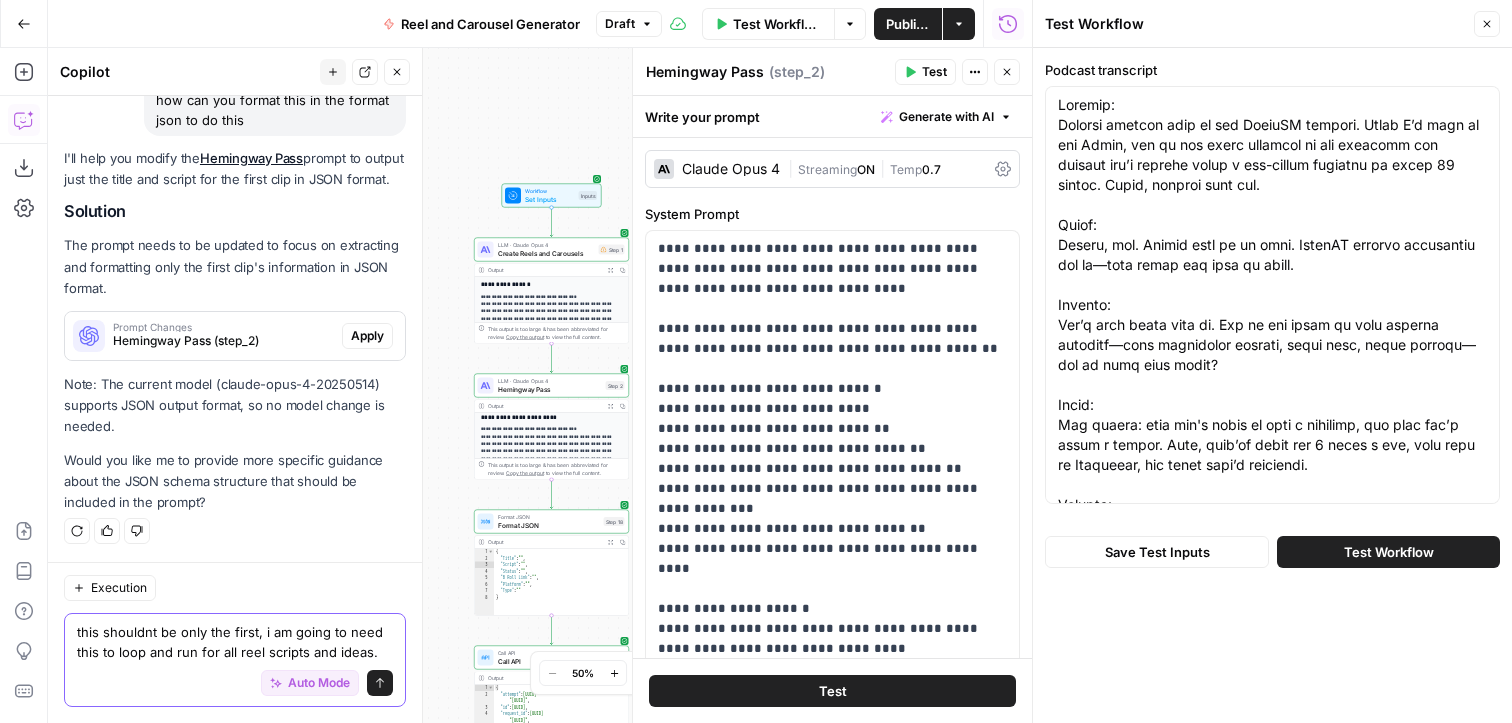 scroll, scrollTop: 373, scrollLeft: 0, axis: vertical 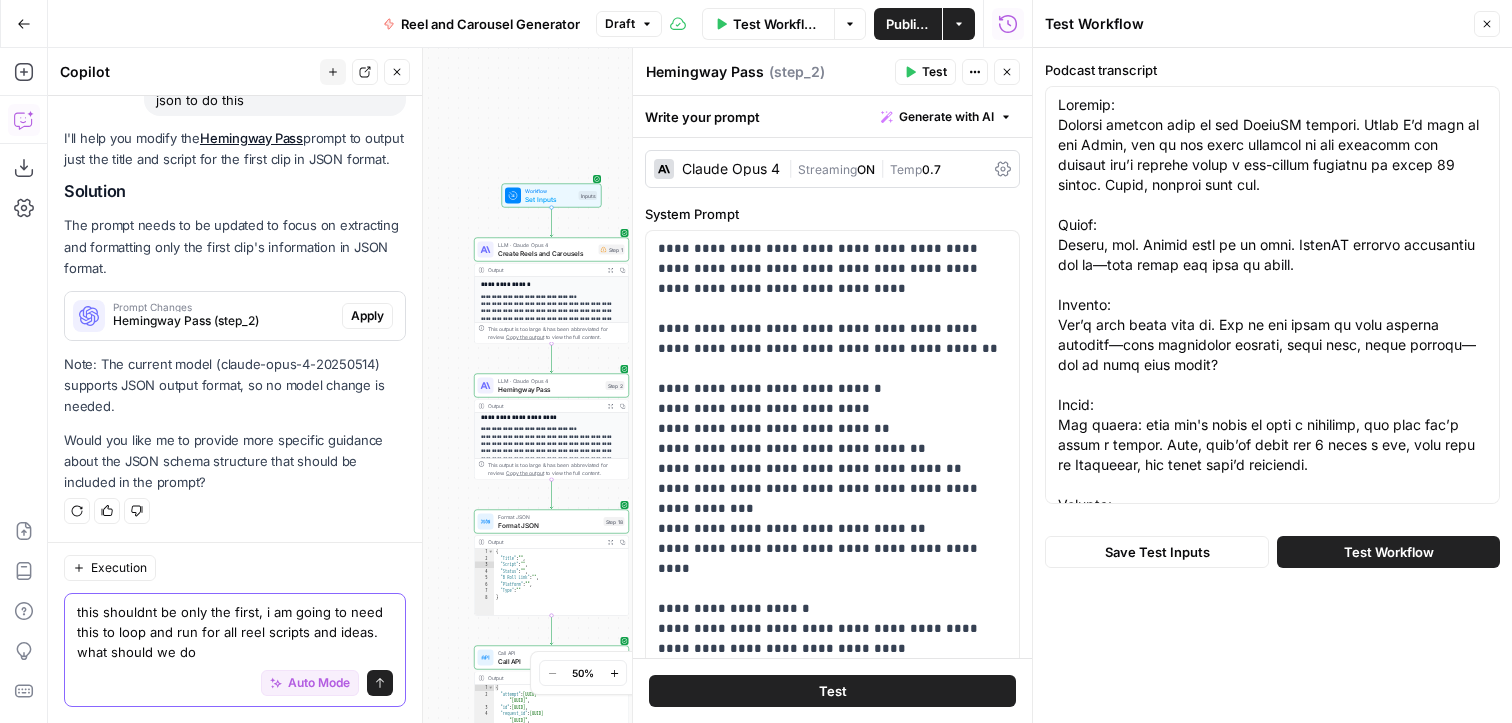 type on "this shouldnt be only the first, i am going to need this to loop and run for all reel scripts and ideas. what should we do?" 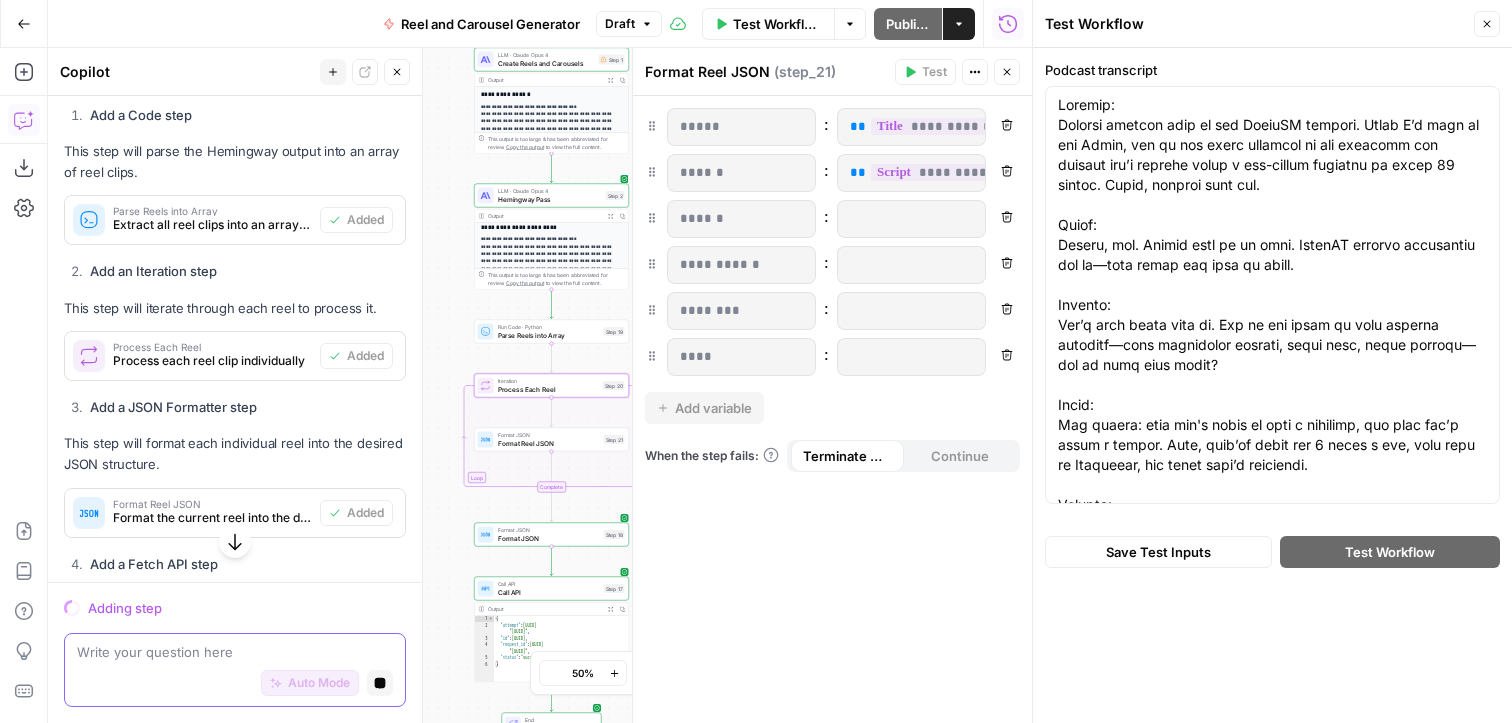 scroll, scrollTop: 1072, scrollLeft: 0, axis: vertical 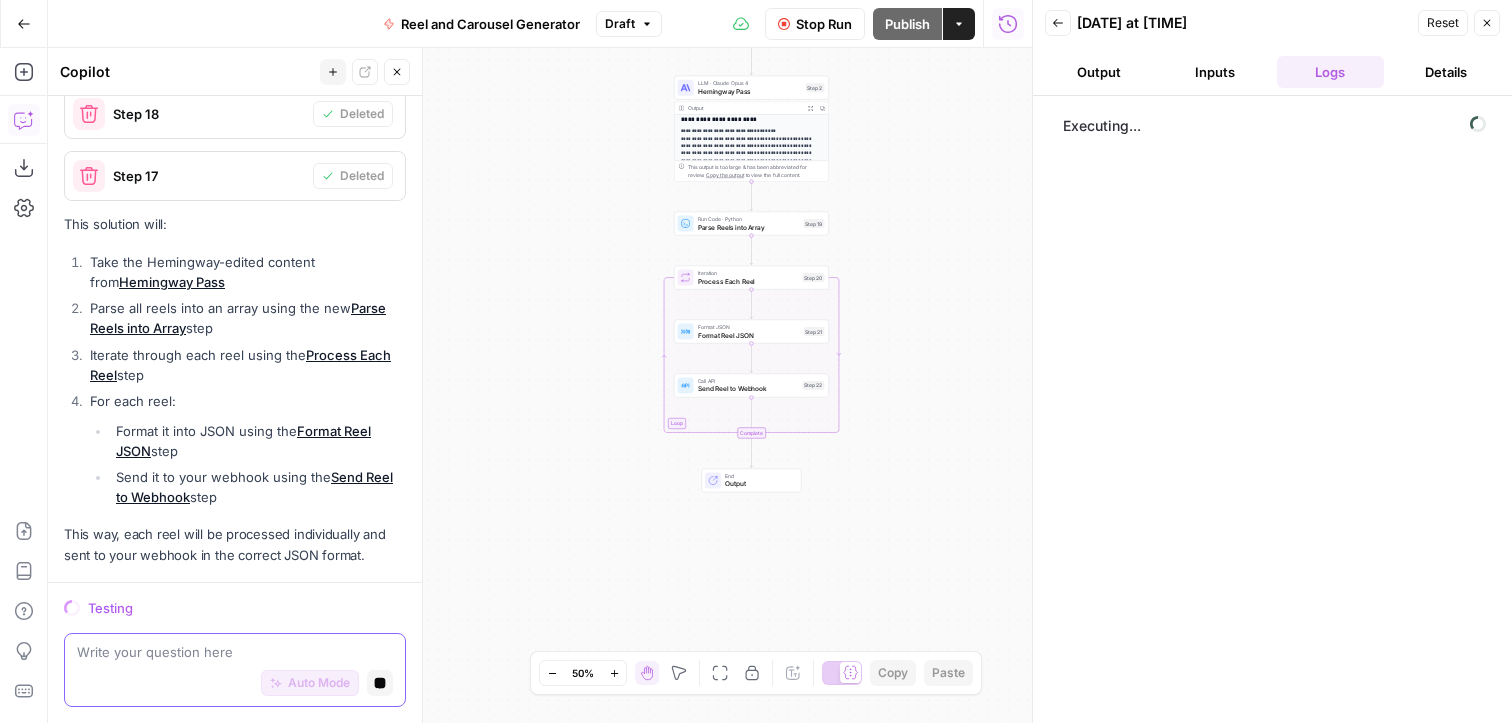 type 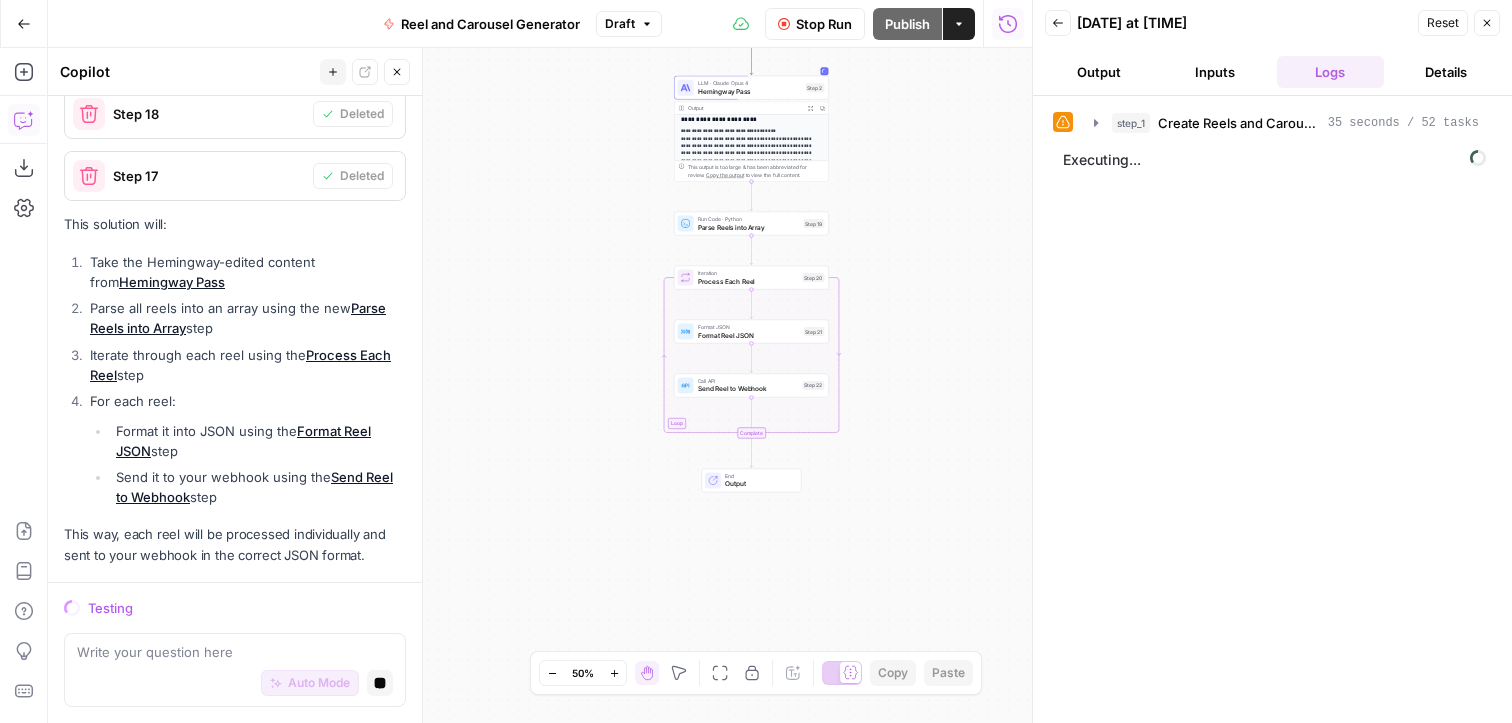 click at bounding box center [1063, 122] 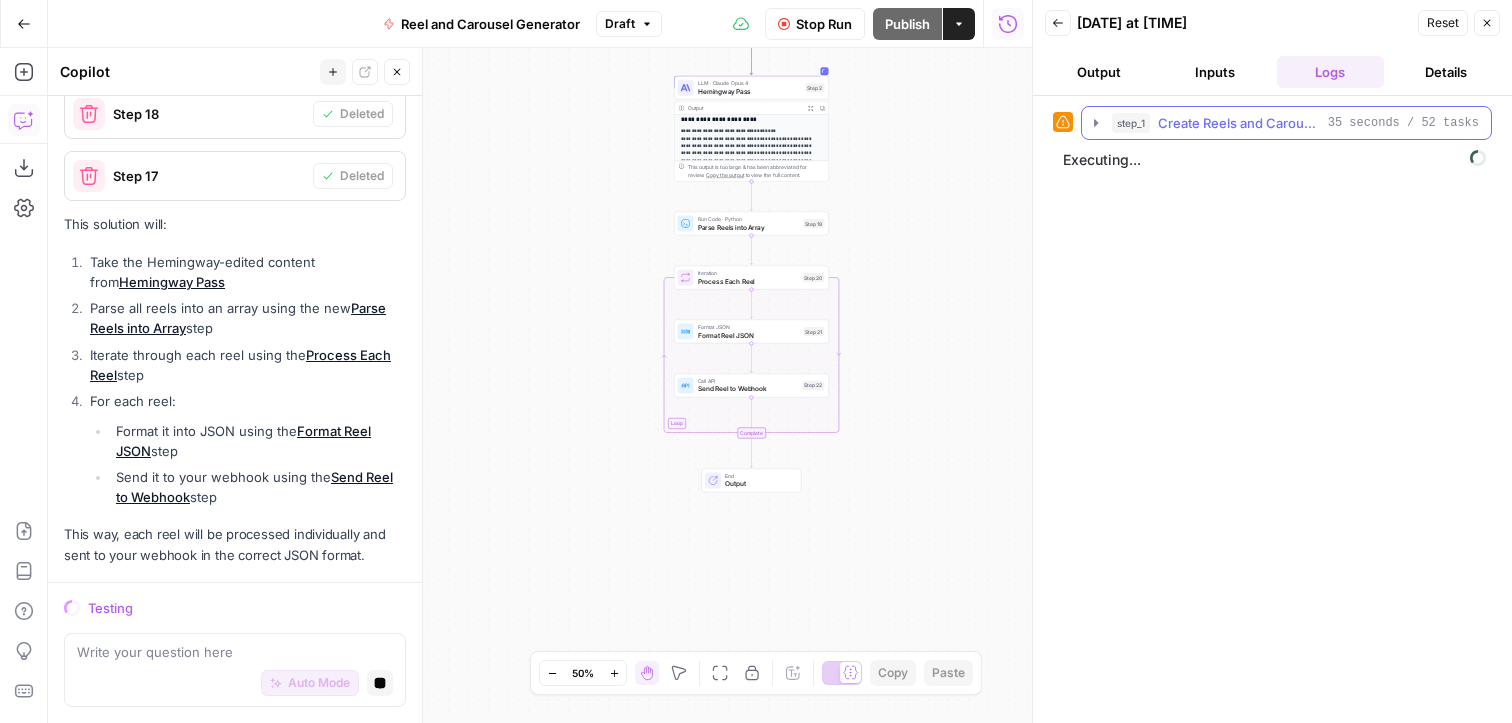 click on "step_1" at bounding box center (1131, 123) 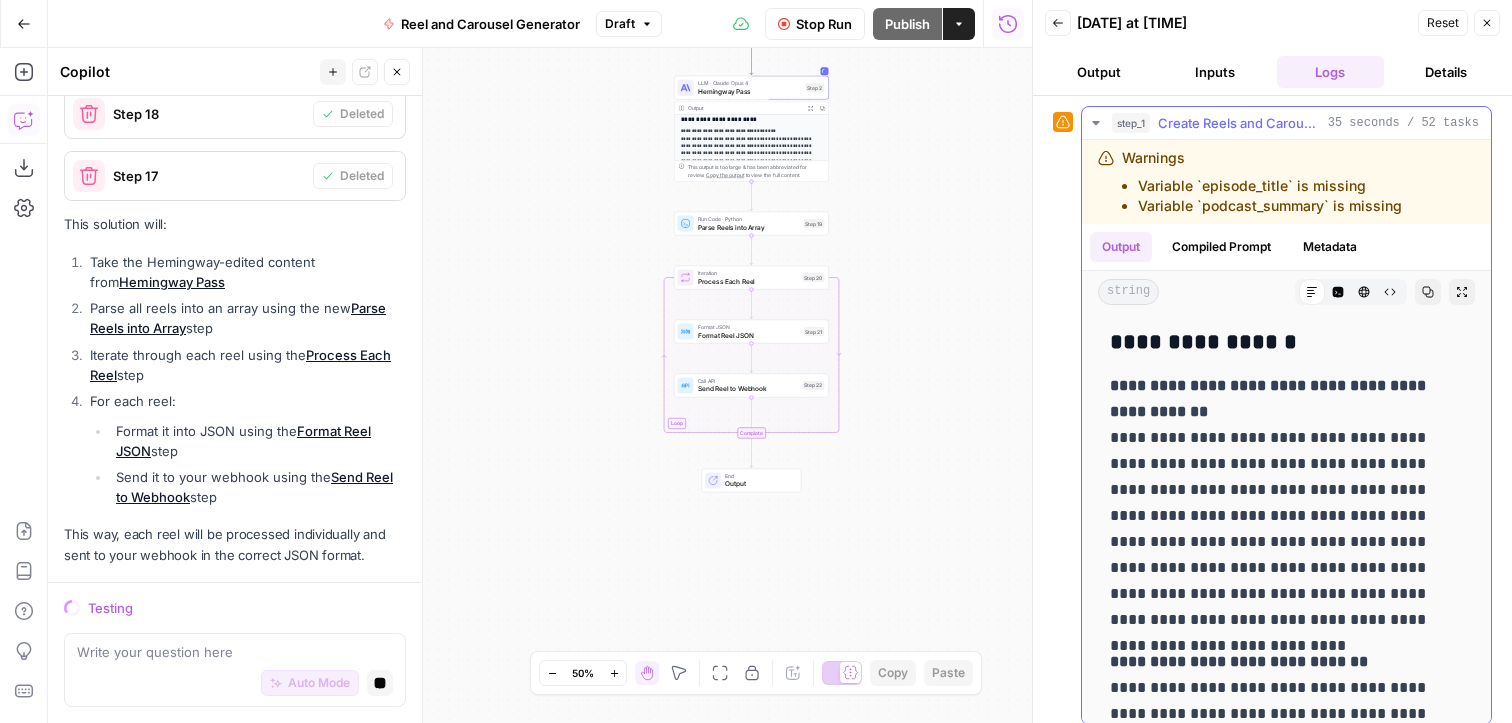 click on "step_1 Create Reels and Carousels 35 seconds / 52 tasks" at bounding box center [1286, 123] 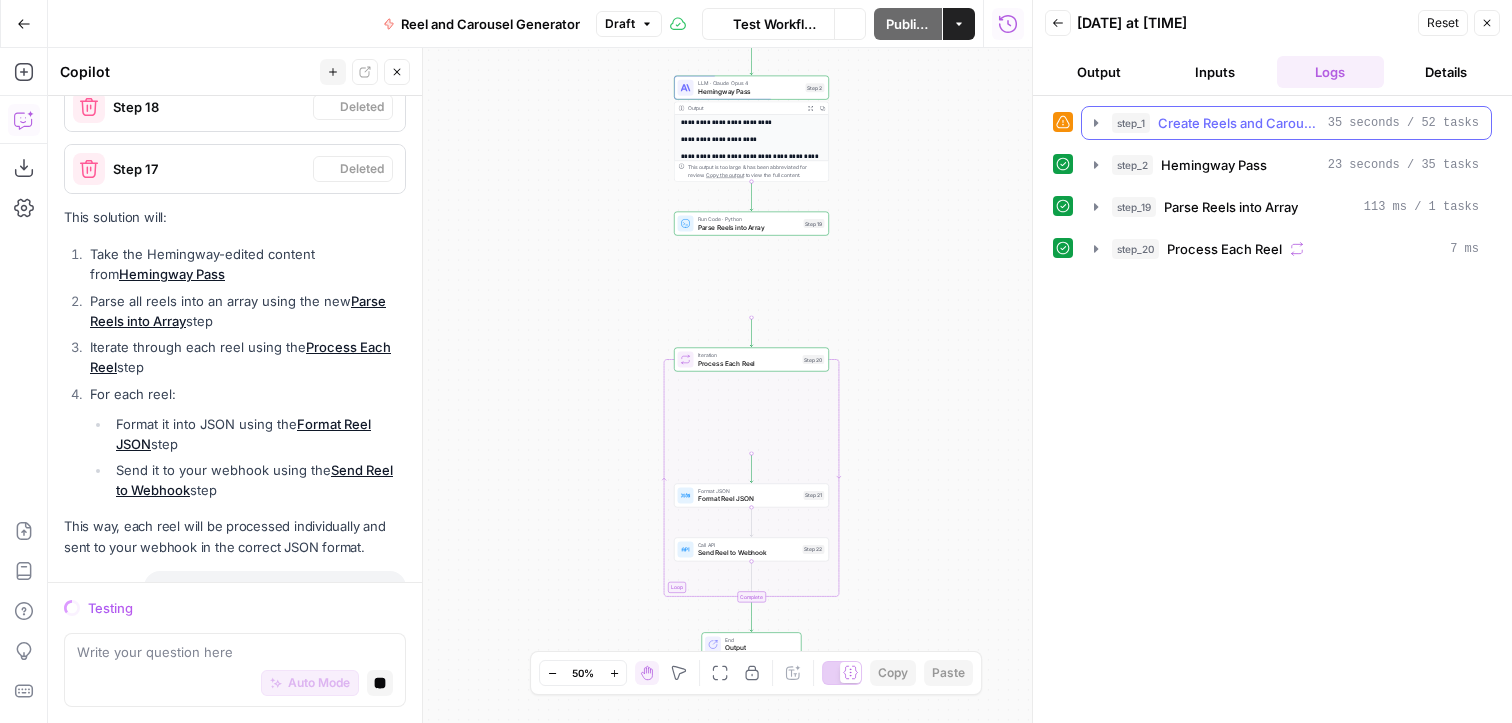 scroll, scrollTop: 1831, scrollLeft: 0, axis: vertical 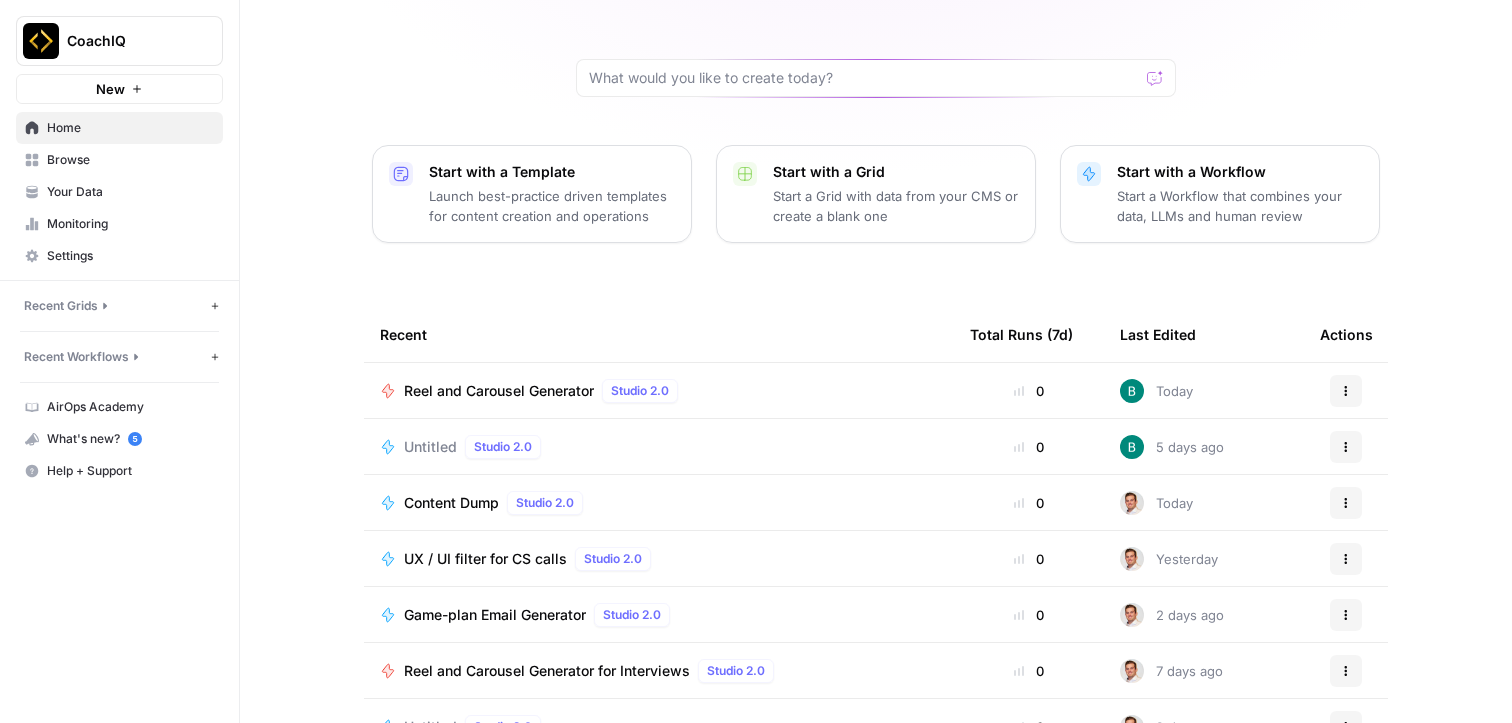 click on "Content Dump Studio 2.0" at bounding box center [659, 502] 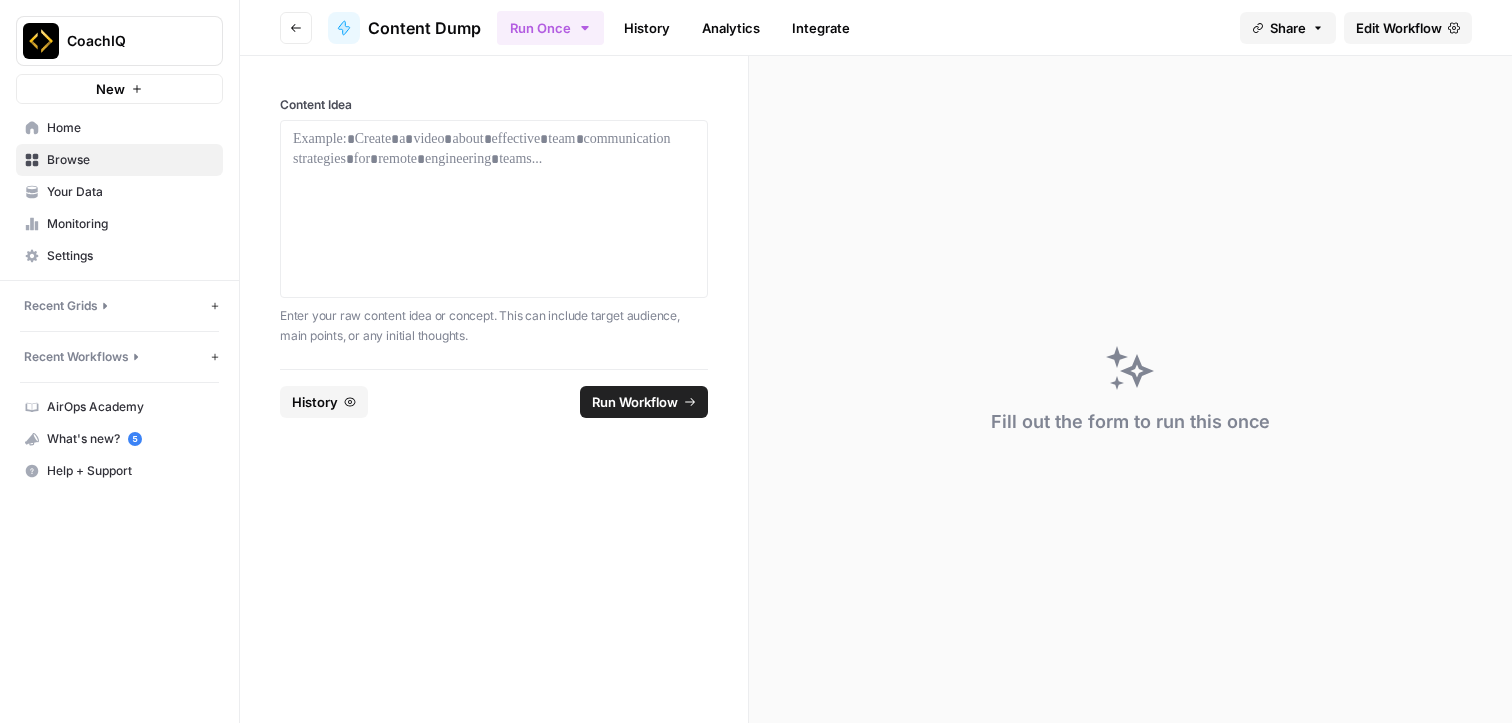 click on "Edit Workflow" at bounding box center (1408, 28) 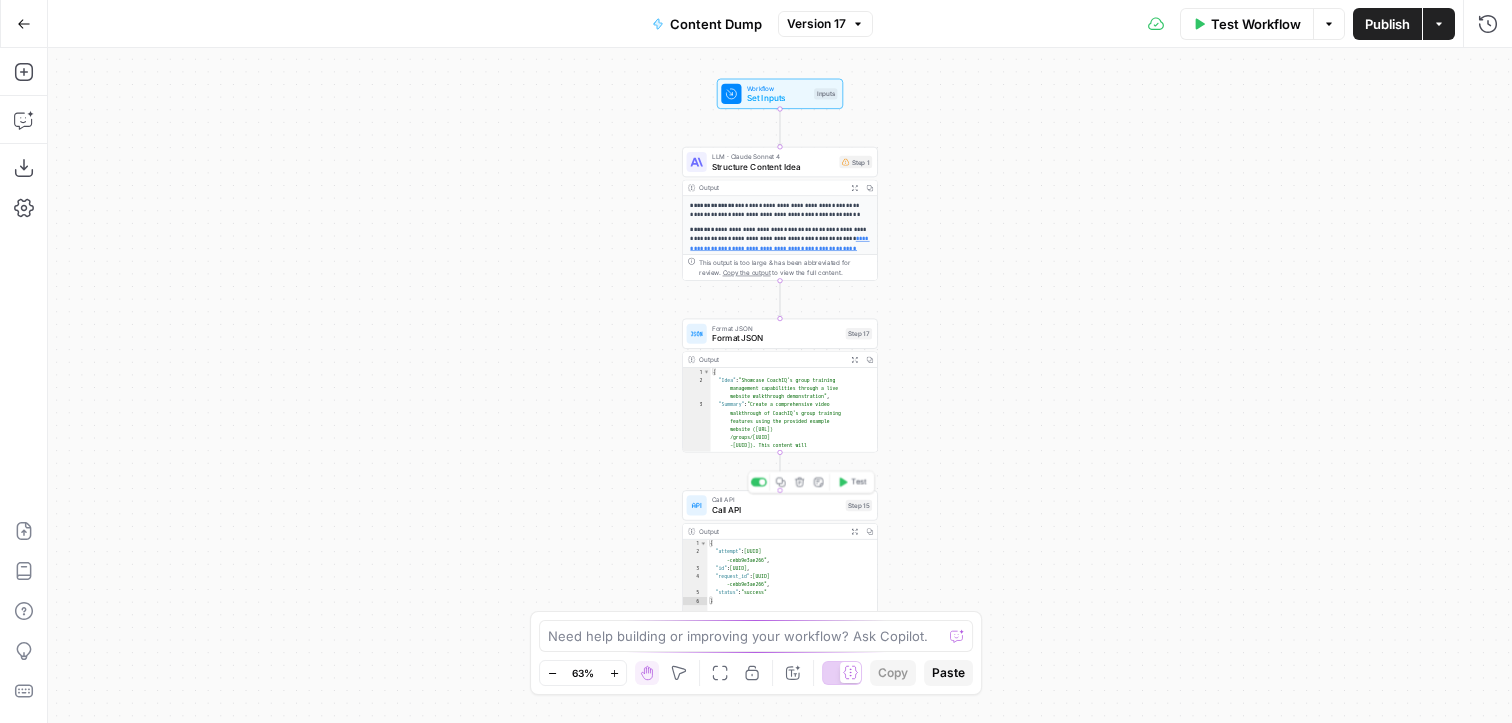 click on "Call API" at bounding box center (776, 500) 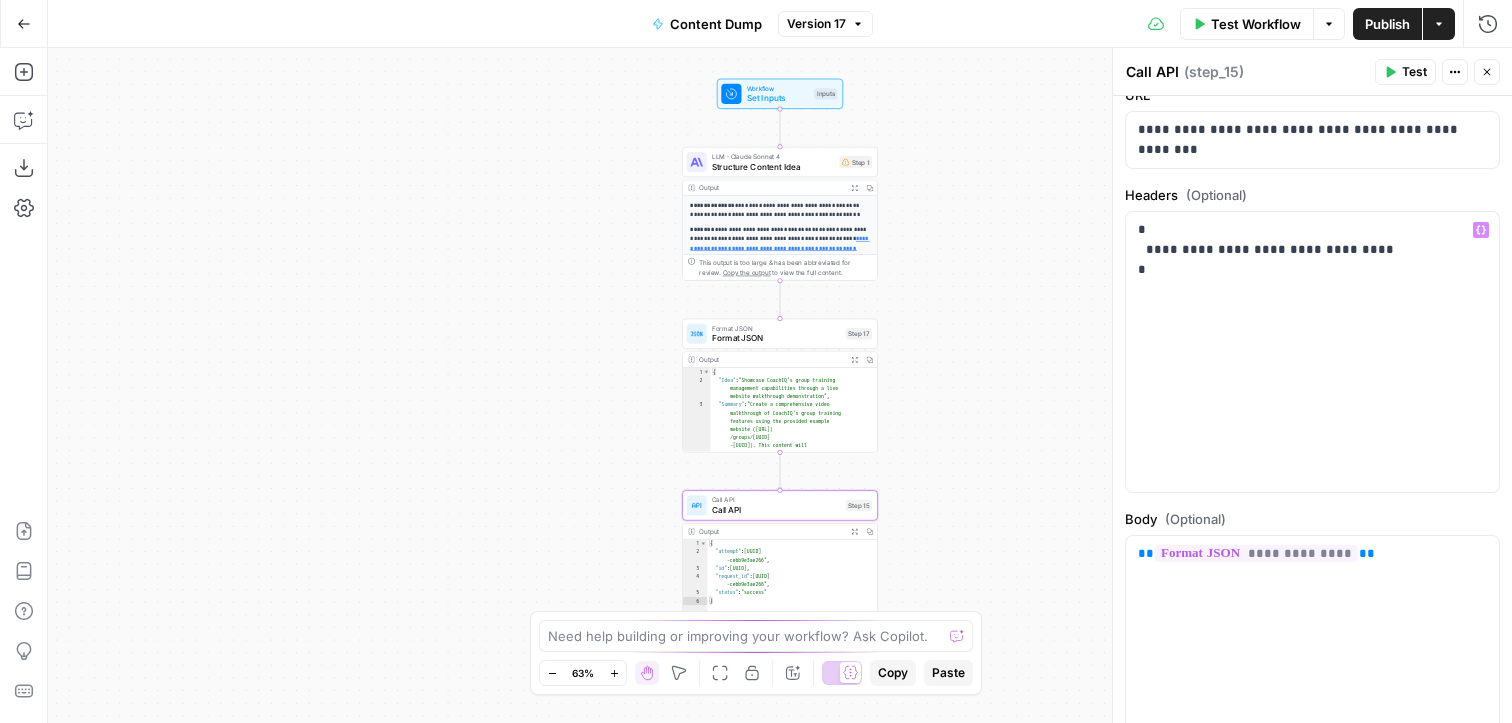 scroll, scrollTop: 113, scrollLeft: 0, axis: vertical 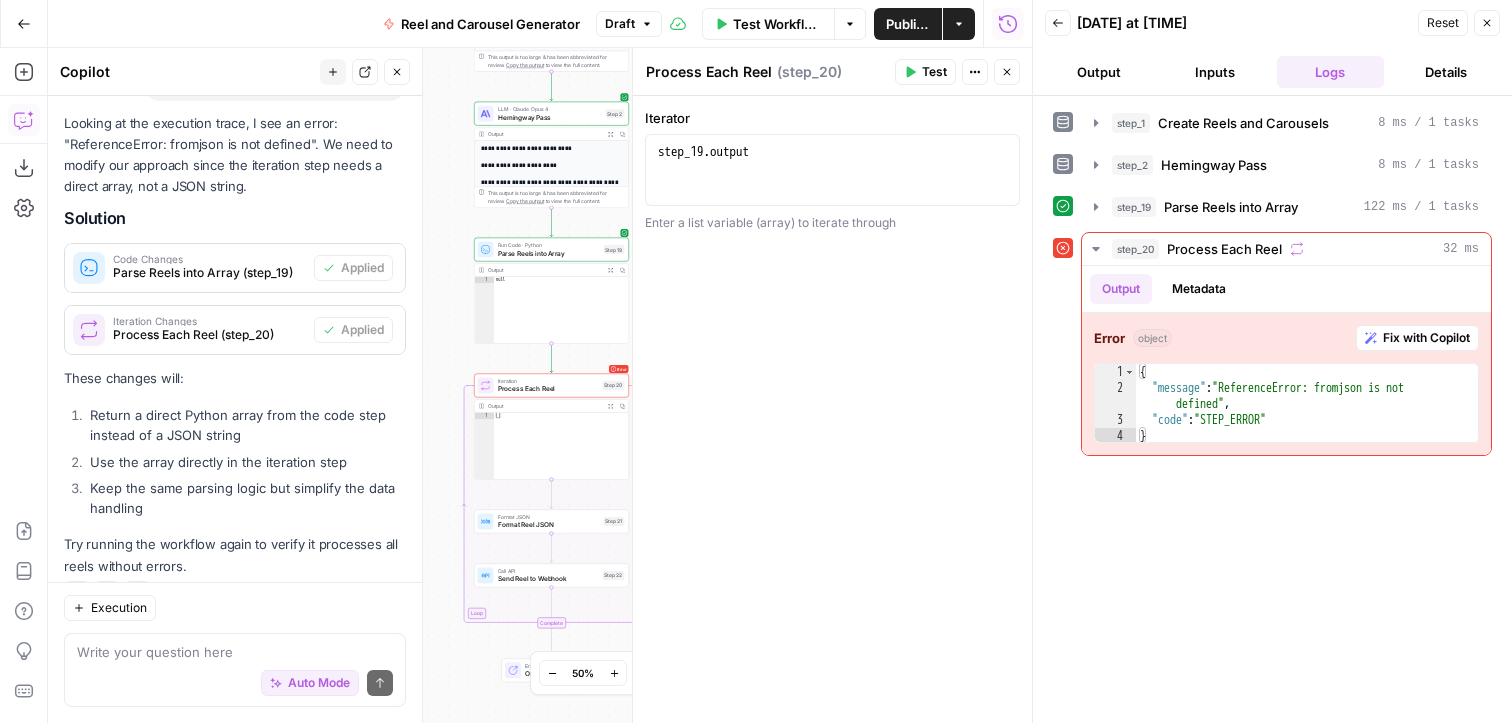 click on "Test" at bounding box center [925, 72] 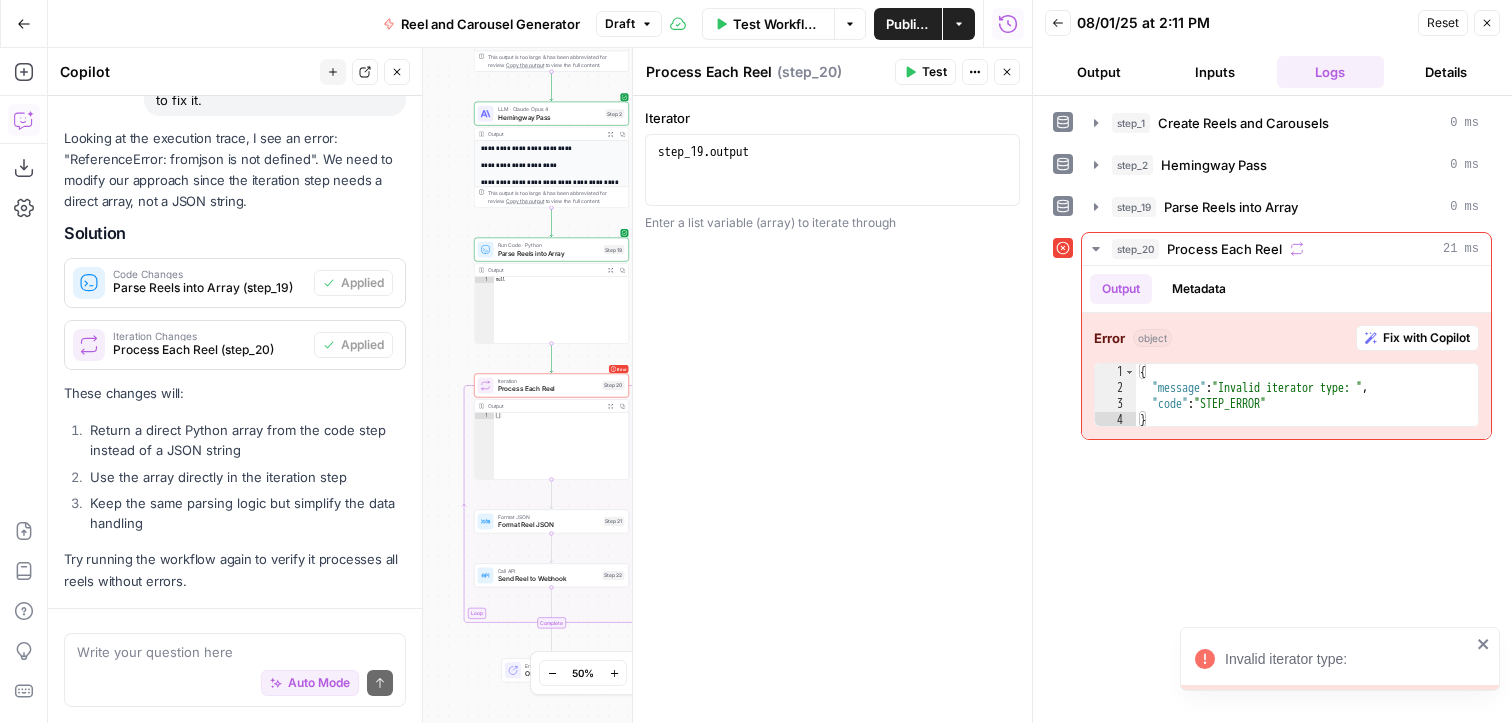 scroll, scrollTop: 4239, scrollLeft: 0, axis: vertical 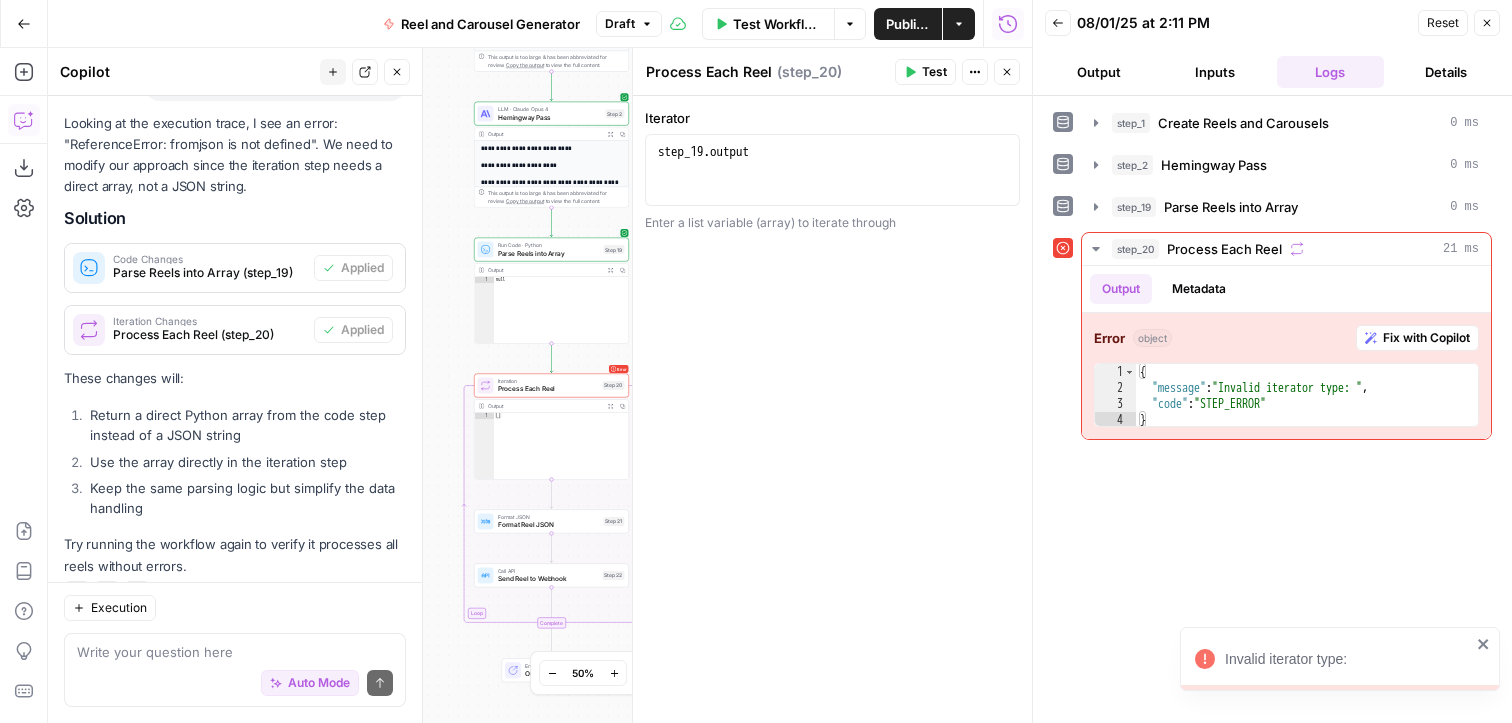 click on "Back [DATE] at [TIME] Reset Close Output Inputs Logs Details" at bounding box center [1272, 48] 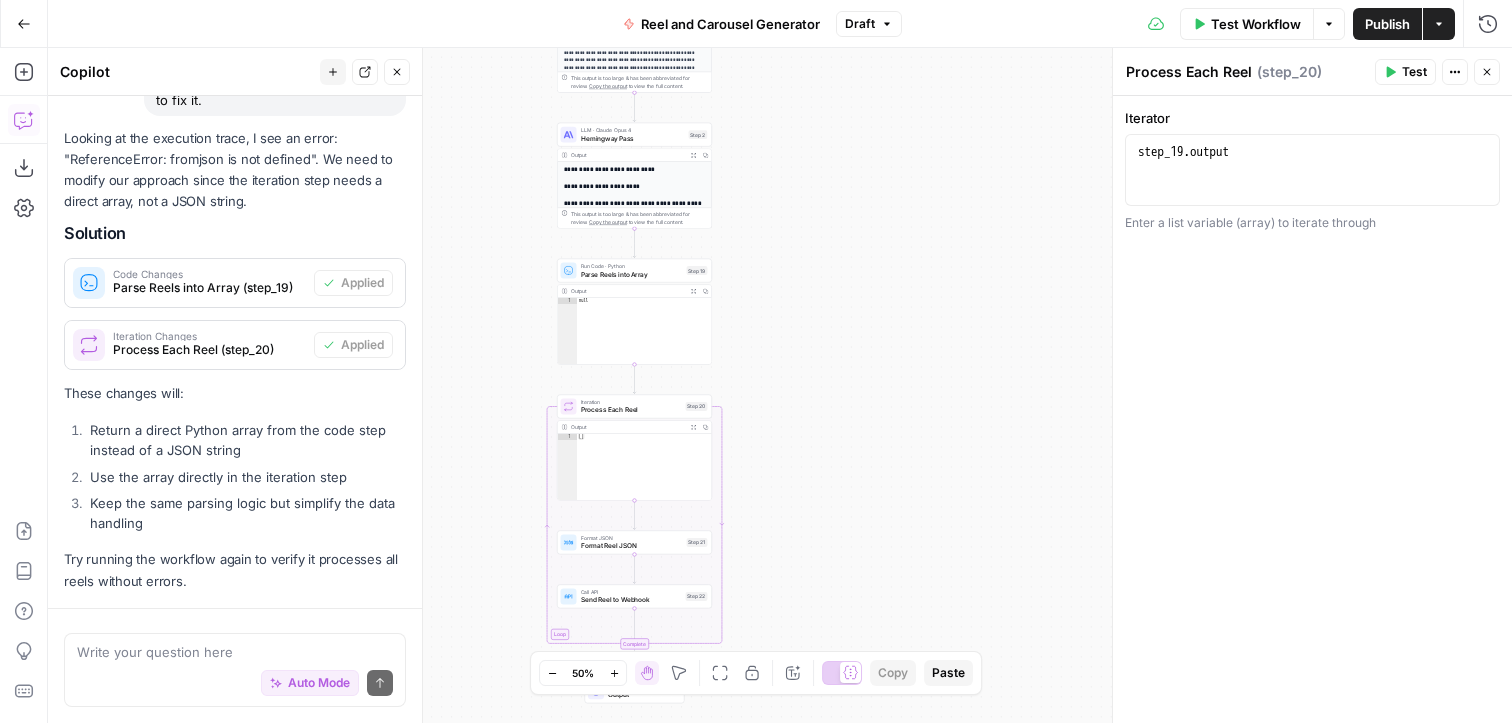 scroll, scrollTop: 4239, scrollLeft: 0, axis: vertical 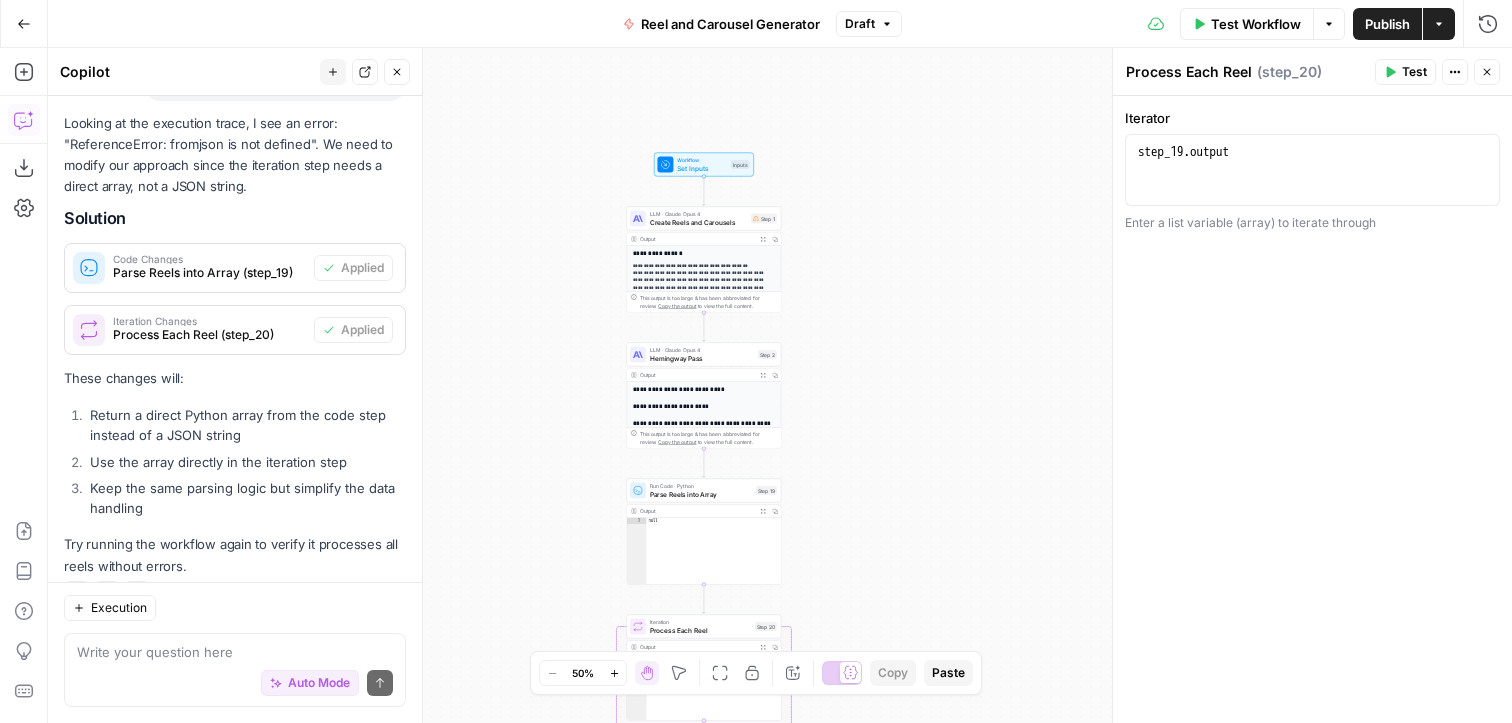 click on "**********" at bounding box center (780, 385) 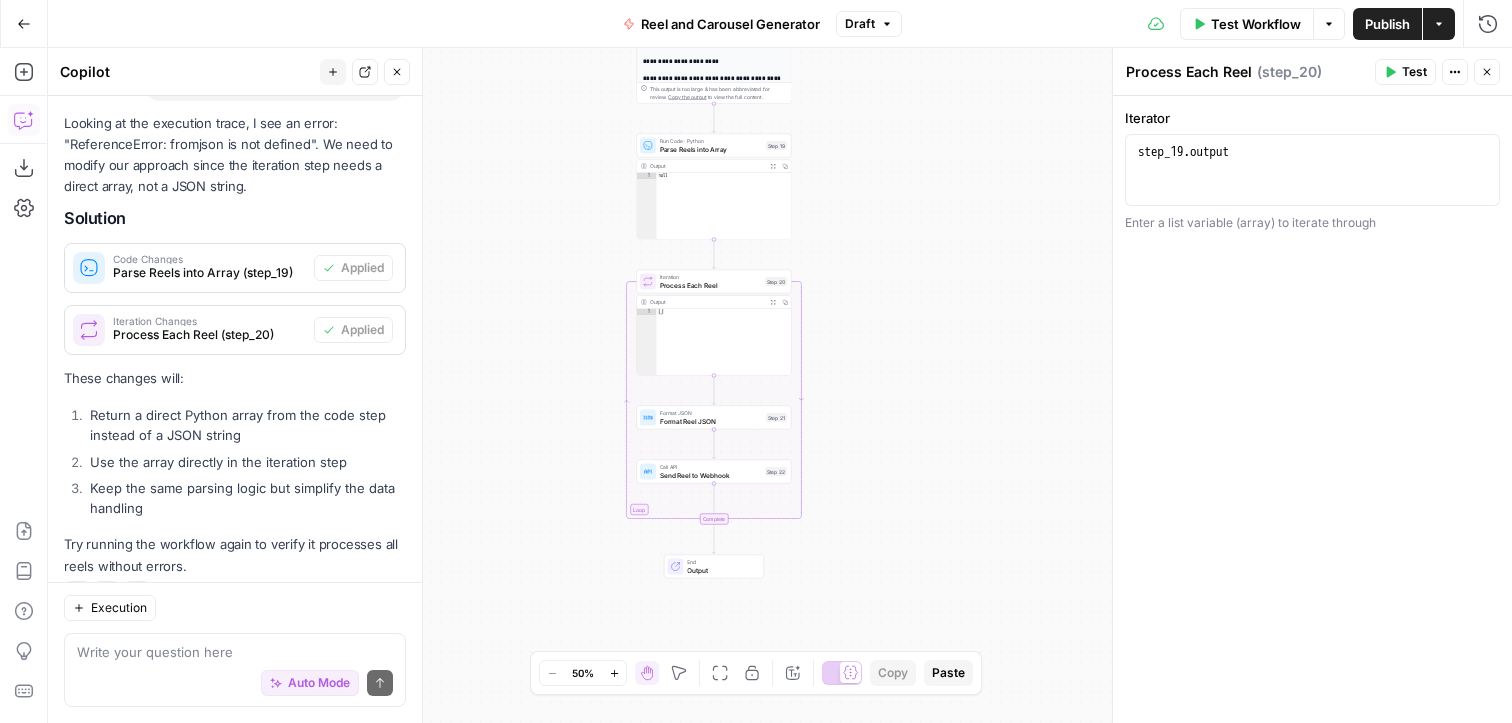 click on "This output is too large & has been abbreviated for review.   Copy the output   to view the full content." at bounding box center [714, 93] 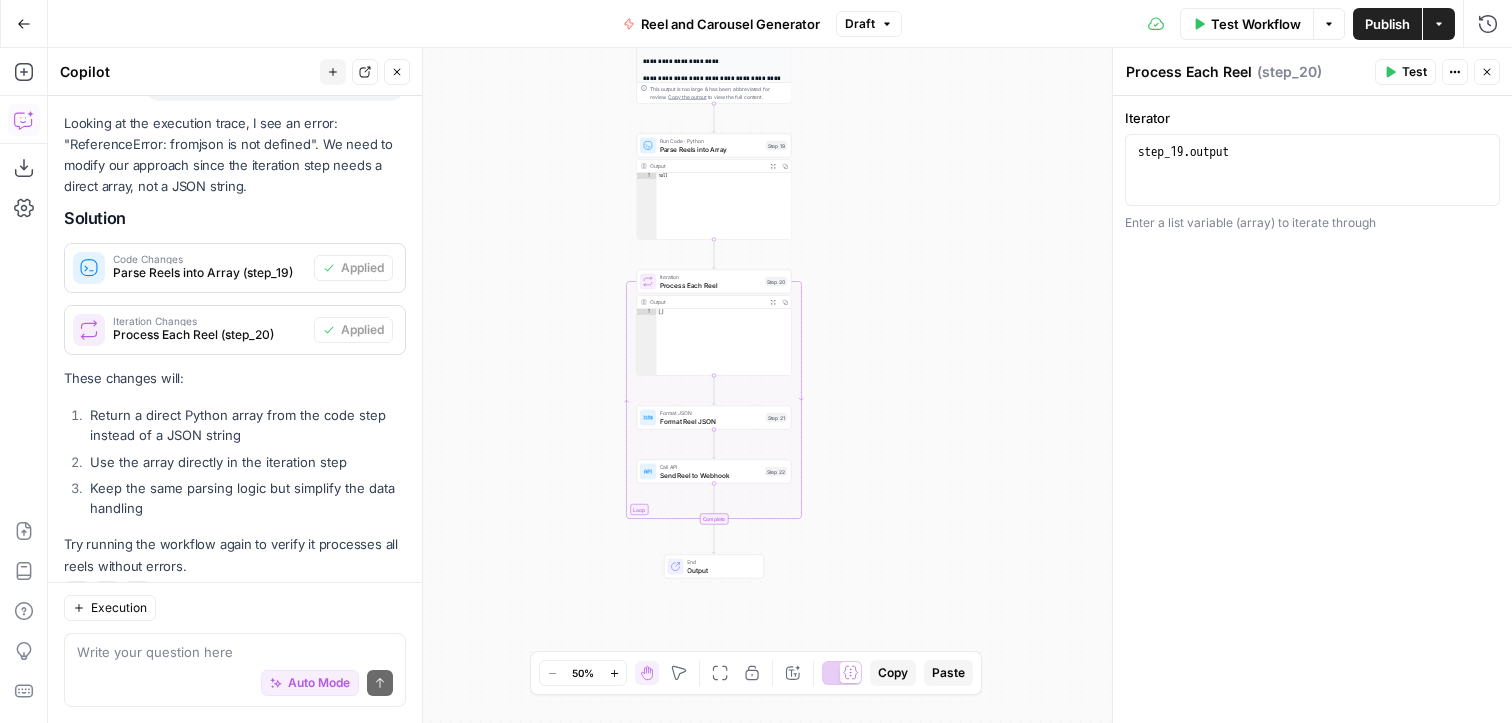 click on "**********" at bounding box center (714, 151) 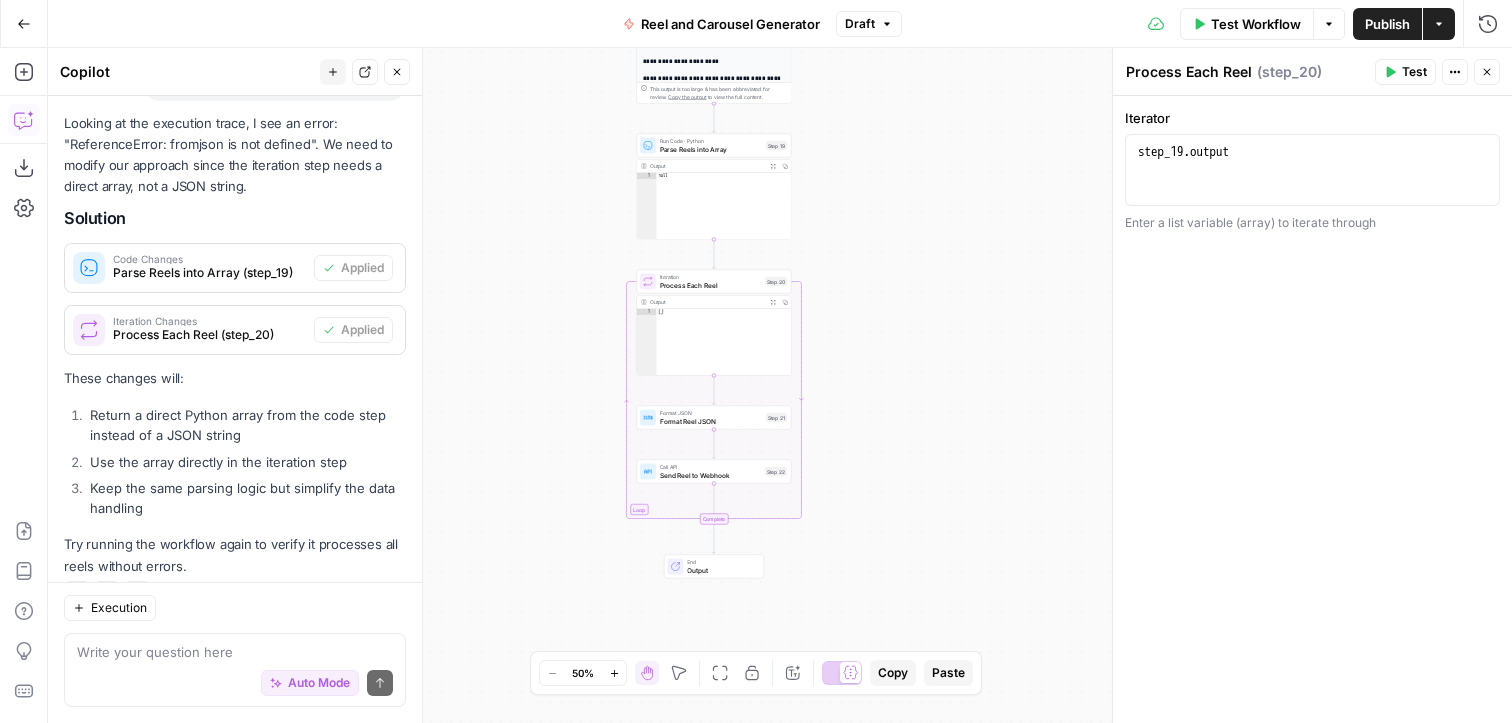 click on "**********" at bounding box center [780, 385] 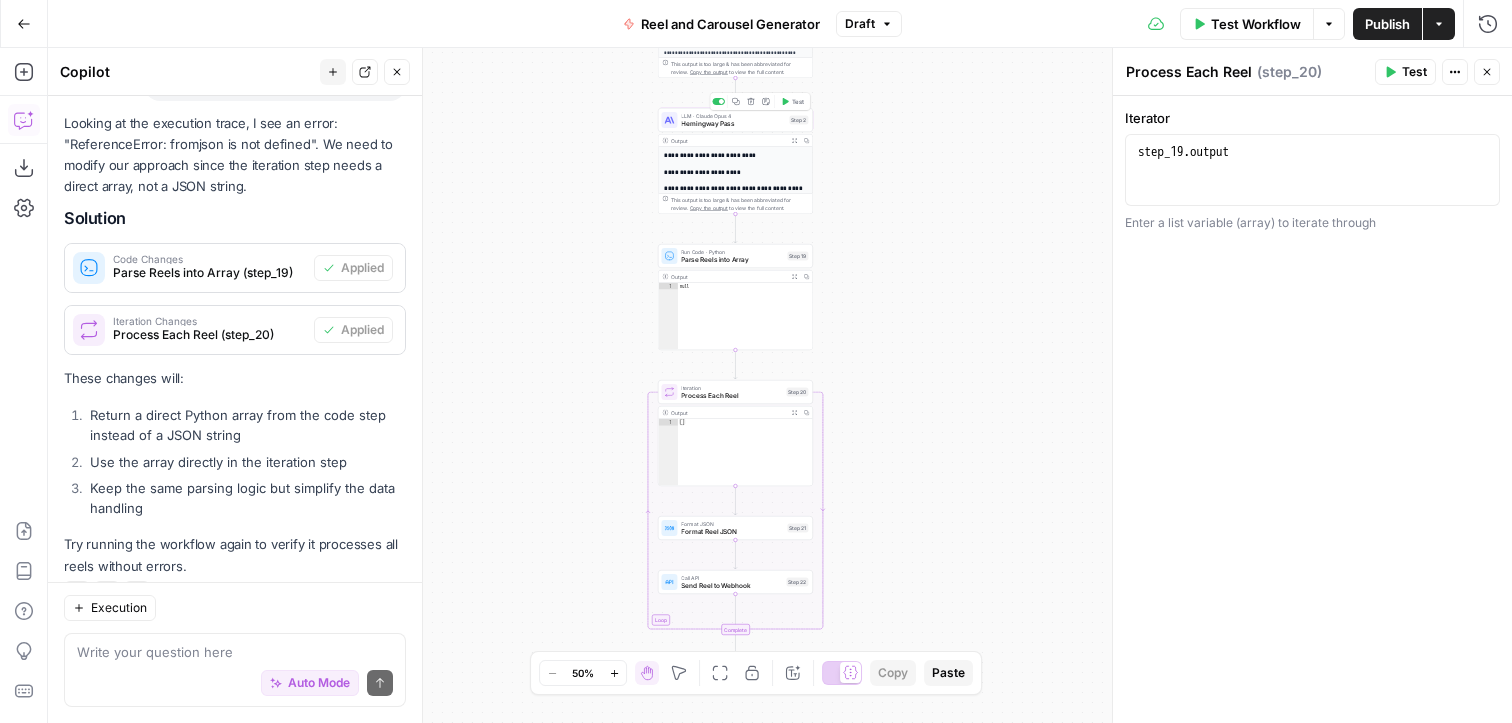 click on "Hemingway Pass" at bounding box center (733, 124) 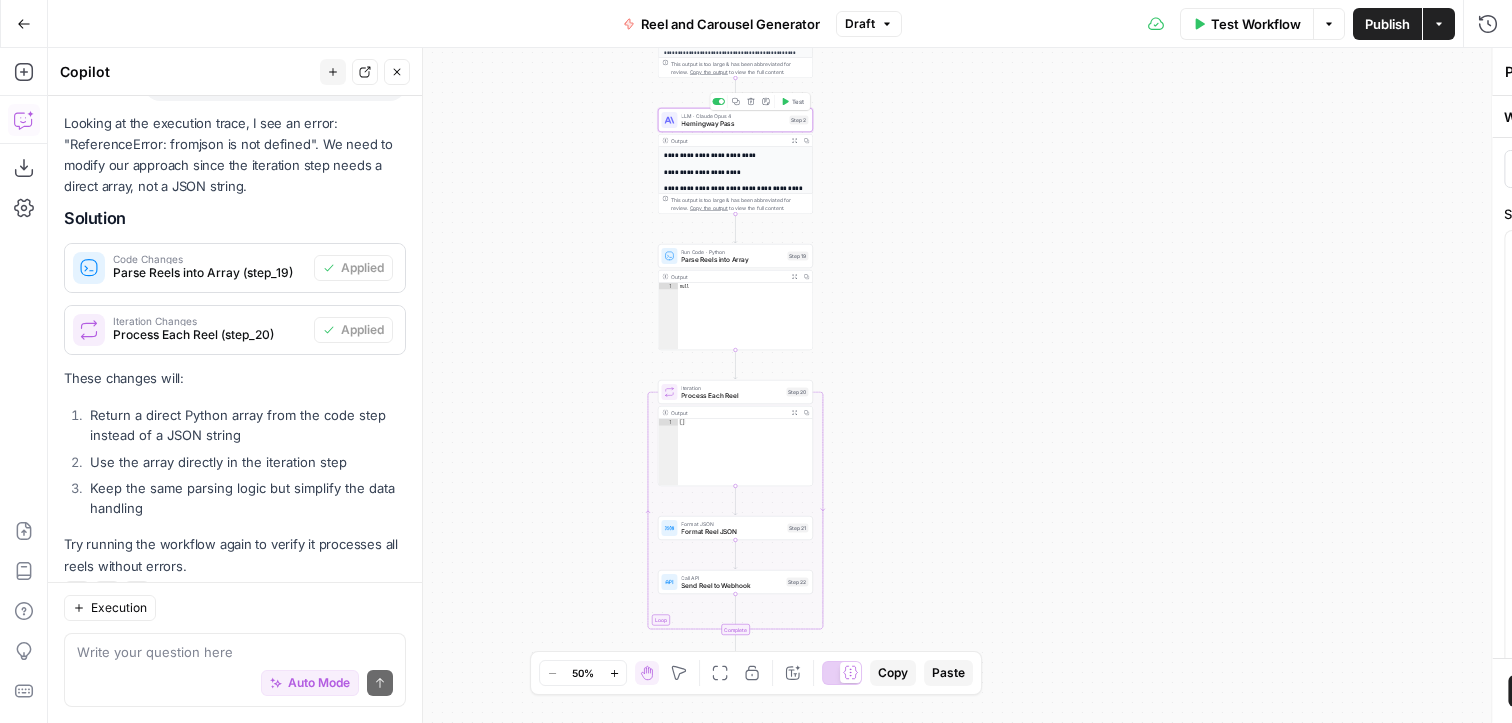 type on "Hemingway Pass" 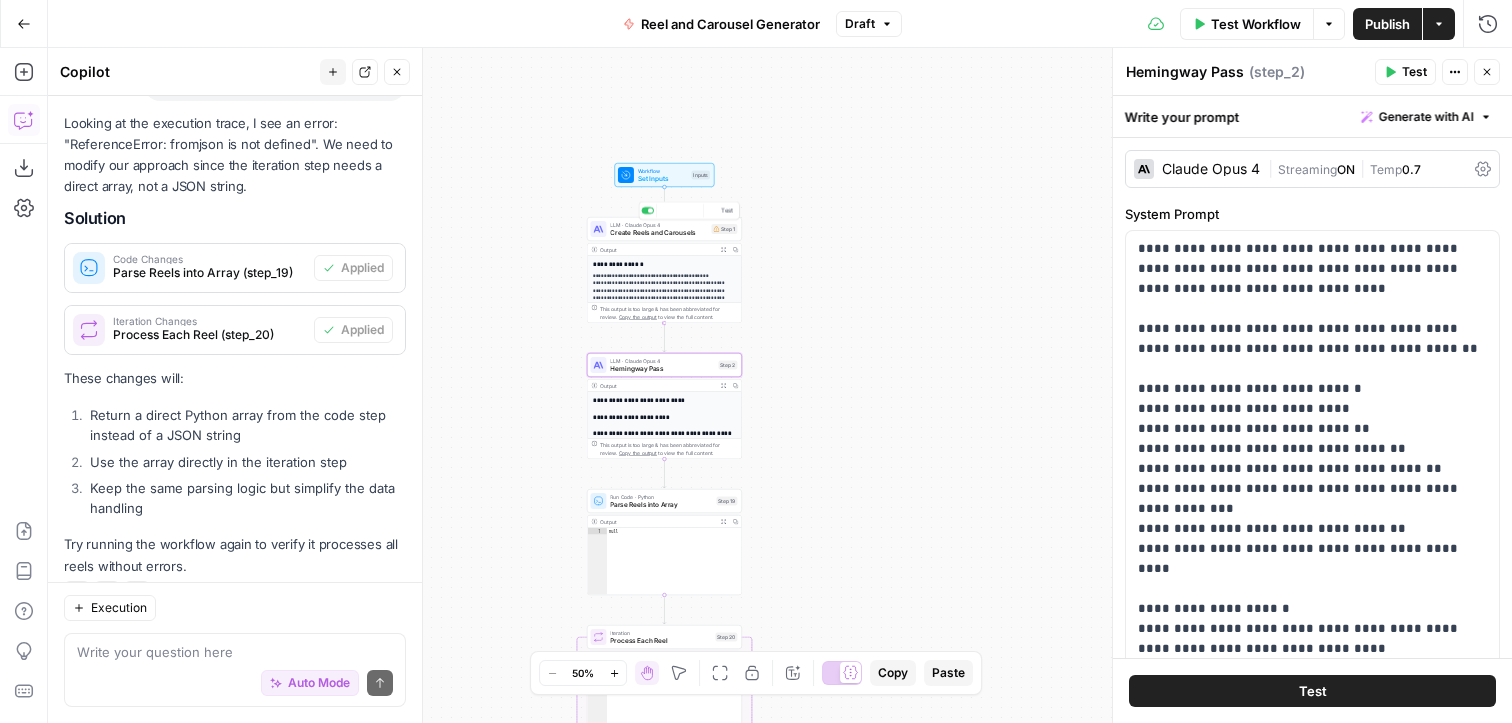 click on "Create Reels and Carousels" at bounding box center (658, 233) 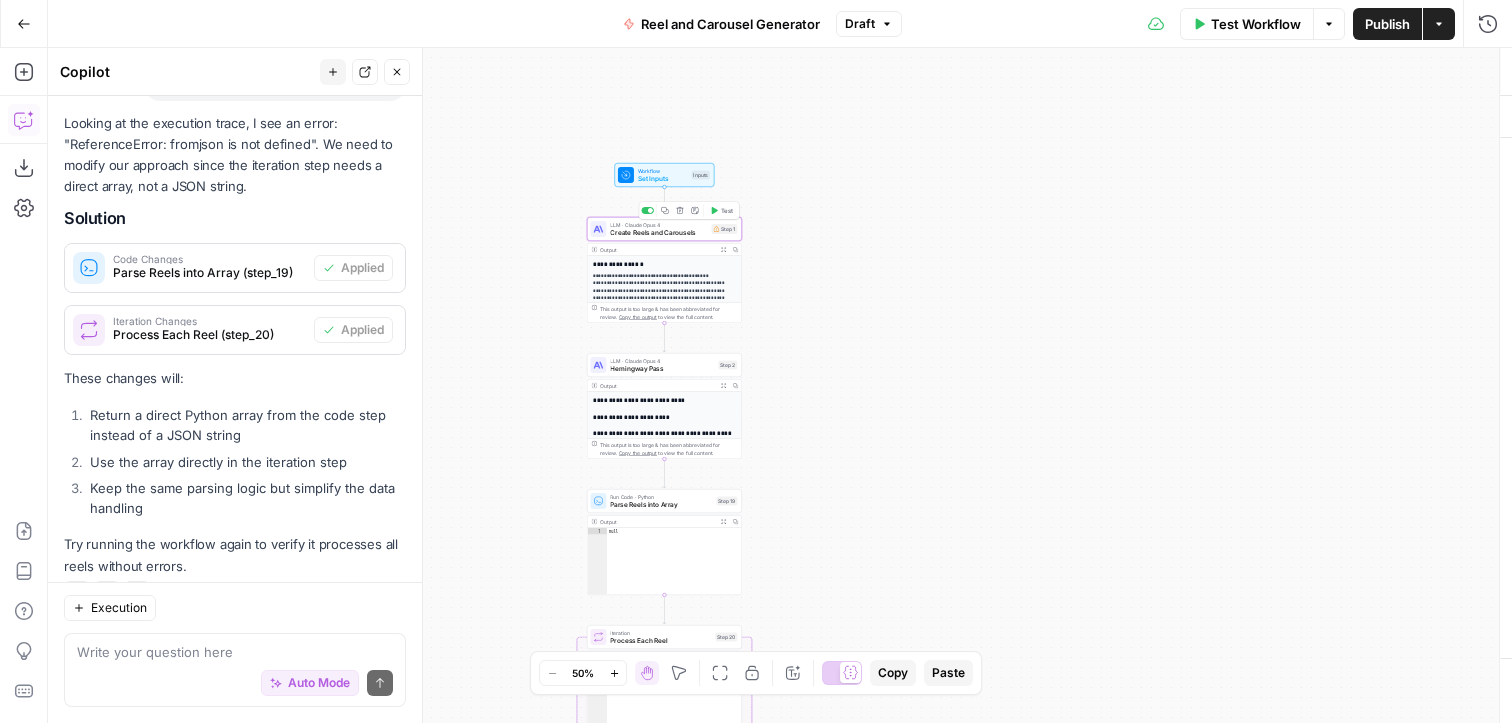 type on "Create Reels and Carousels" 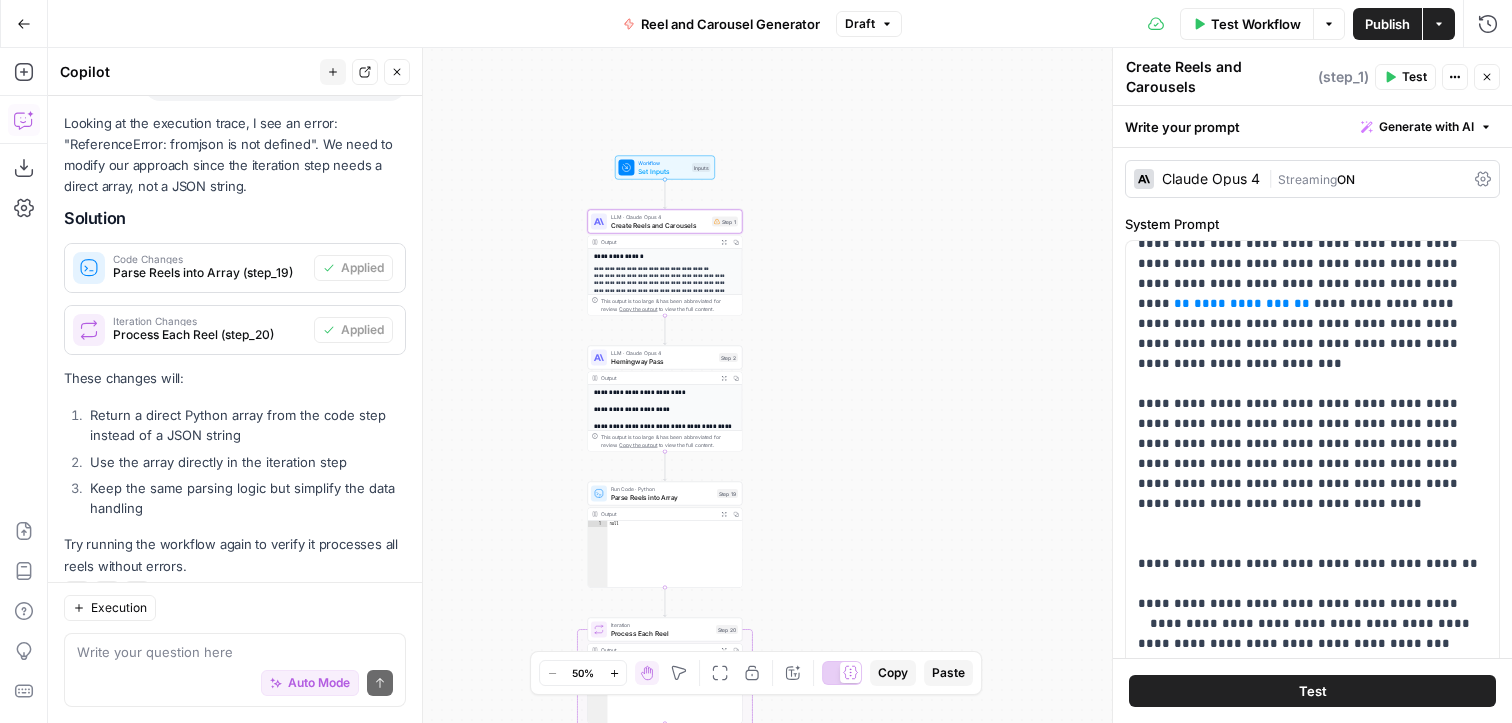 scroll, scrollTop: 854, scrollLeft: 0, axis: vertical 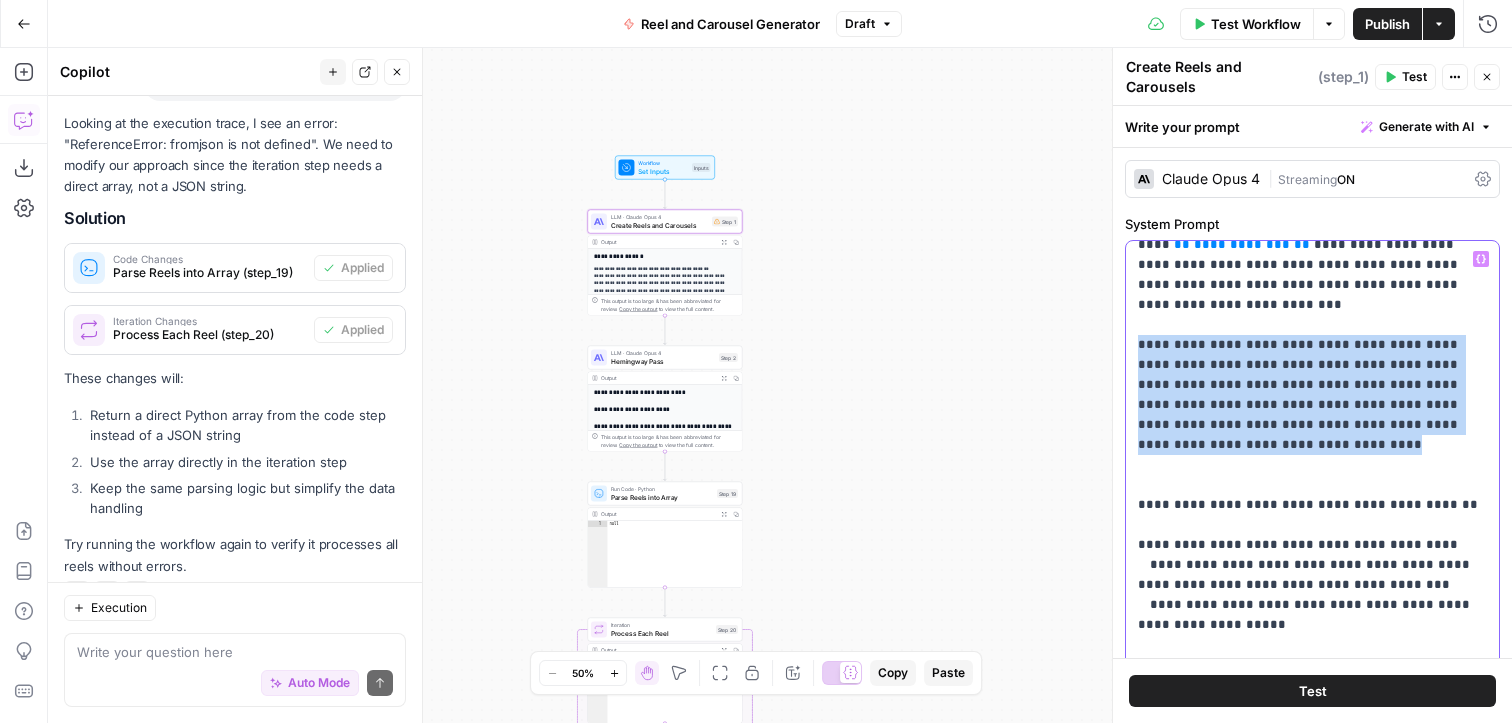 drag, startPoint x: 1363, startPoint y: 333, endPoint x: 1142, endPoint y: 259, distance: 233.06007 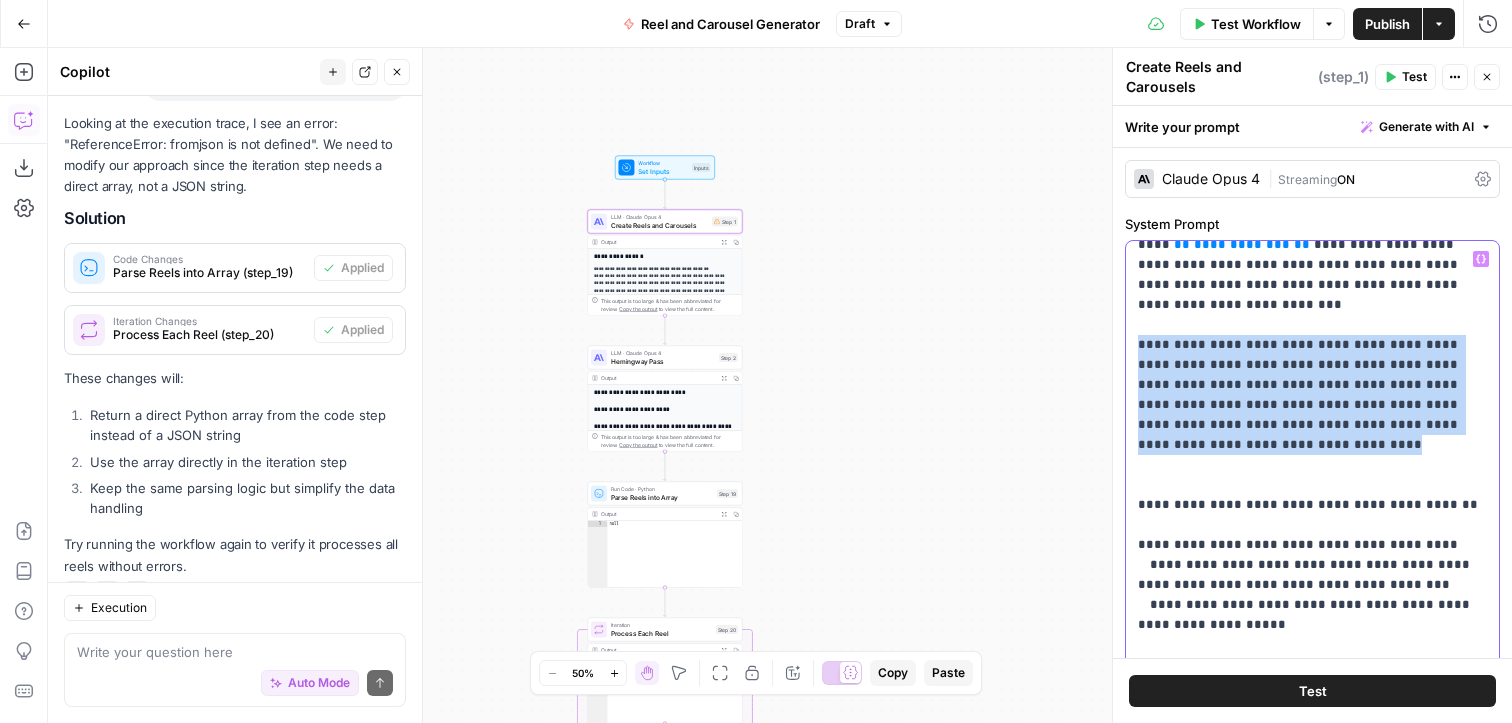 click on "**********" at bounding box center [1312, 685] 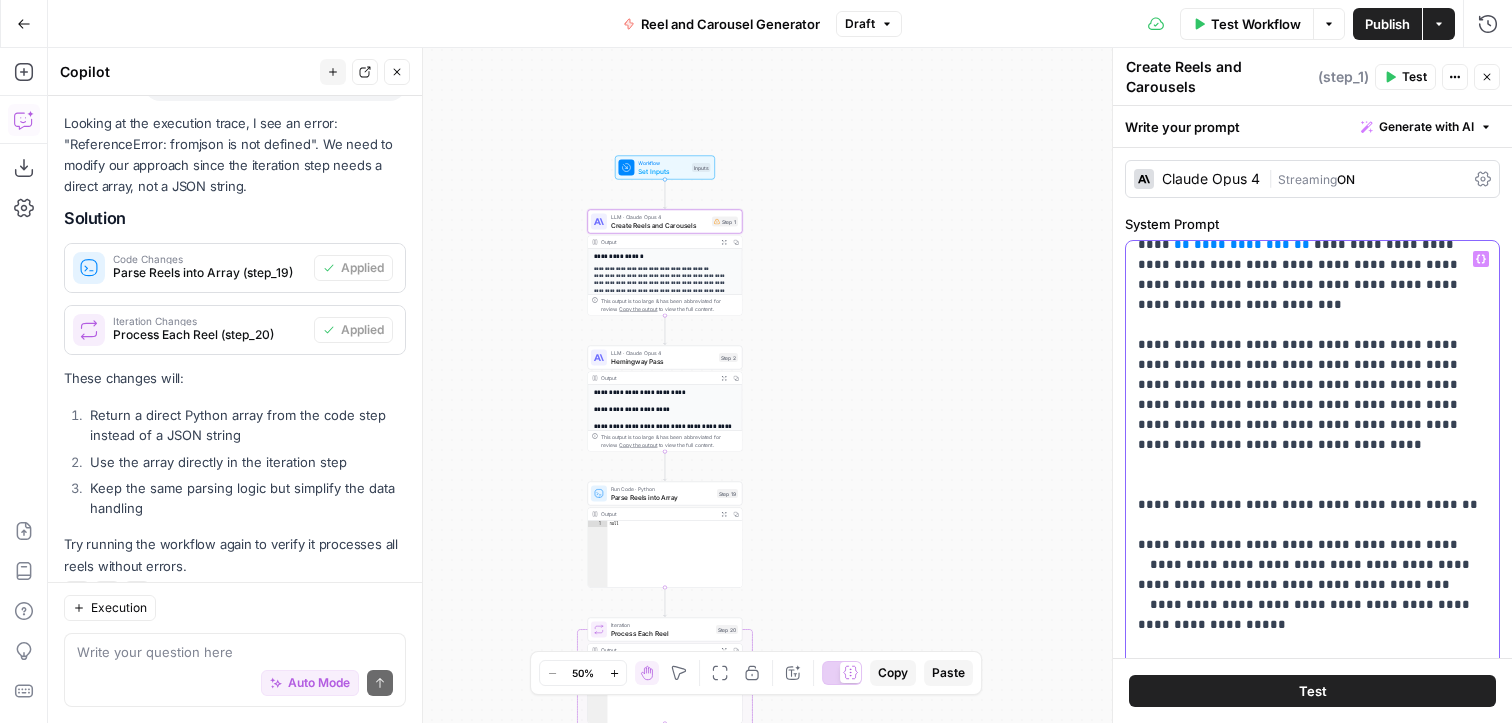 click on "**********" at bounding box center (1312, 685) 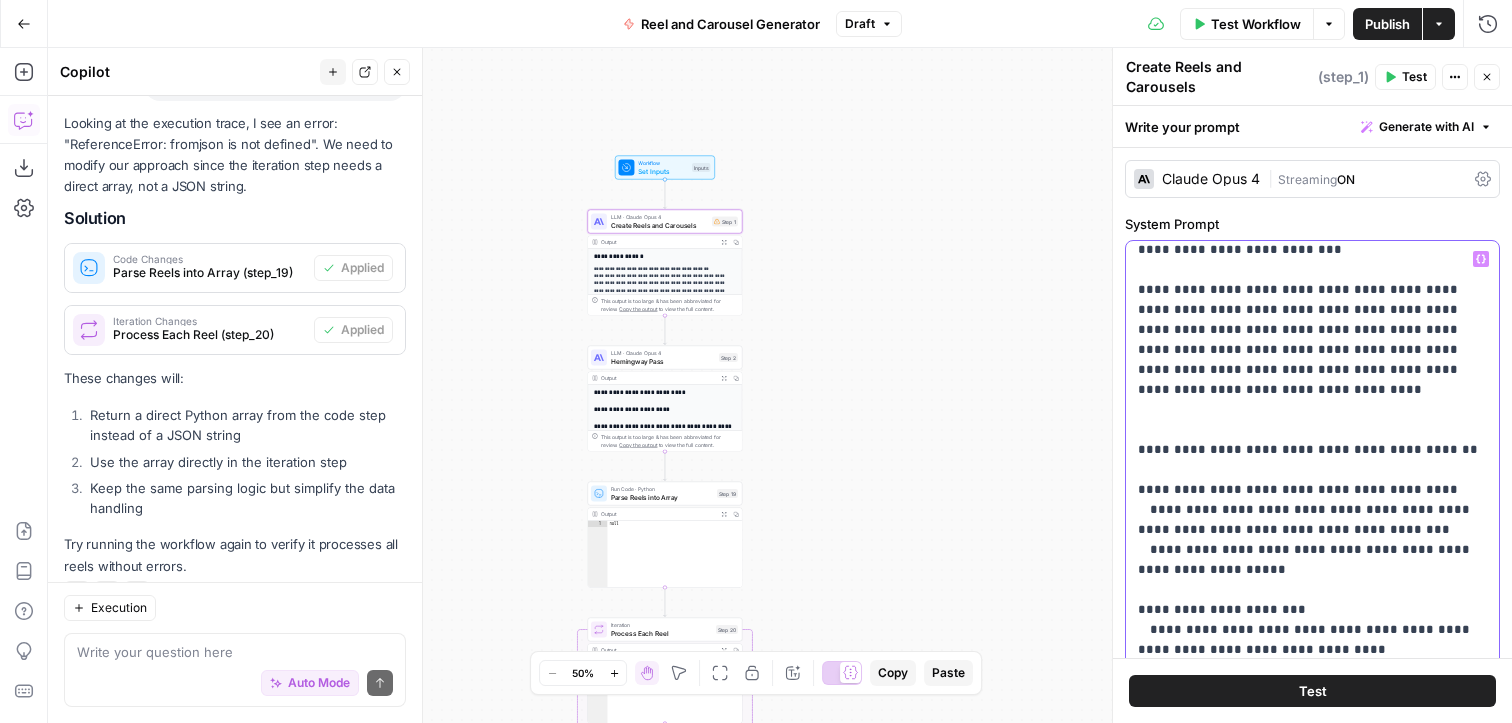 scroll, scrollTop: 912, scrollLeft: 0, axis: vertical 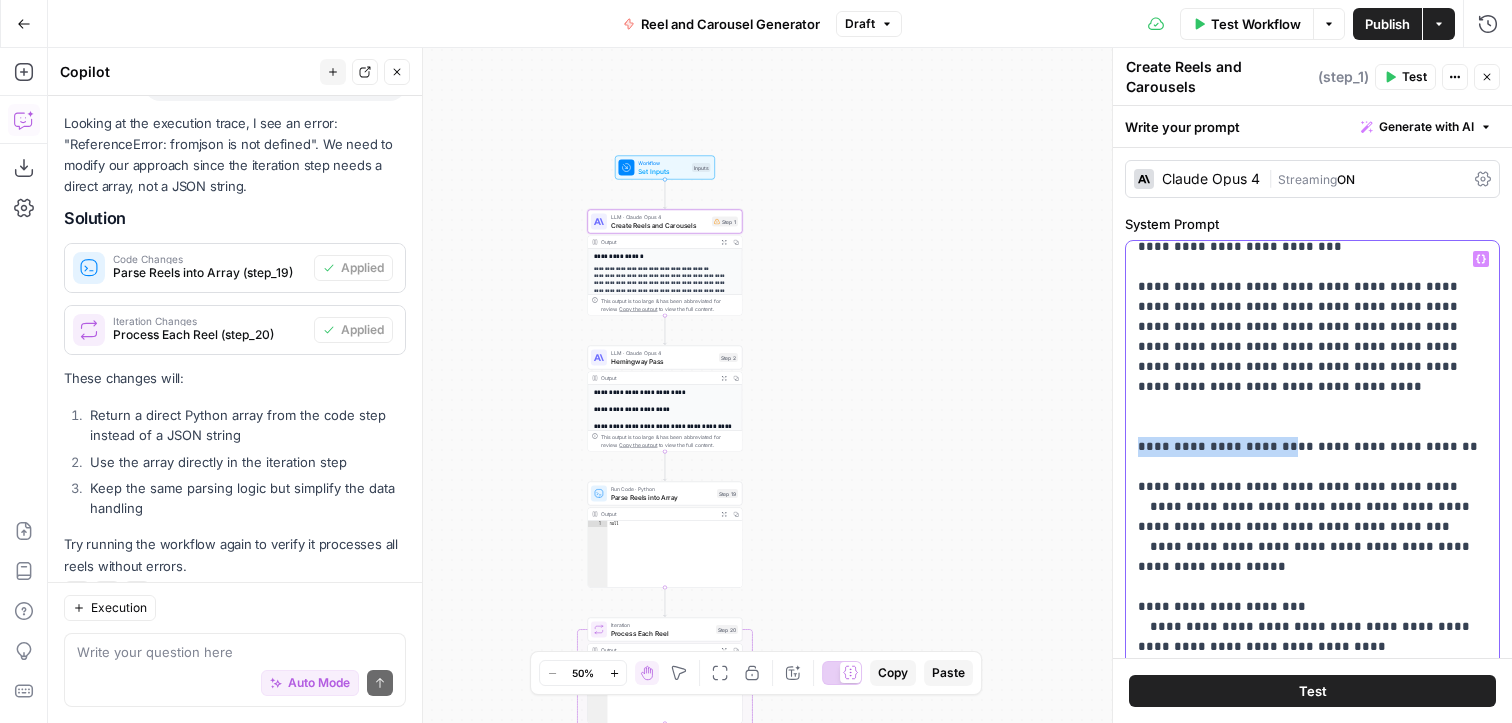 drag, startPoint x: 1131, startPoint y: 344, endPoint x: 1292, endPoint y: 344, distance: 161 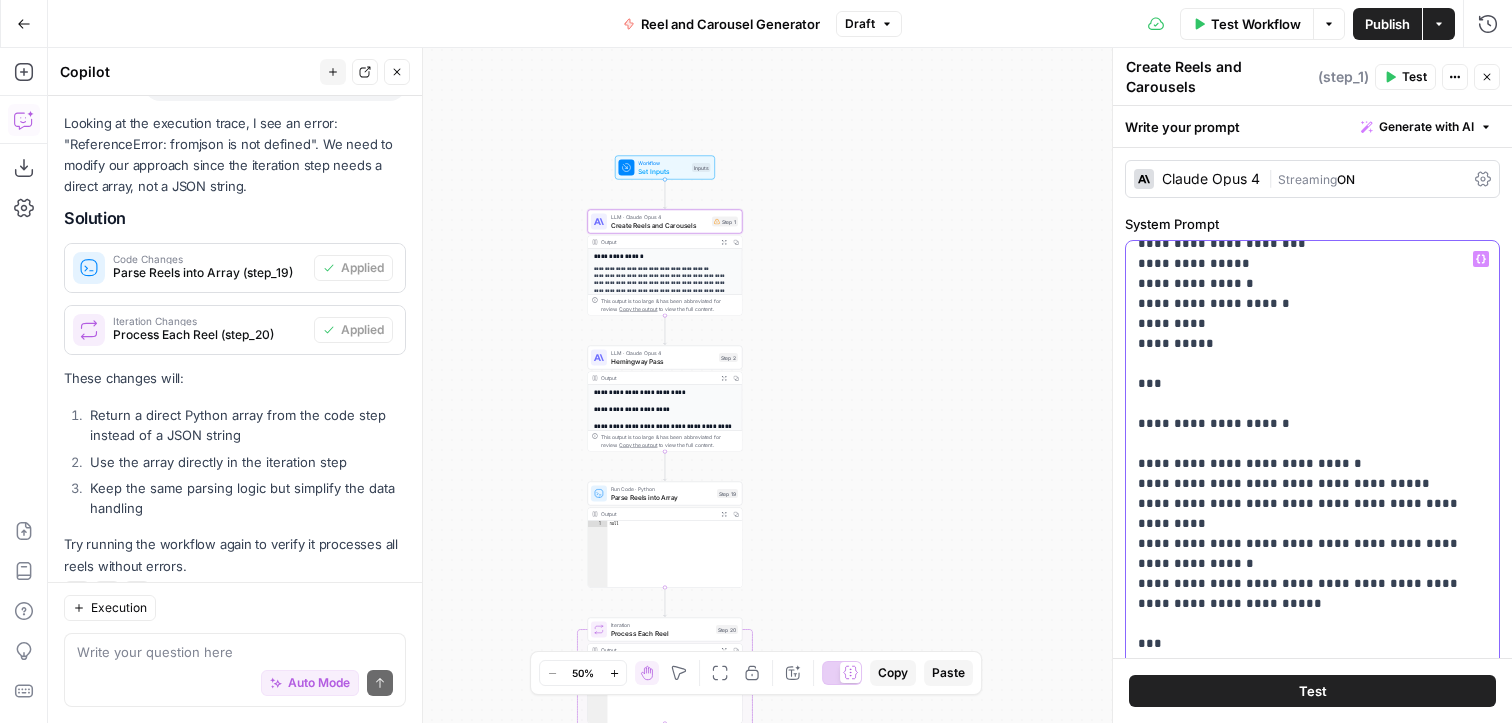 scroll, scrollTop: 1781, scrollLeft: 0, axis: vertical 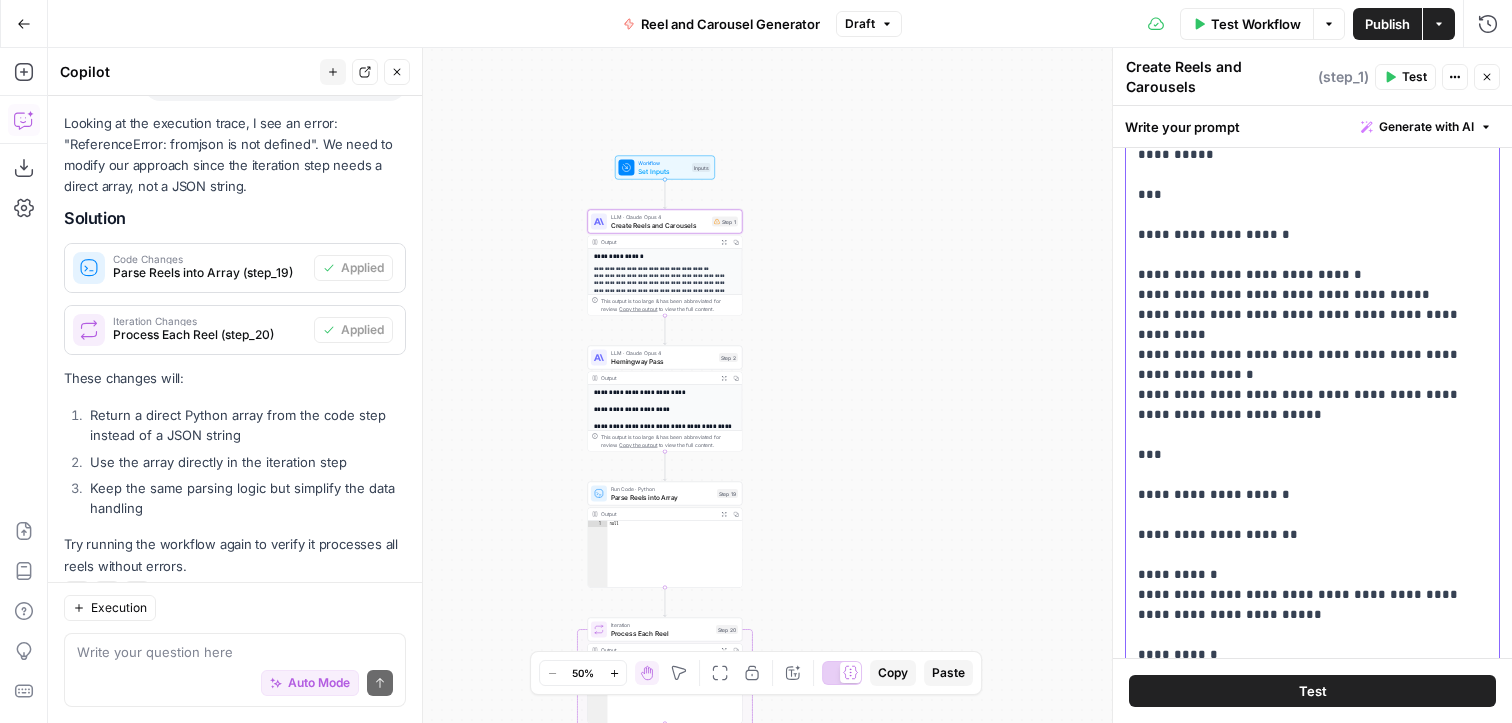 drag, startPoint x: 1298, startPoint y: 352, endPoint x: 1230, endPoint y: 352, distance: 68 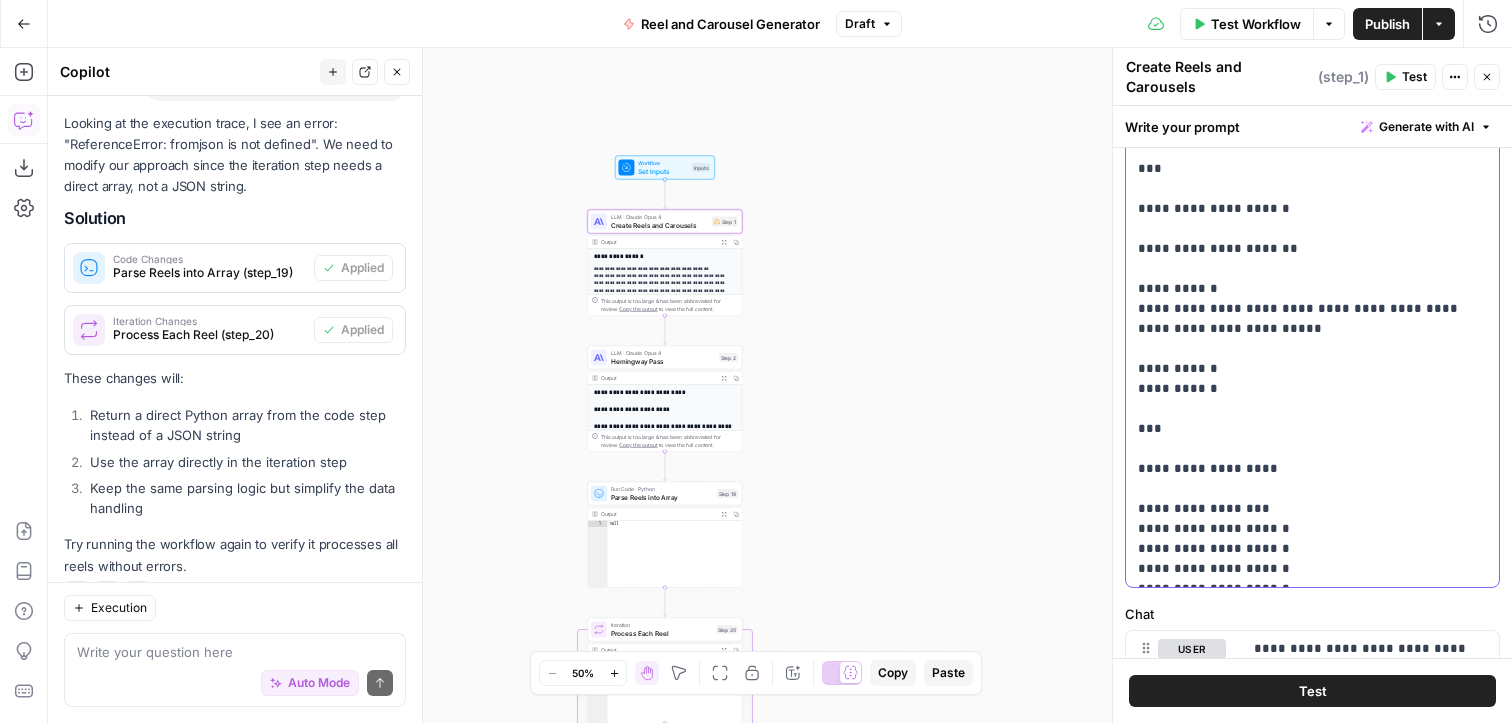 scroll, scrollTop: 528, scrollLeft: 0, axis: vertical 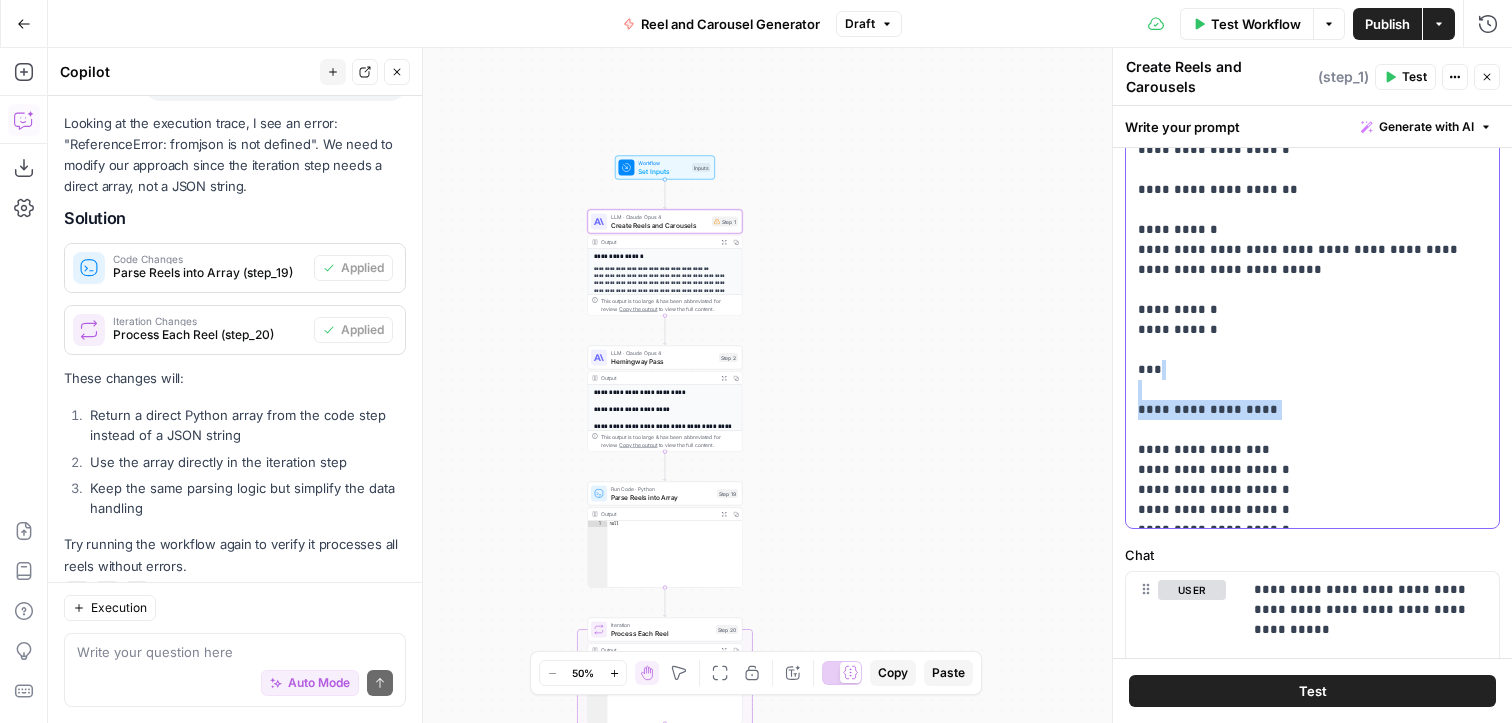drag, startPoint x: 1293, startPoint y: 220, endPoint x: 1089, endPoint y: 220, distance: 204 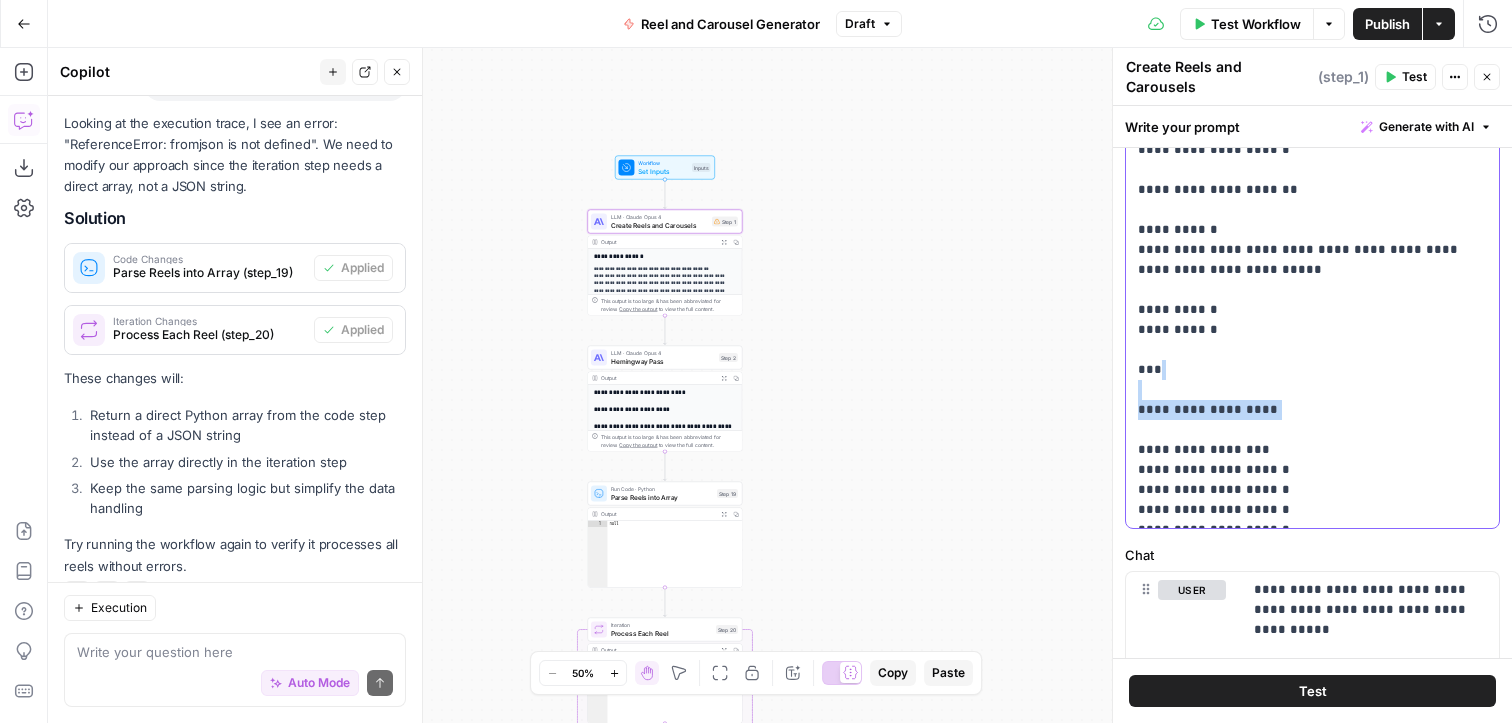click on "**********" at bounding box center [756, 361] 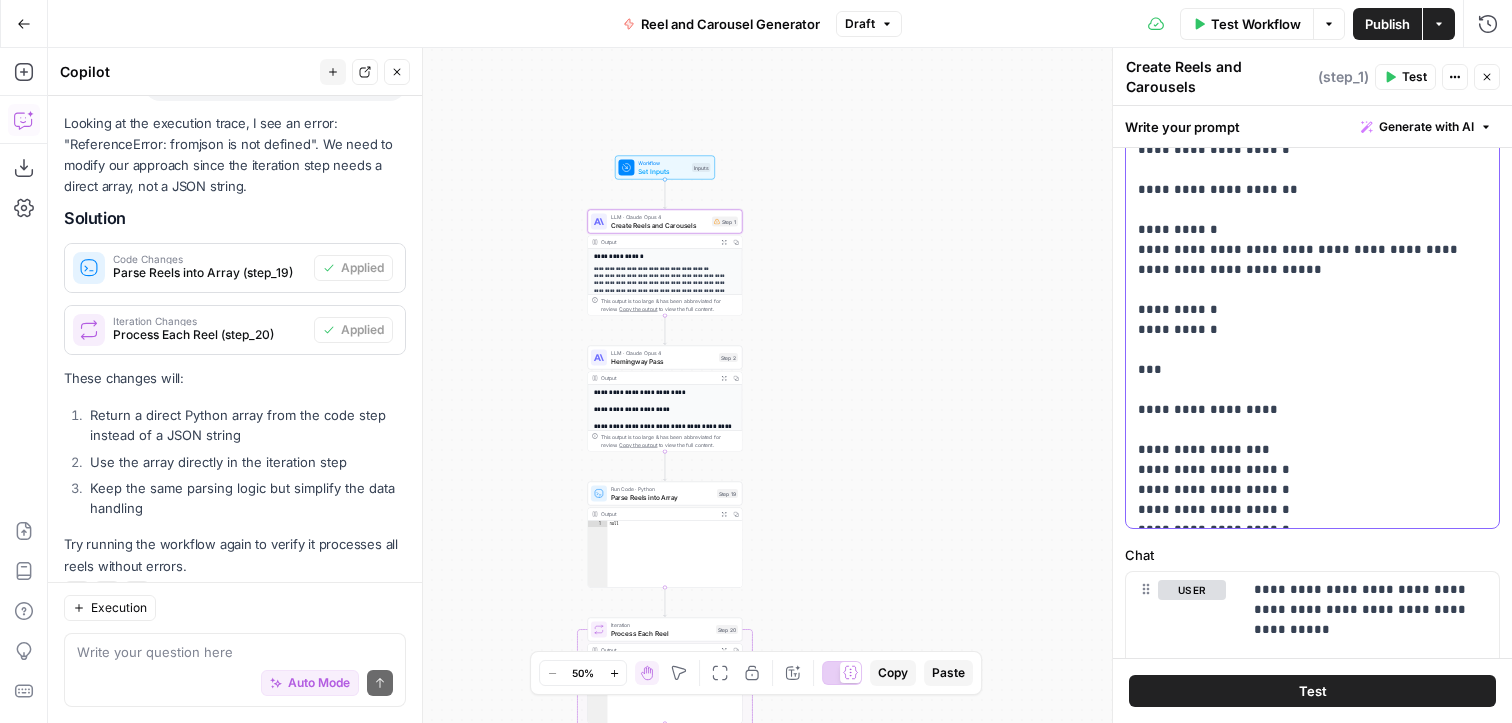 click on "**********" at bounding box center (1312, -770) 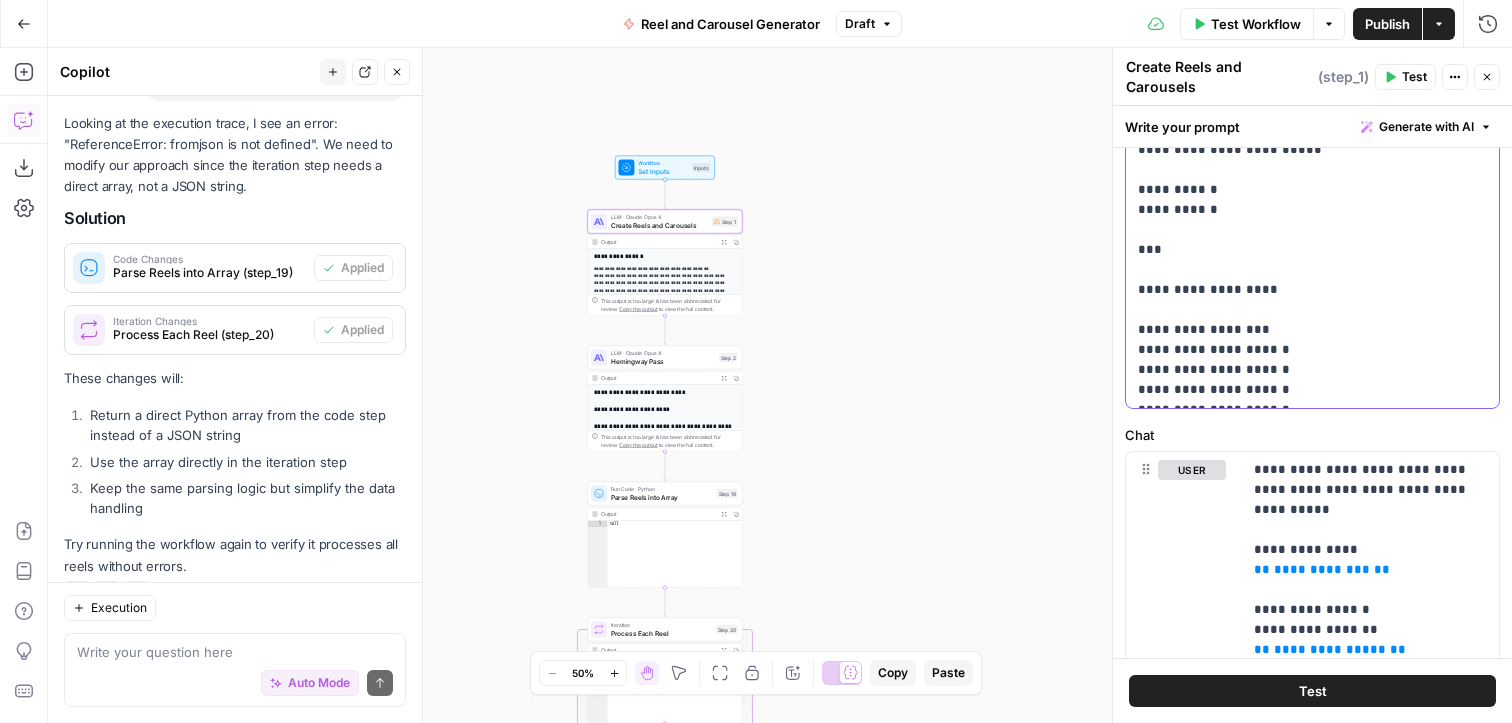 scroll, scrollTop: 658, scrollLeft: 0, axis: vertical 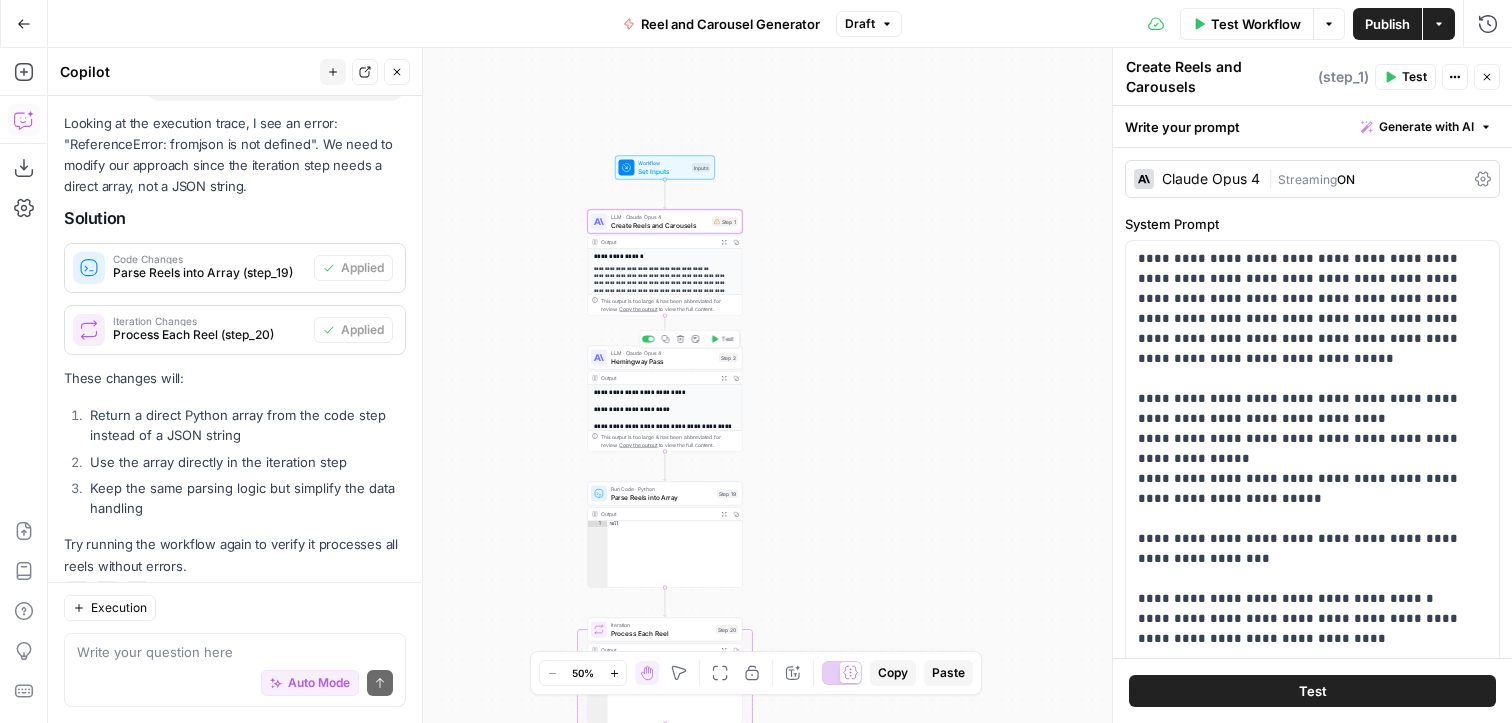 click on "Hemingway Pass" at bounding box center (663, 361) 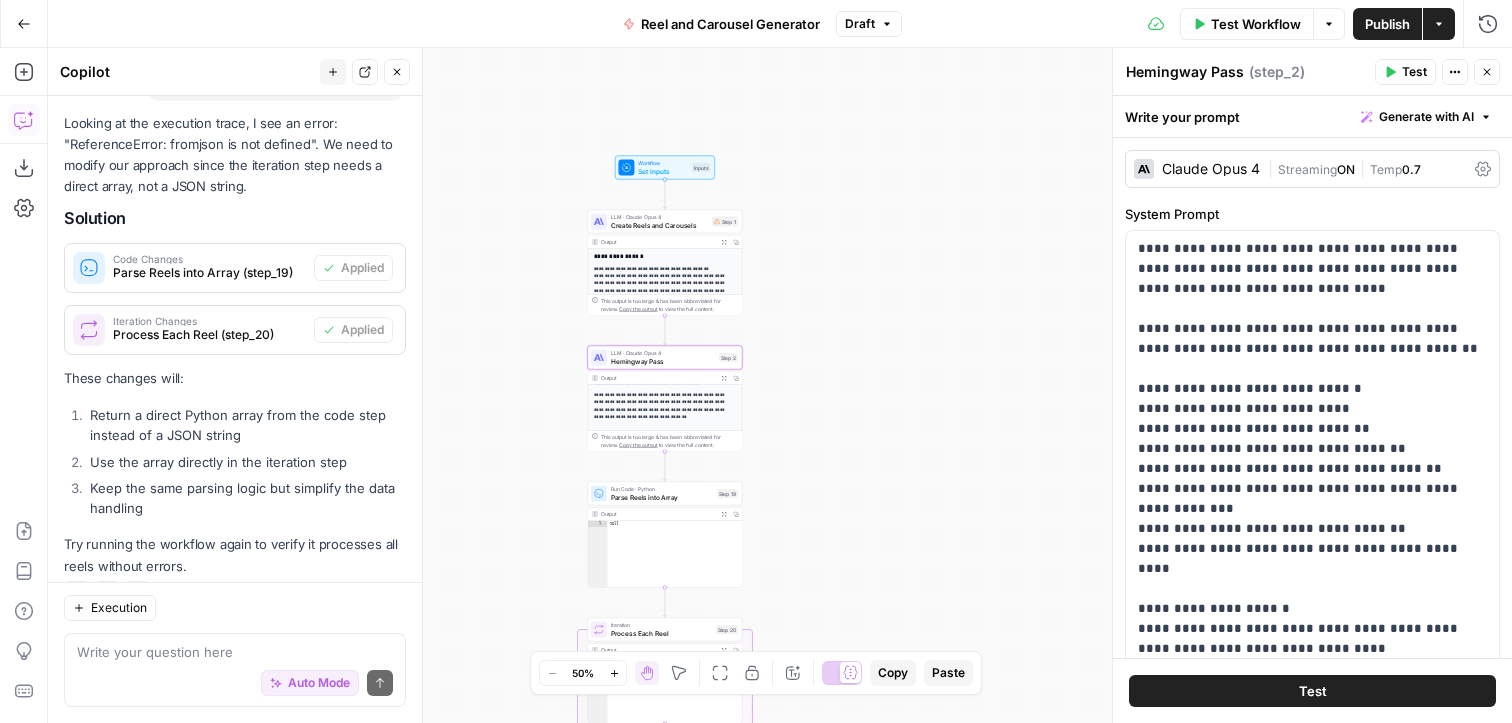 scroll, scrollTop: 335, scrollLeft: 0, axis: vertical 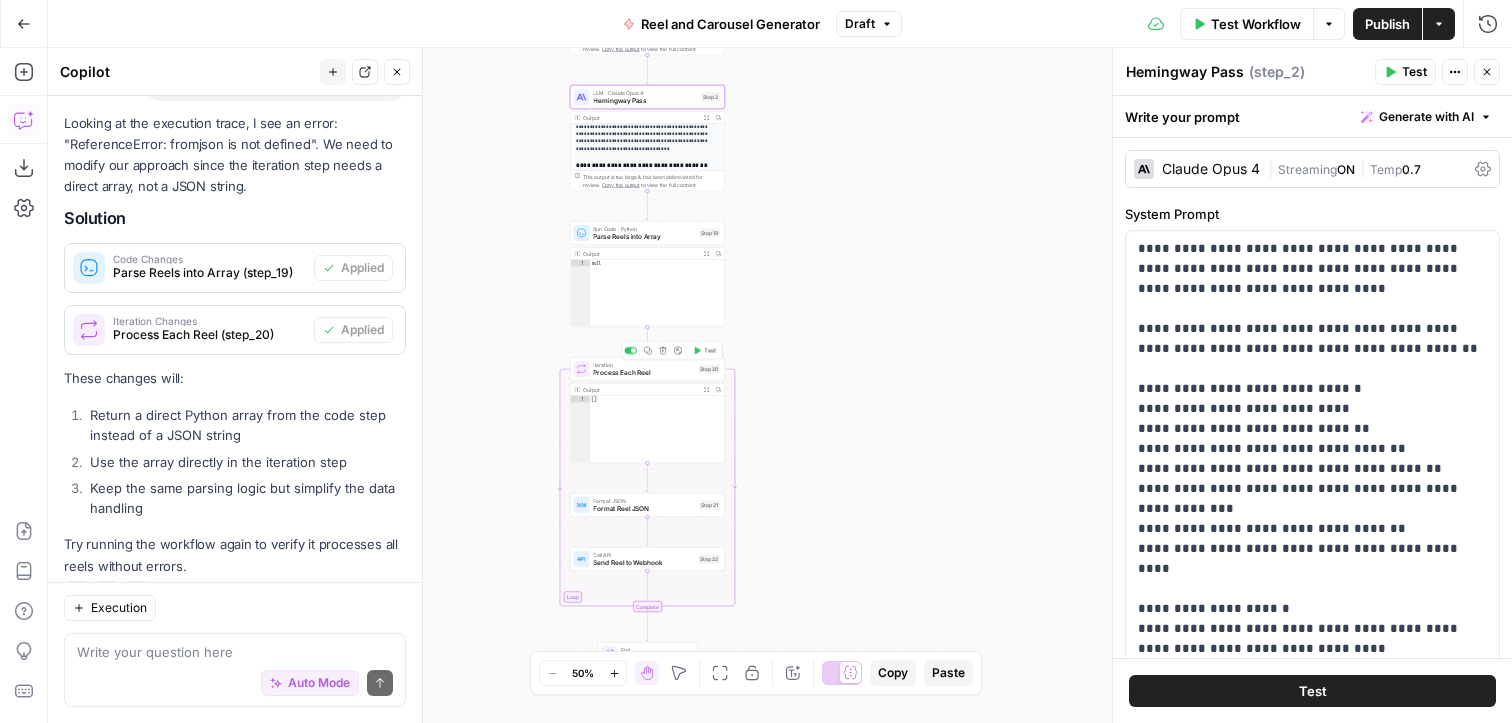 click on "Process Each Reel" at bounding box center (643, 373) 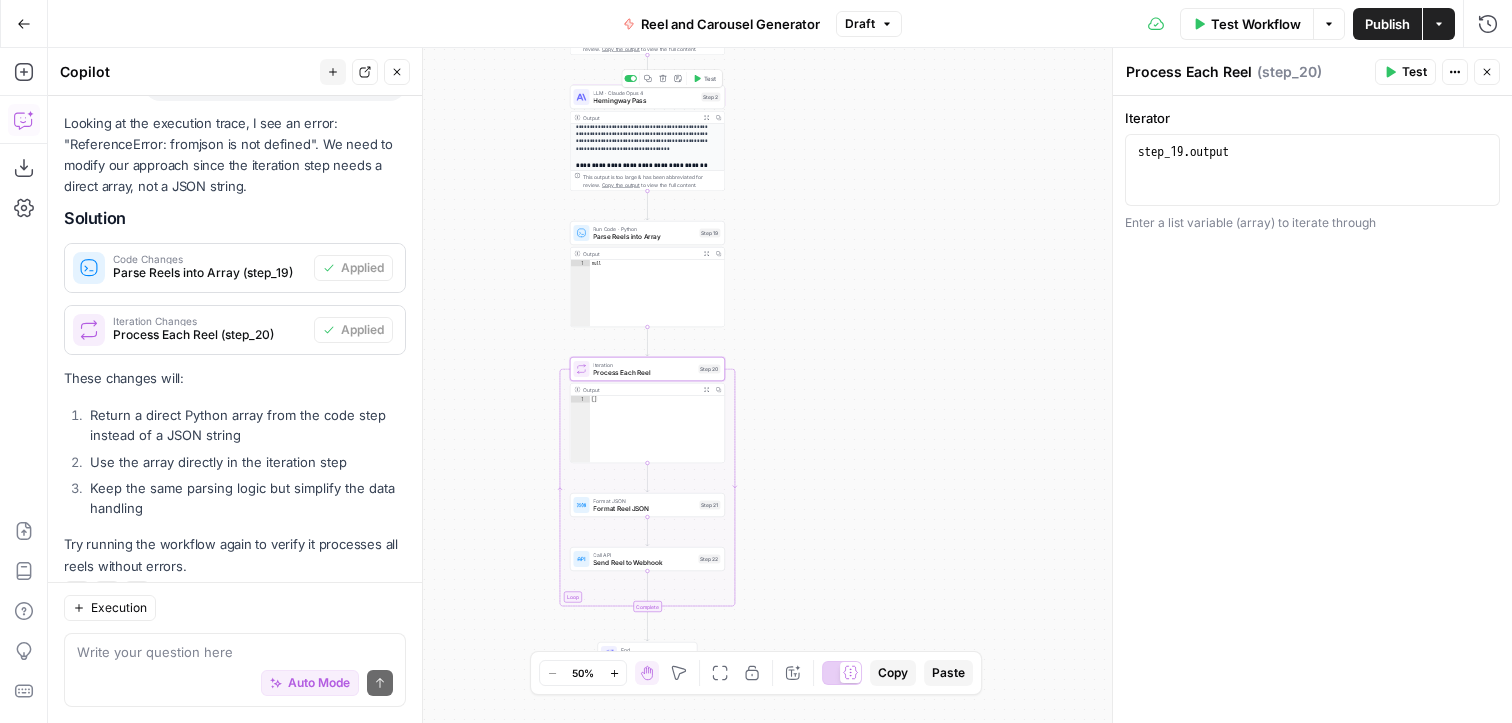 click on "LLM · Claude Opus 4" at bounding box center [645, 93] 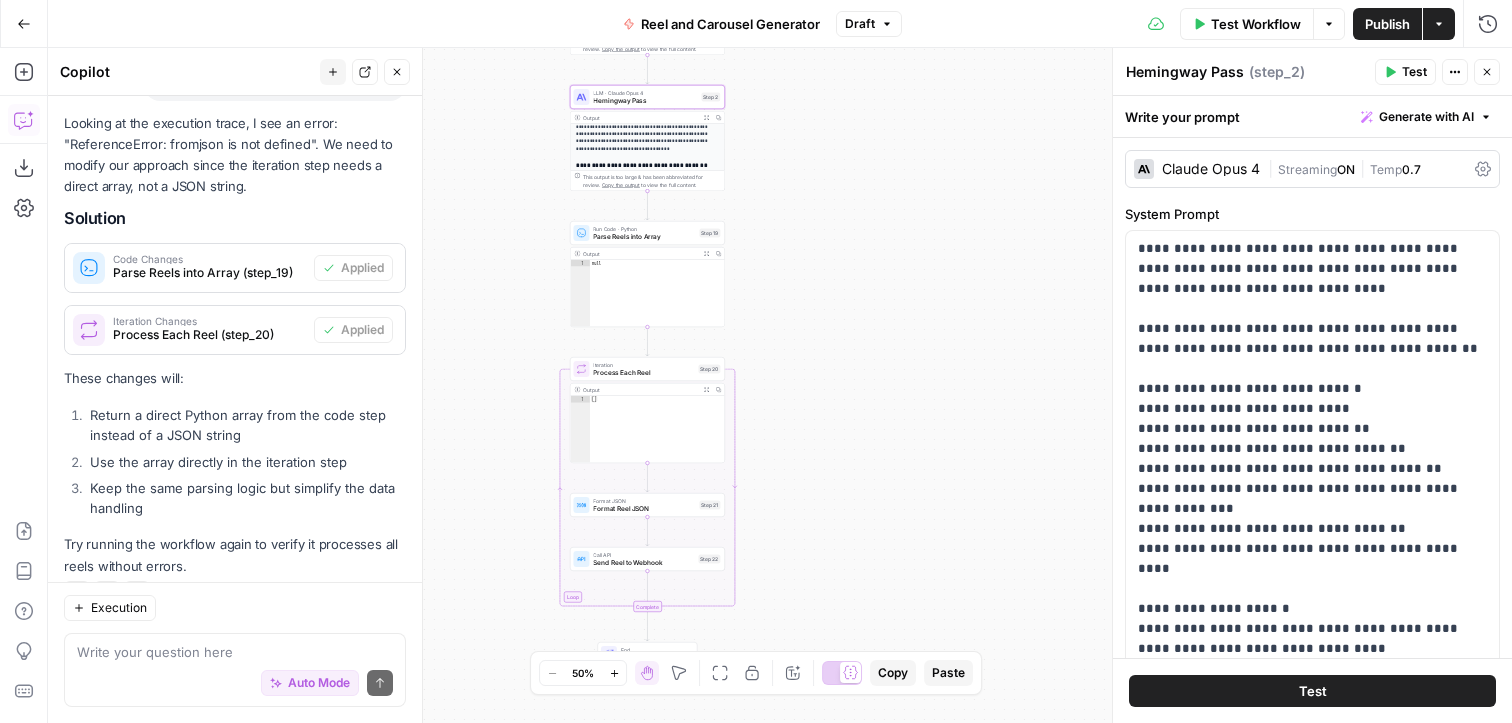 click on "**********" at bounding box center [780, 385] 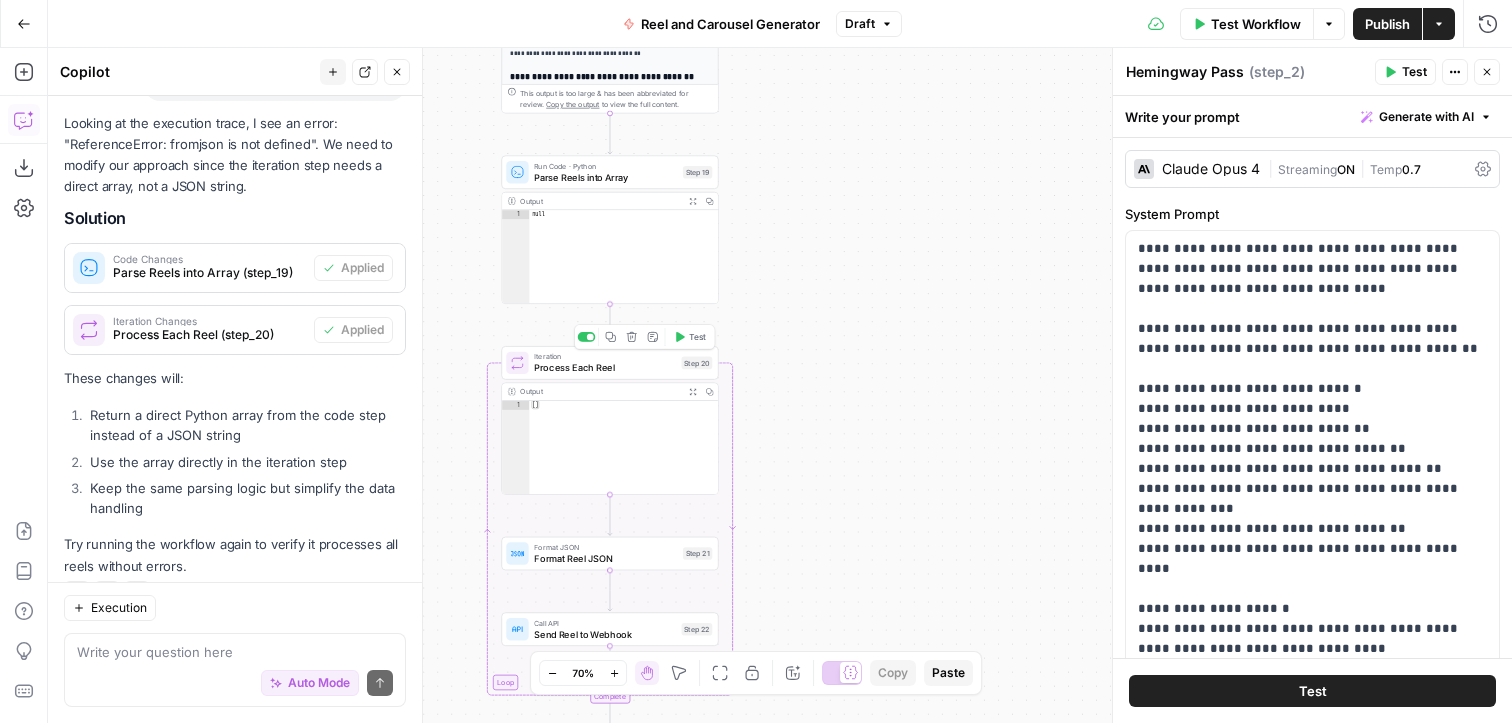 click on "**********" at bounding box center [610, 76] 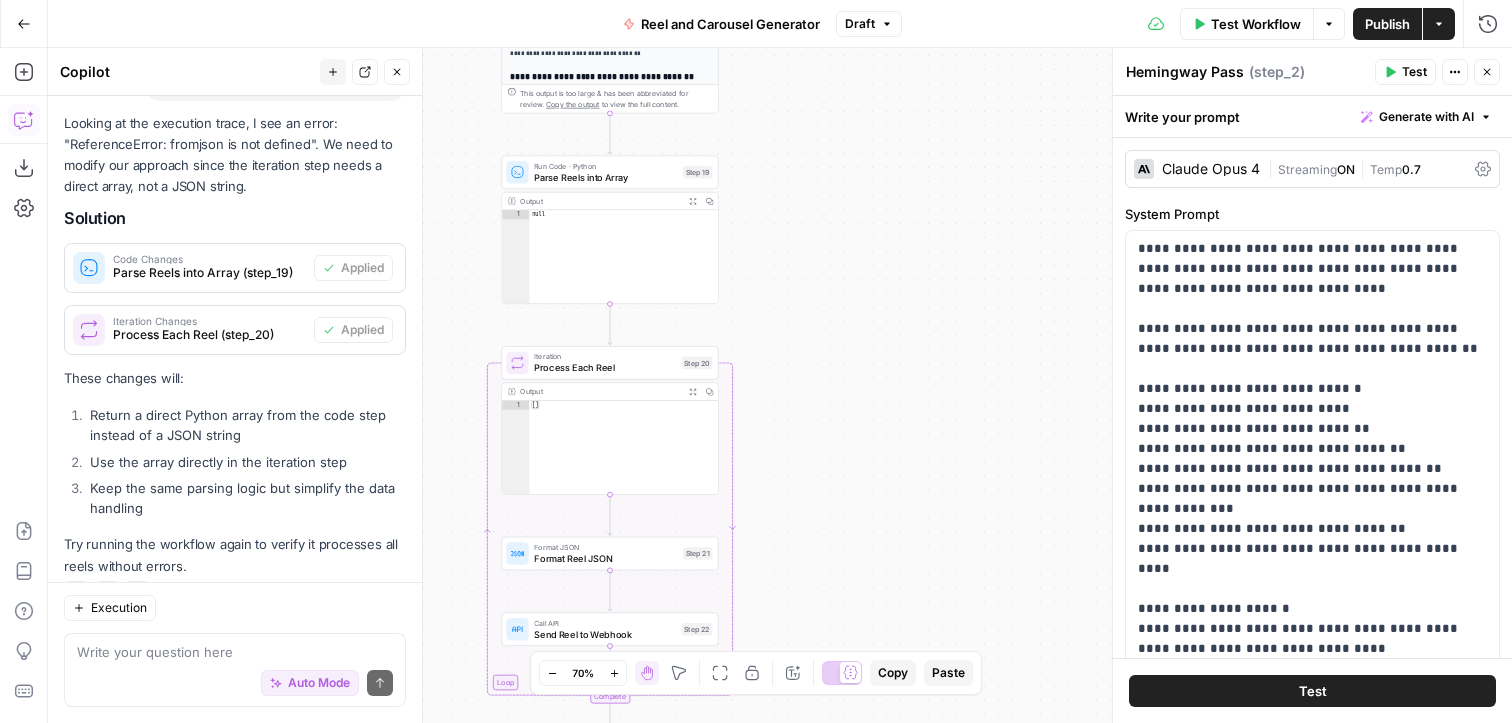 click on "**********" at bounding box center (610, -55) 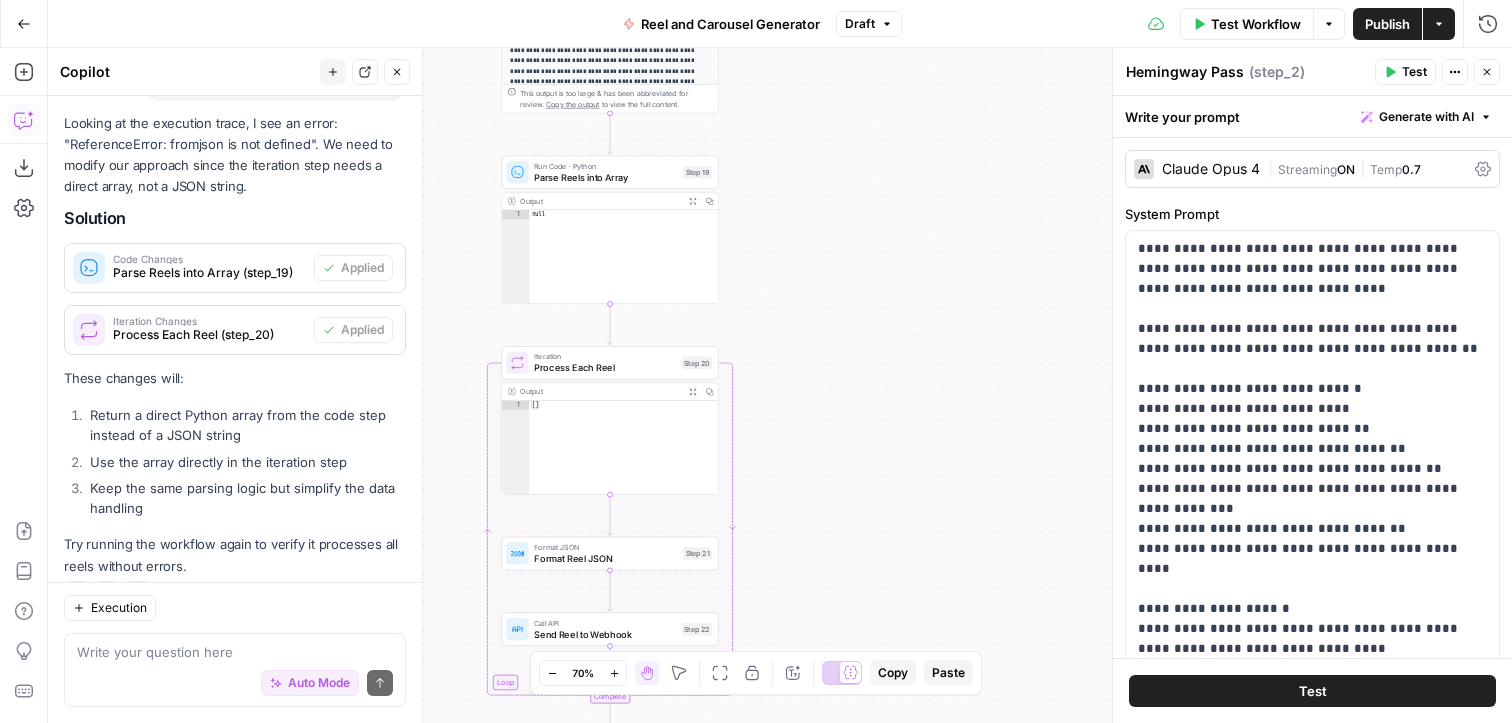 scroll, scrollTop: 0, scrollLeft: 0, axis: both 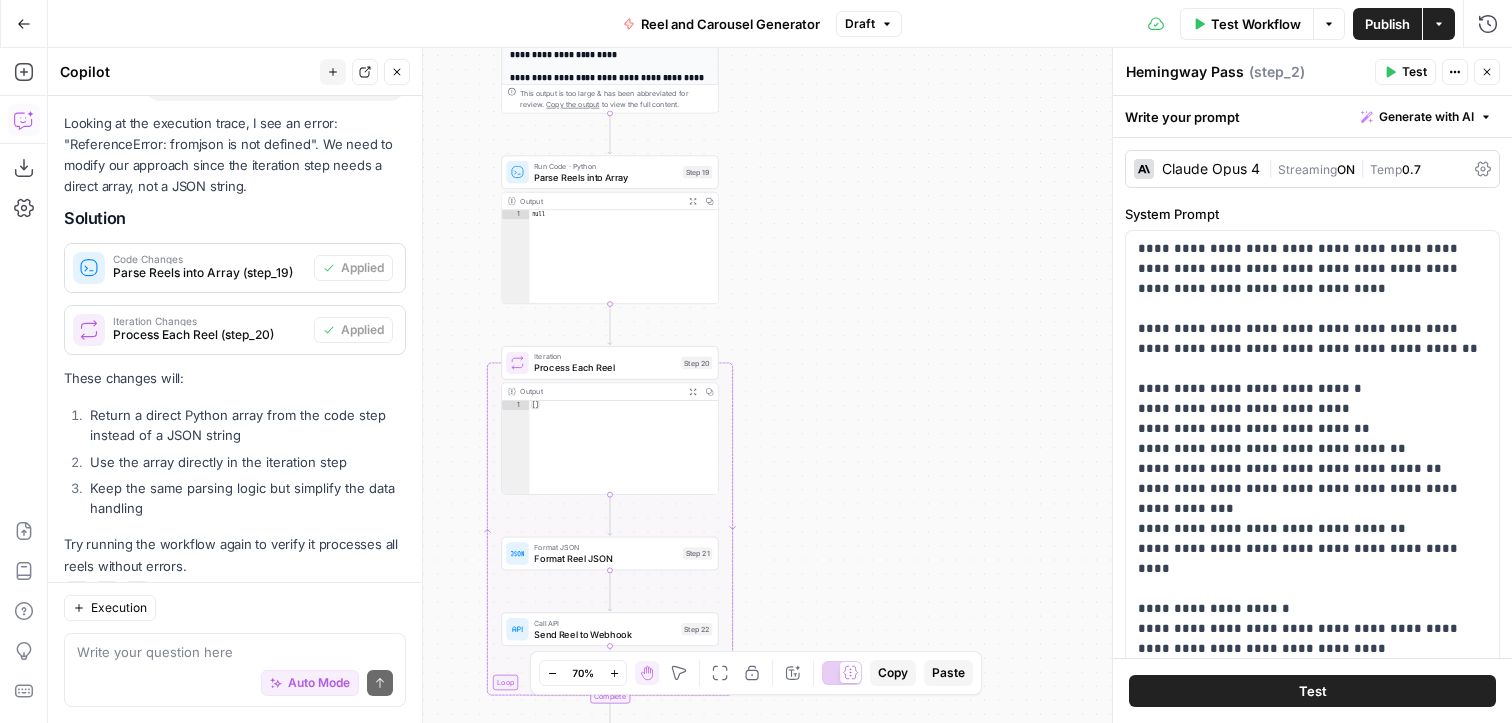 click on "**********" at bounding box center (780, 385) 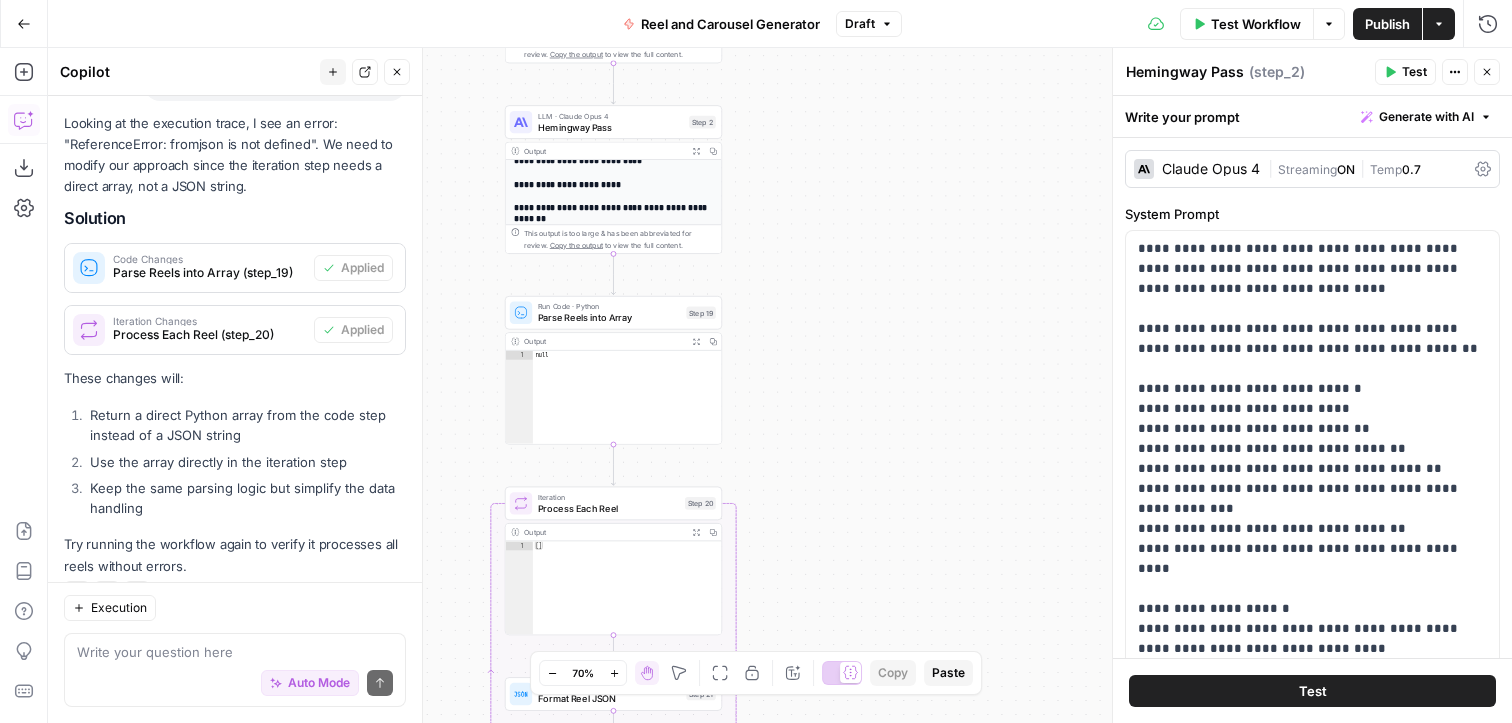 scroll, scrollTop: 37, scrollLeft: 0, axis: vertical 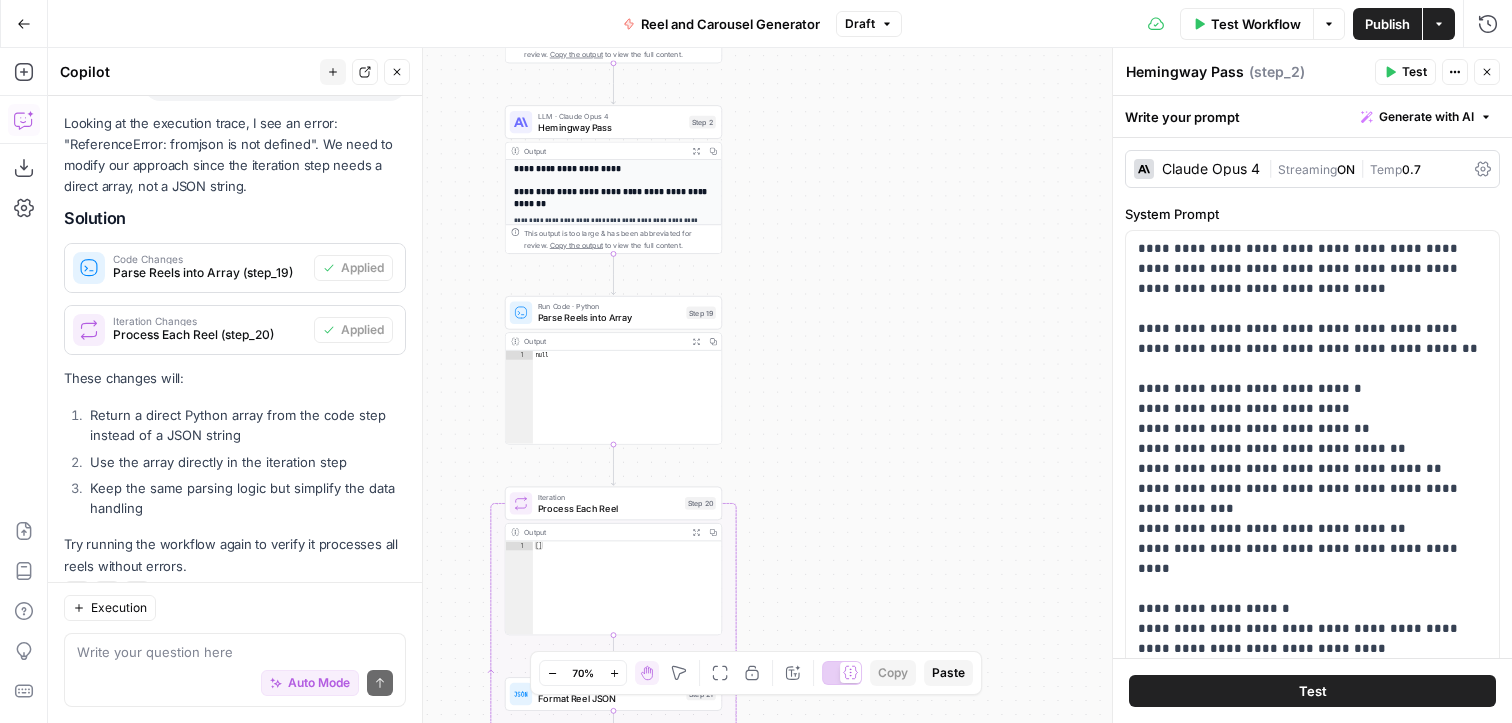 click on "**********" at bounding box center (614, 198) 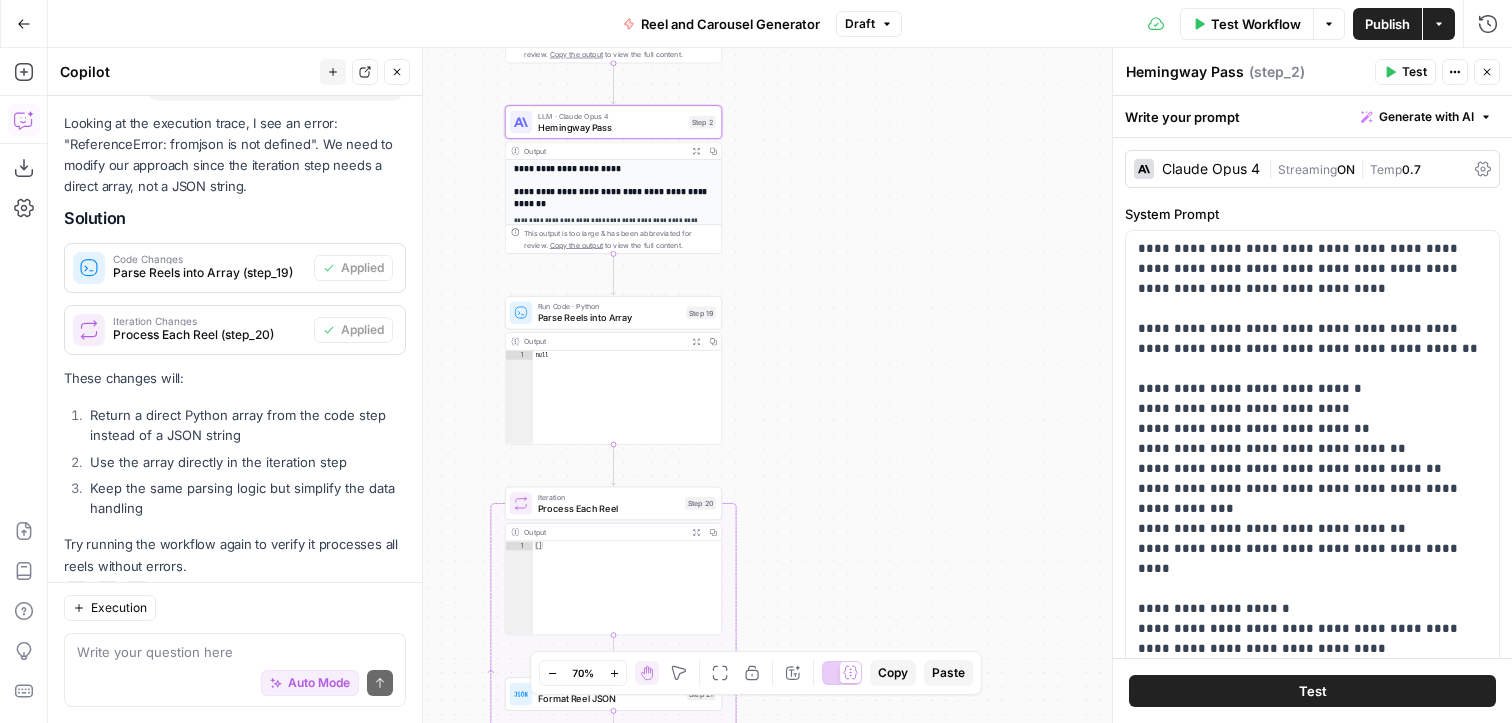 drag, startPoint x: 519, startPoint y: 189, endPoint x: 580, endPoint y: 190, distance: 61.008198 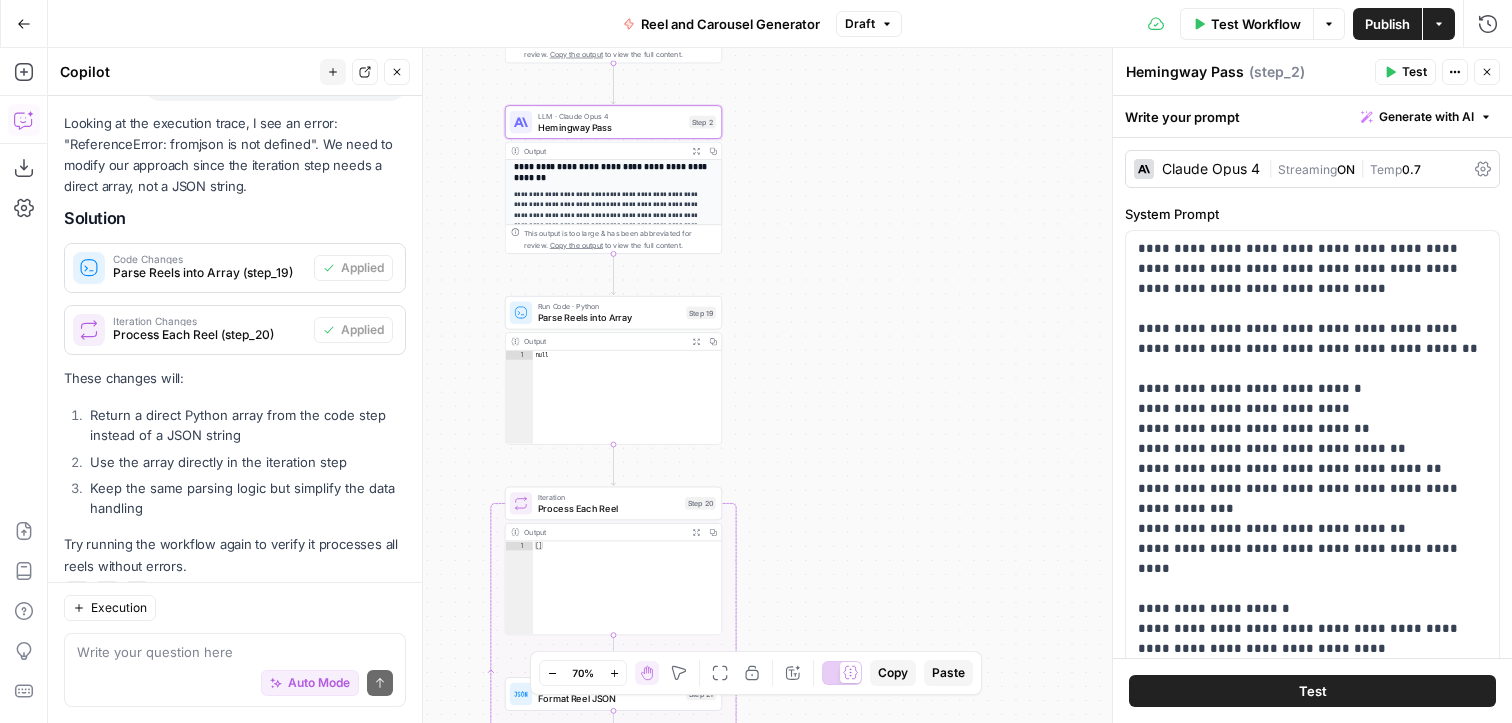 scroll, scrollTop: 51, scrollLeft: 0, axis: vertical 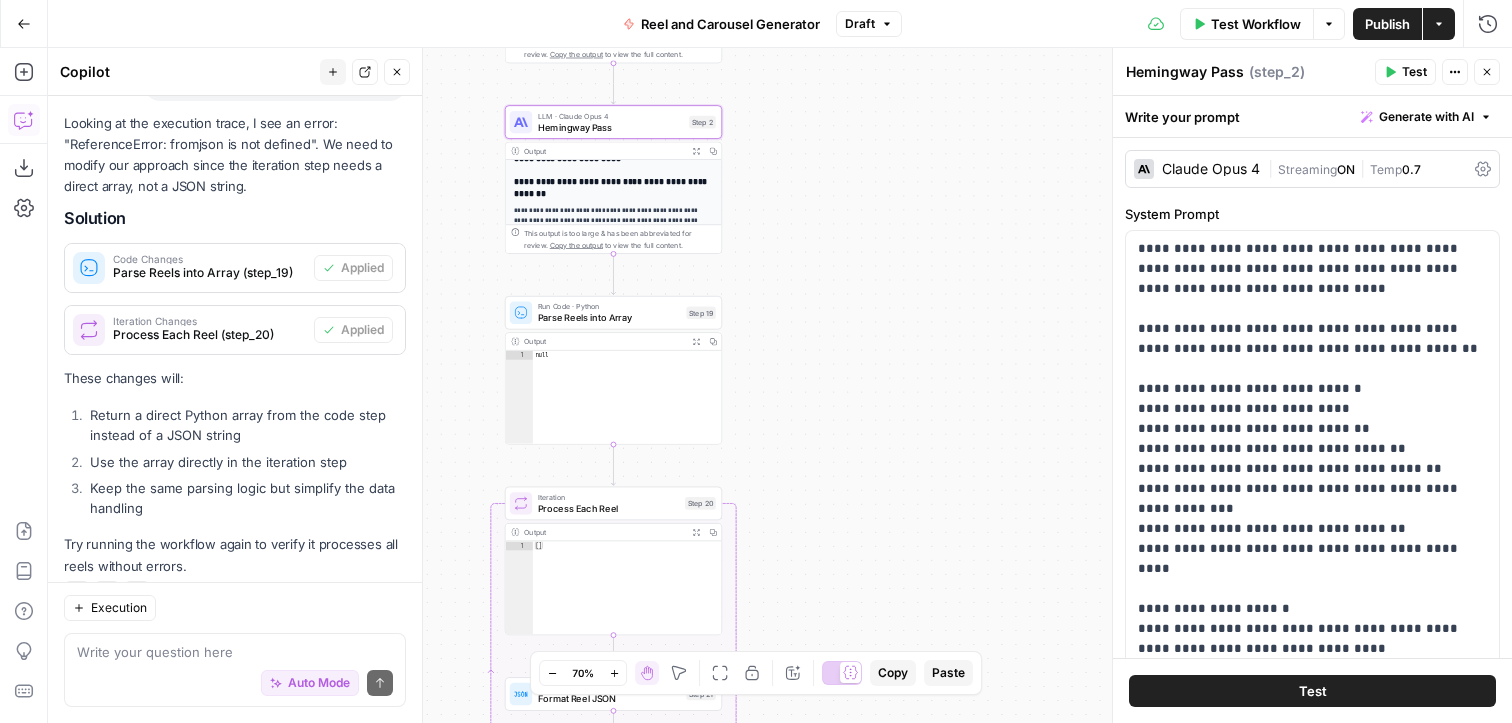 click on "**********" at bounding box center [614, 188] 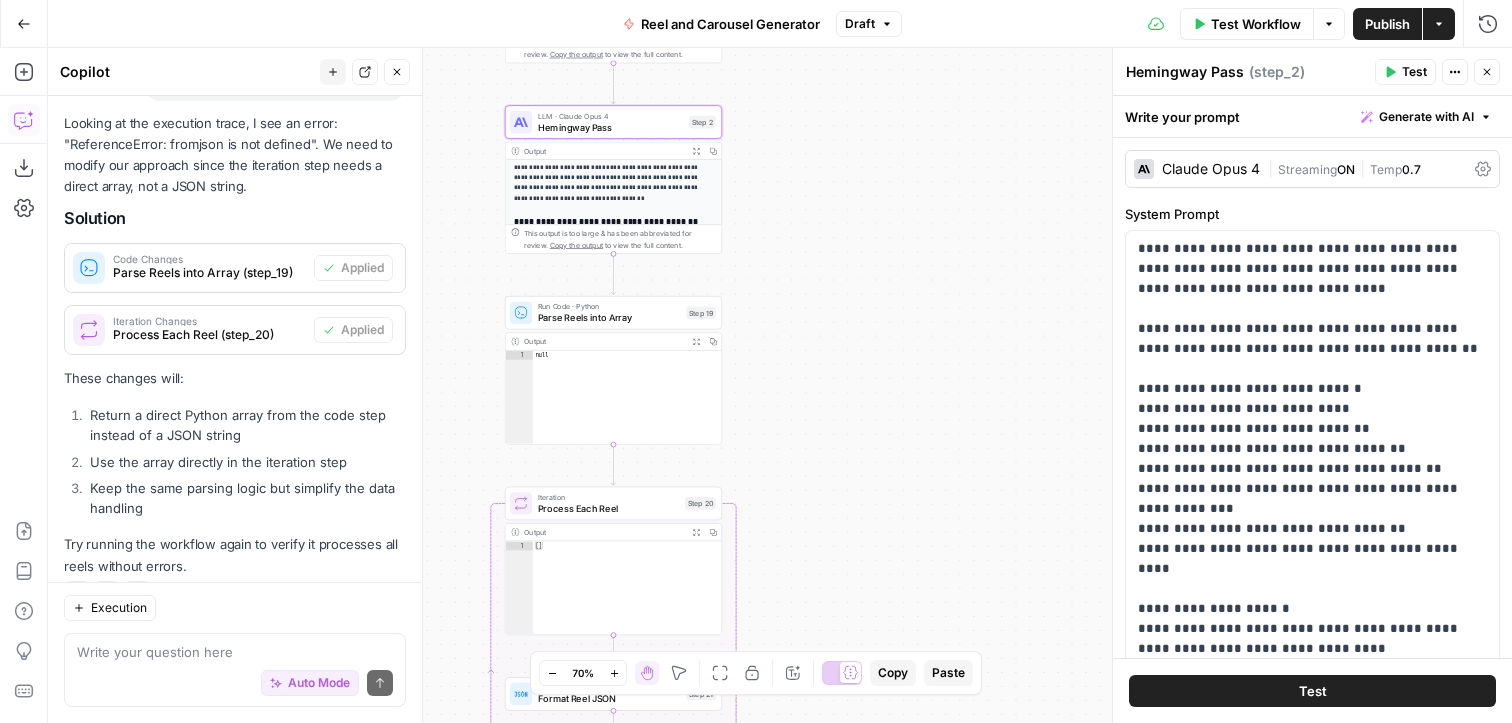 scroll, scrollTop: 360, scrollLeft: 0, axis: vertical 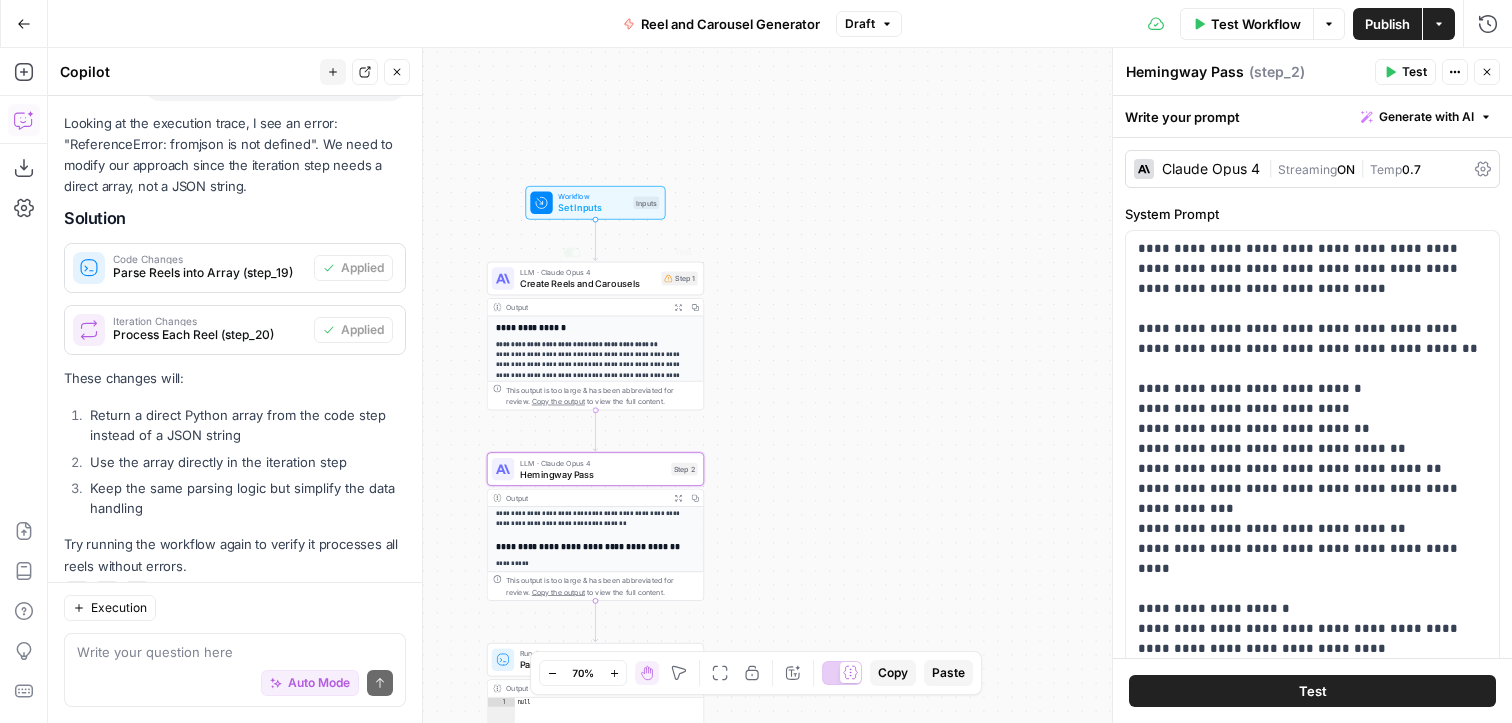 click on "Set Inputs" at bounding box center [592, 208] 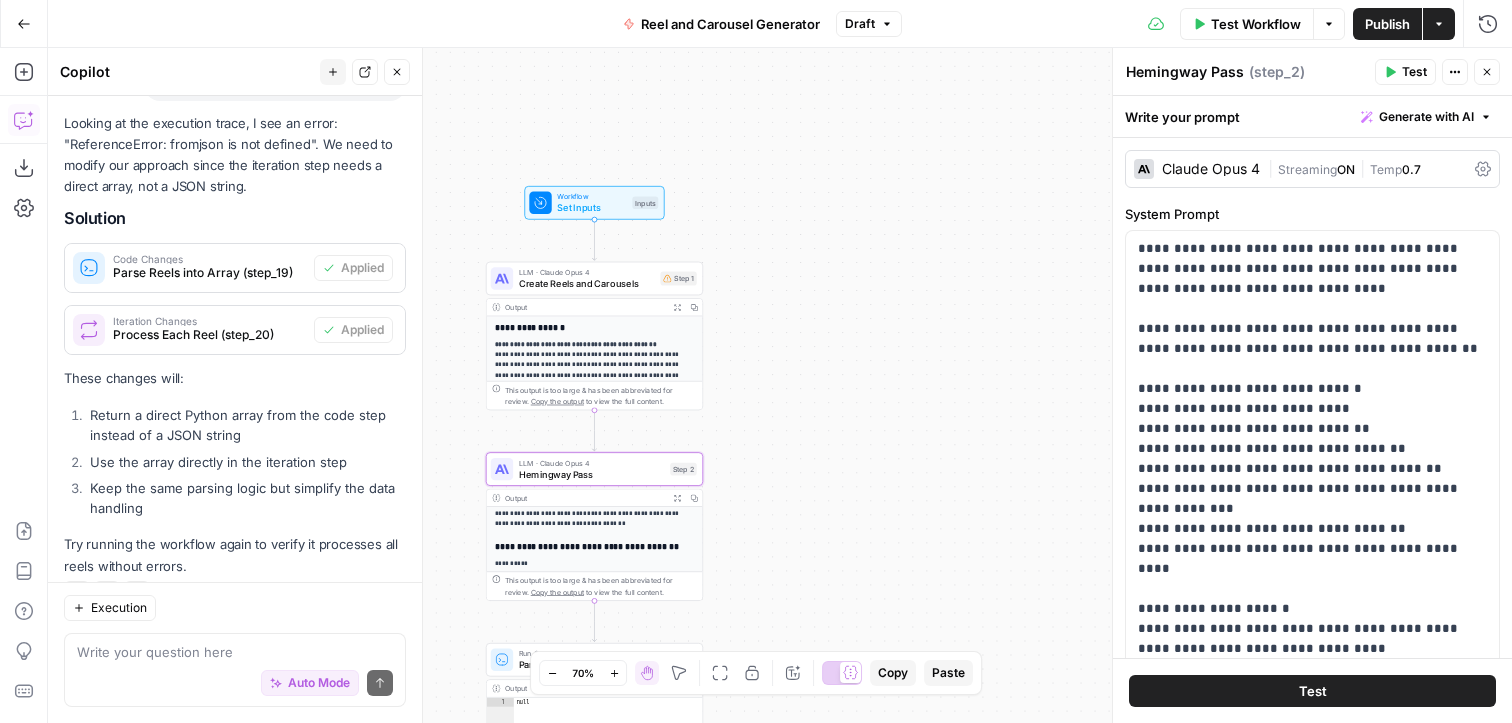 click 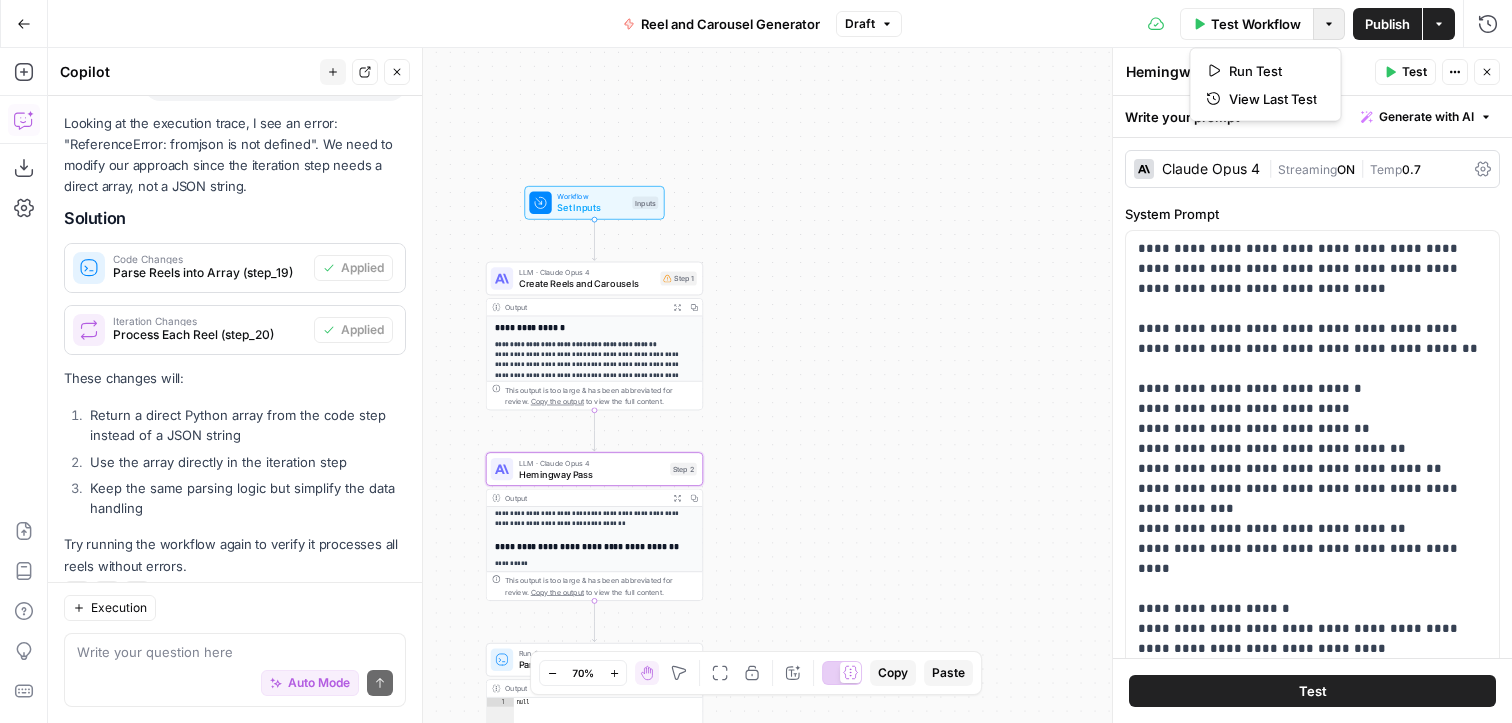 click 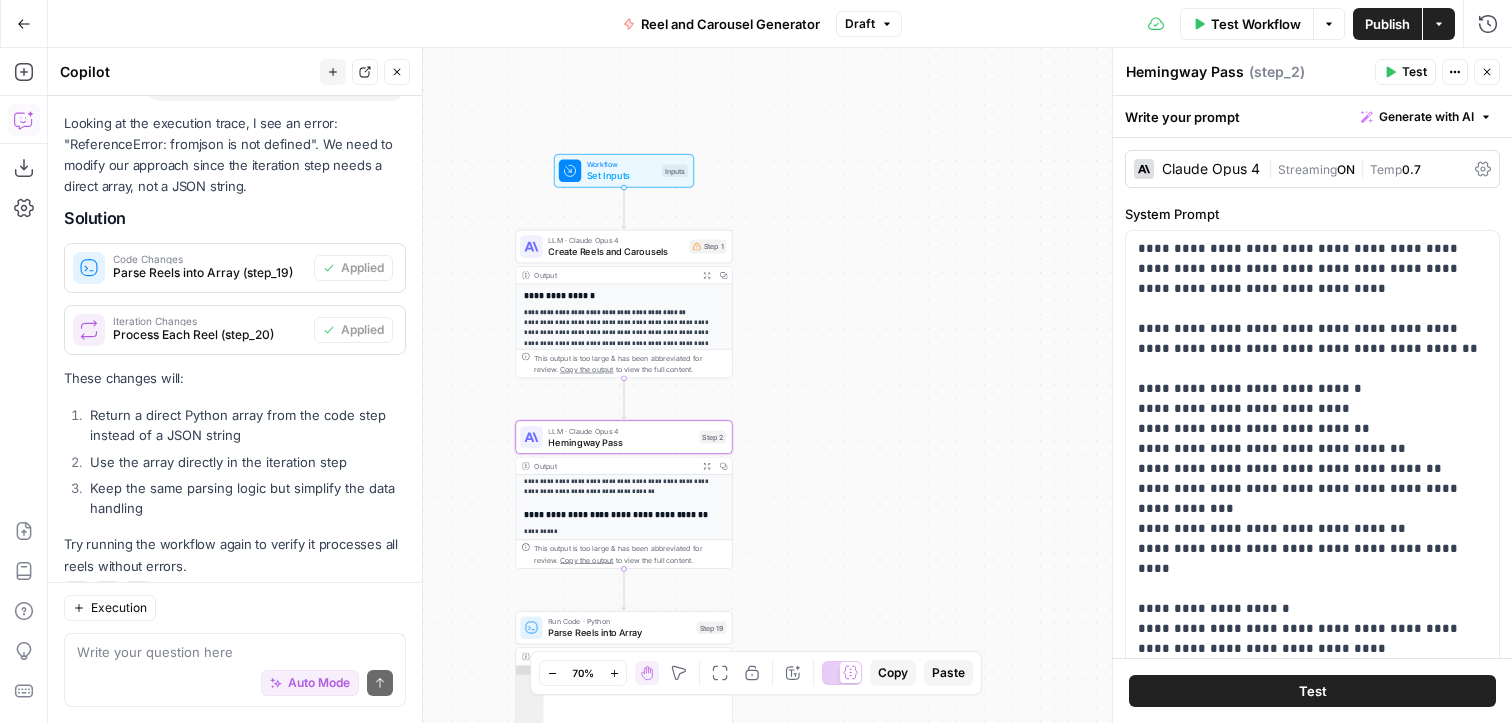 scroll, scrollTop: 33, scrollLeft: 0, axis: vertical 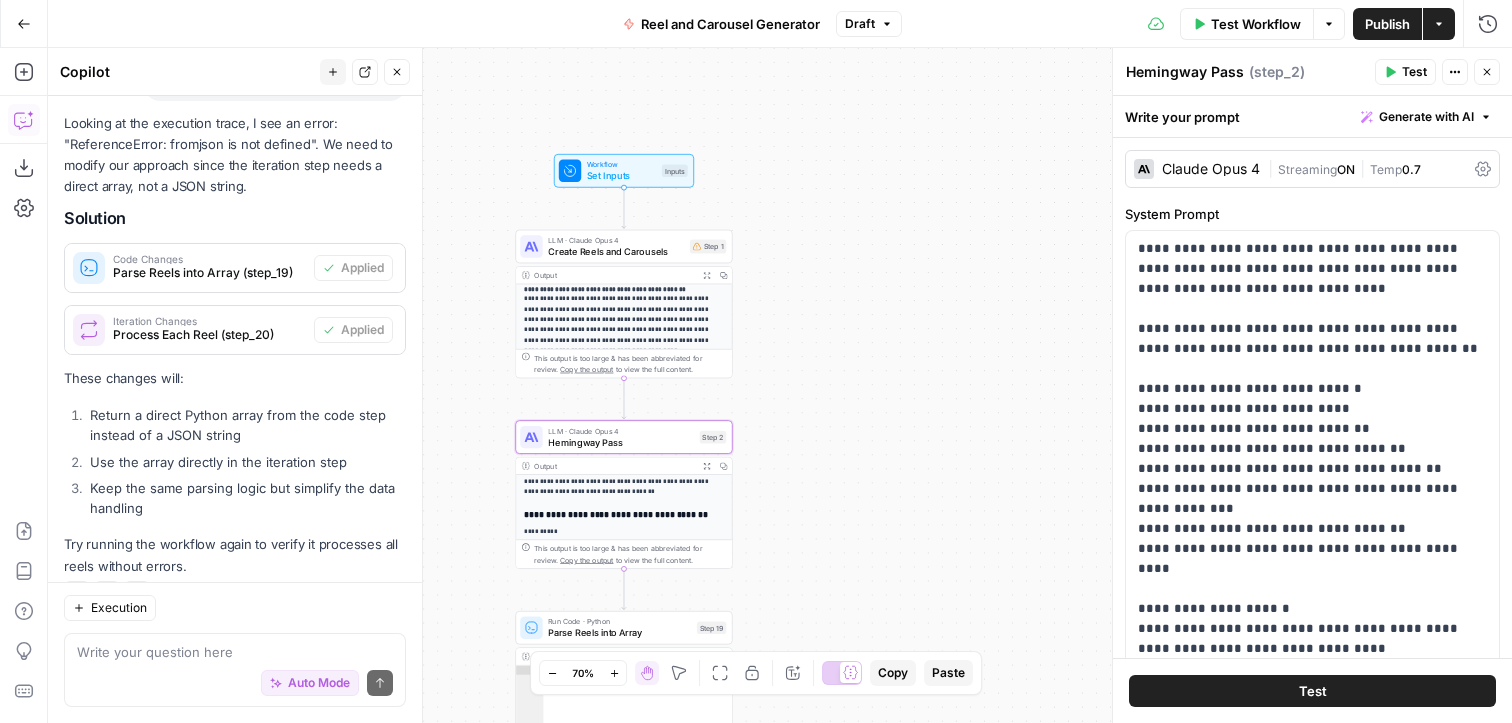 click on "**********" at bounding box center (780, 385) 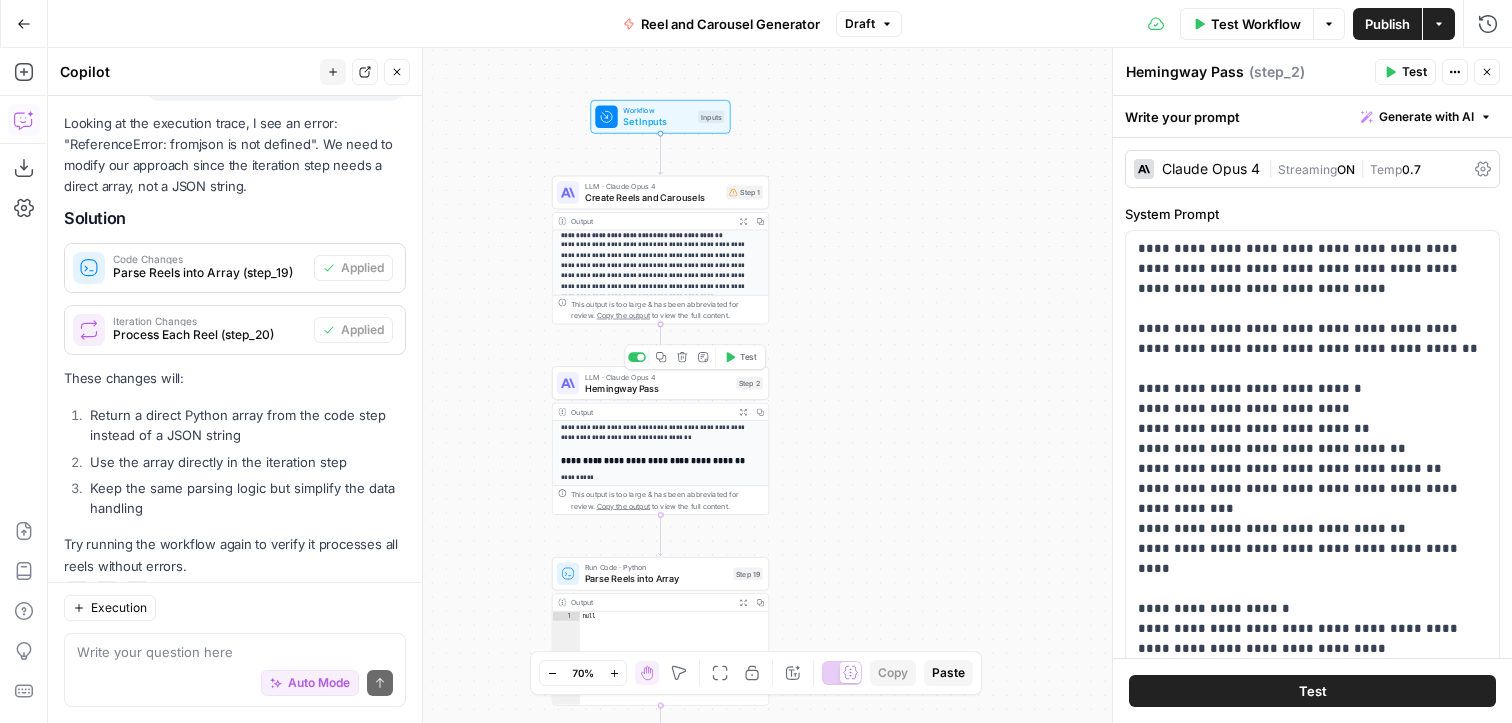 click on "Create Reels and Carousels" at bounding box center [653, 197] 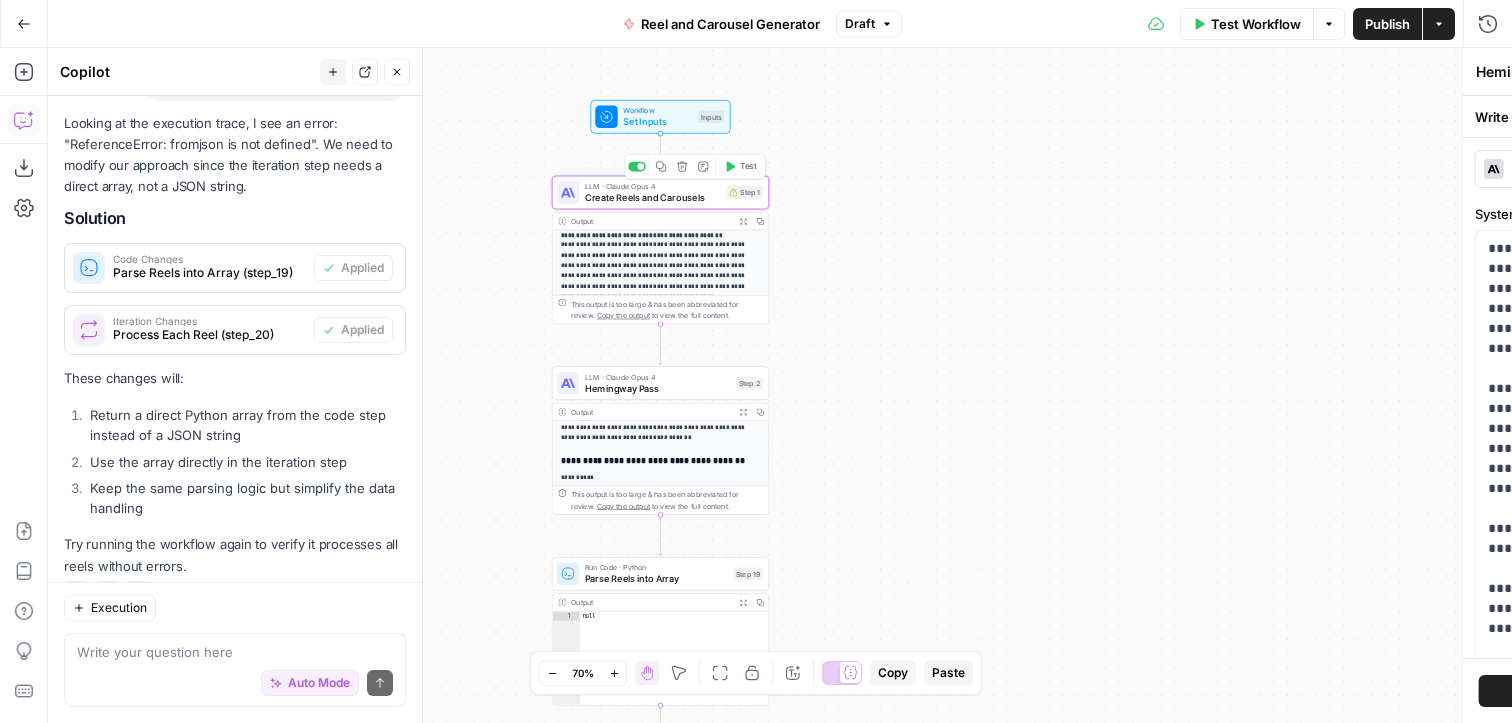 type on "Create Reels and Carousels" 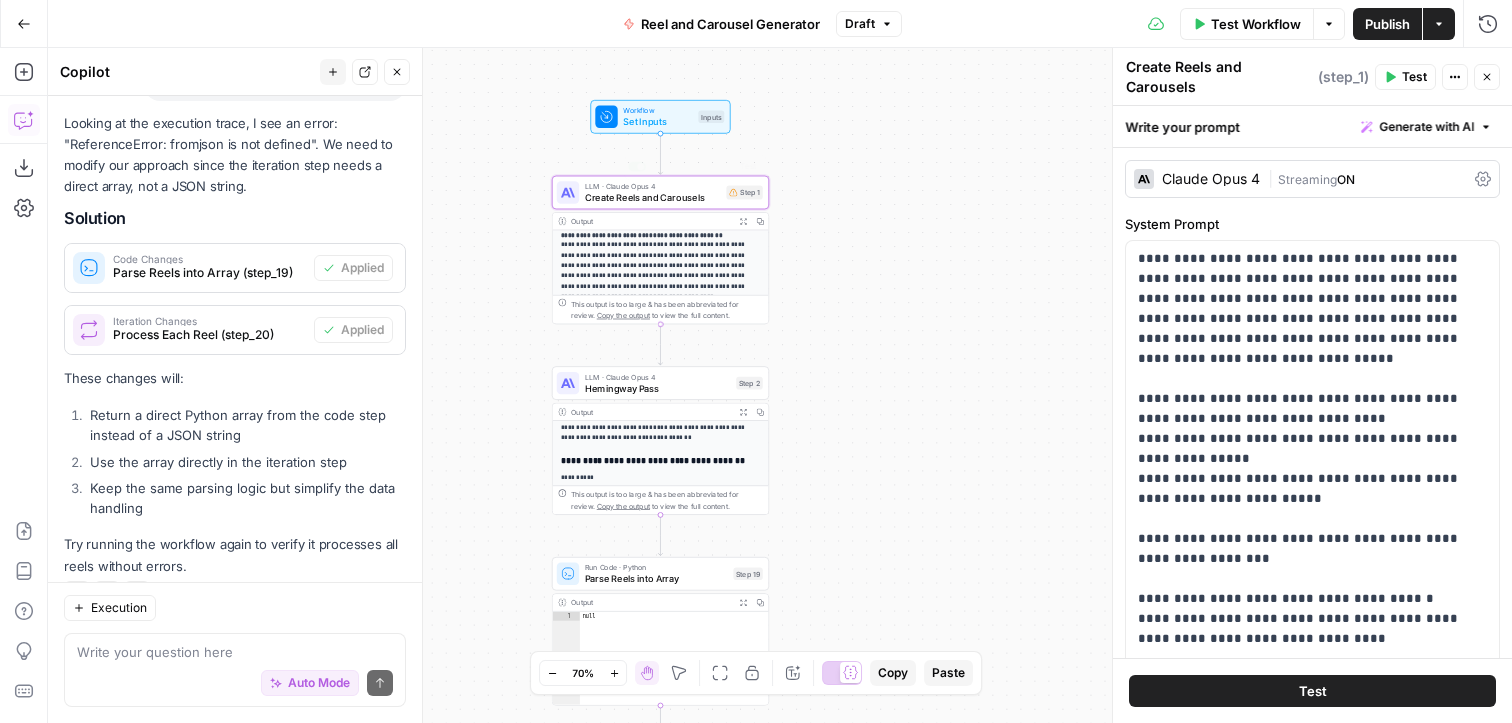 click on "**********" at bounding box center [661, 266] 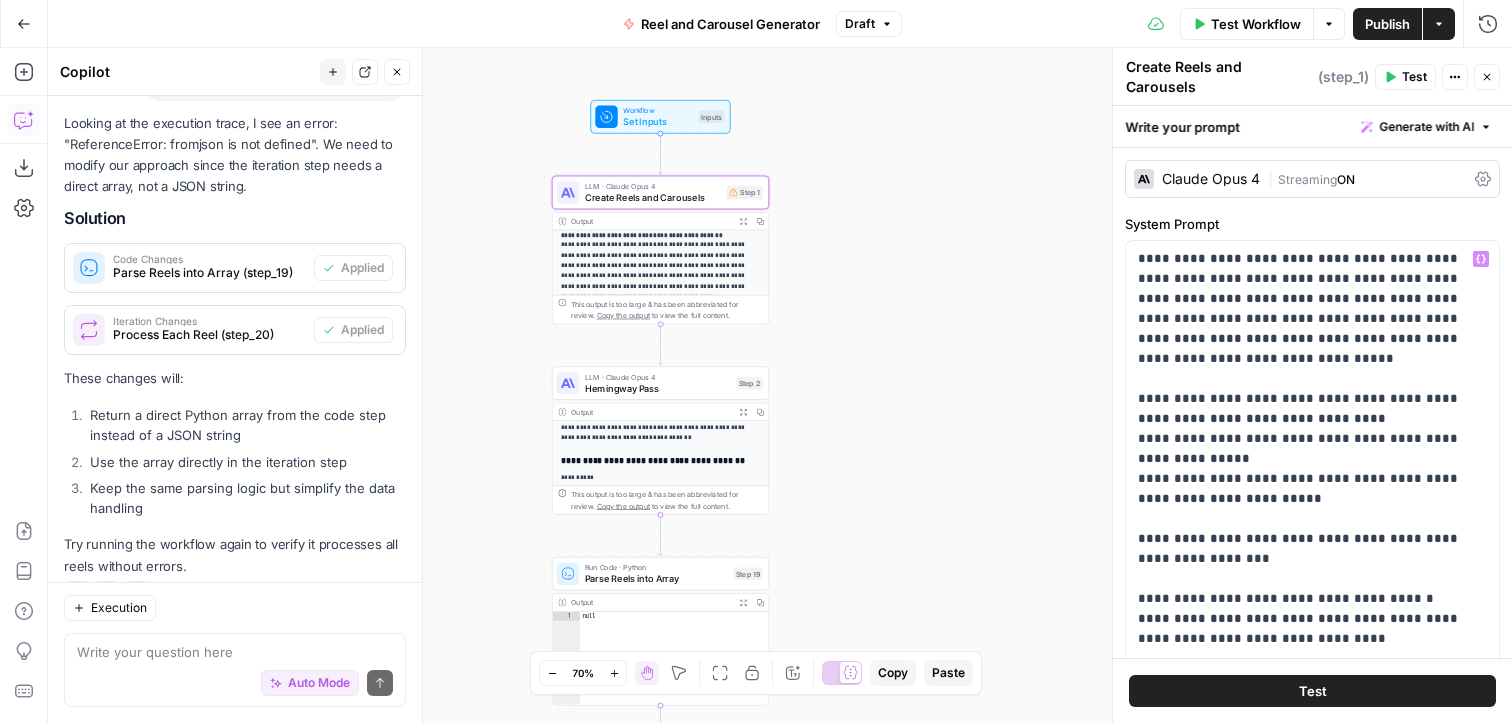 click on "Create Reels and Carousels" at bounding box center [653, 197] 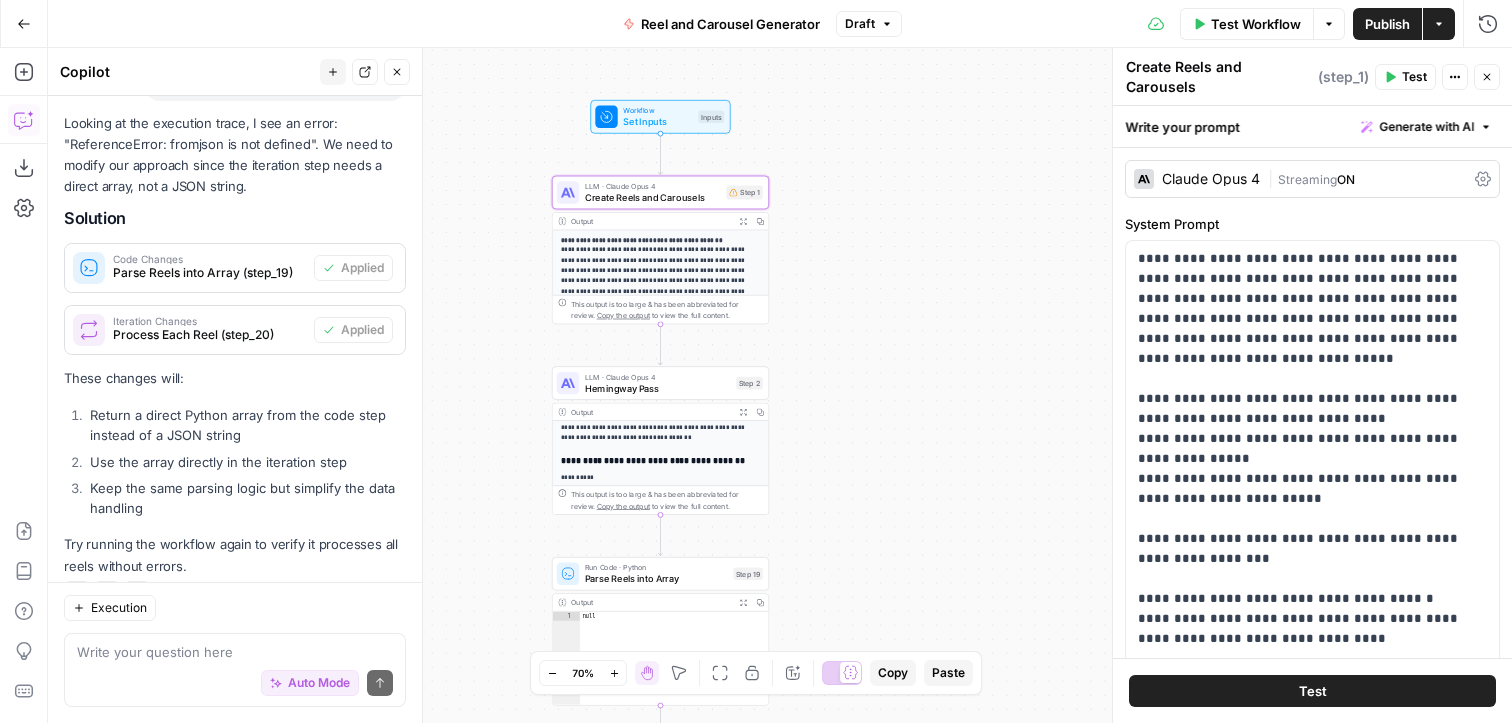 scroll, scrollTop: 41, scrollLeft: 0, axis: vertical 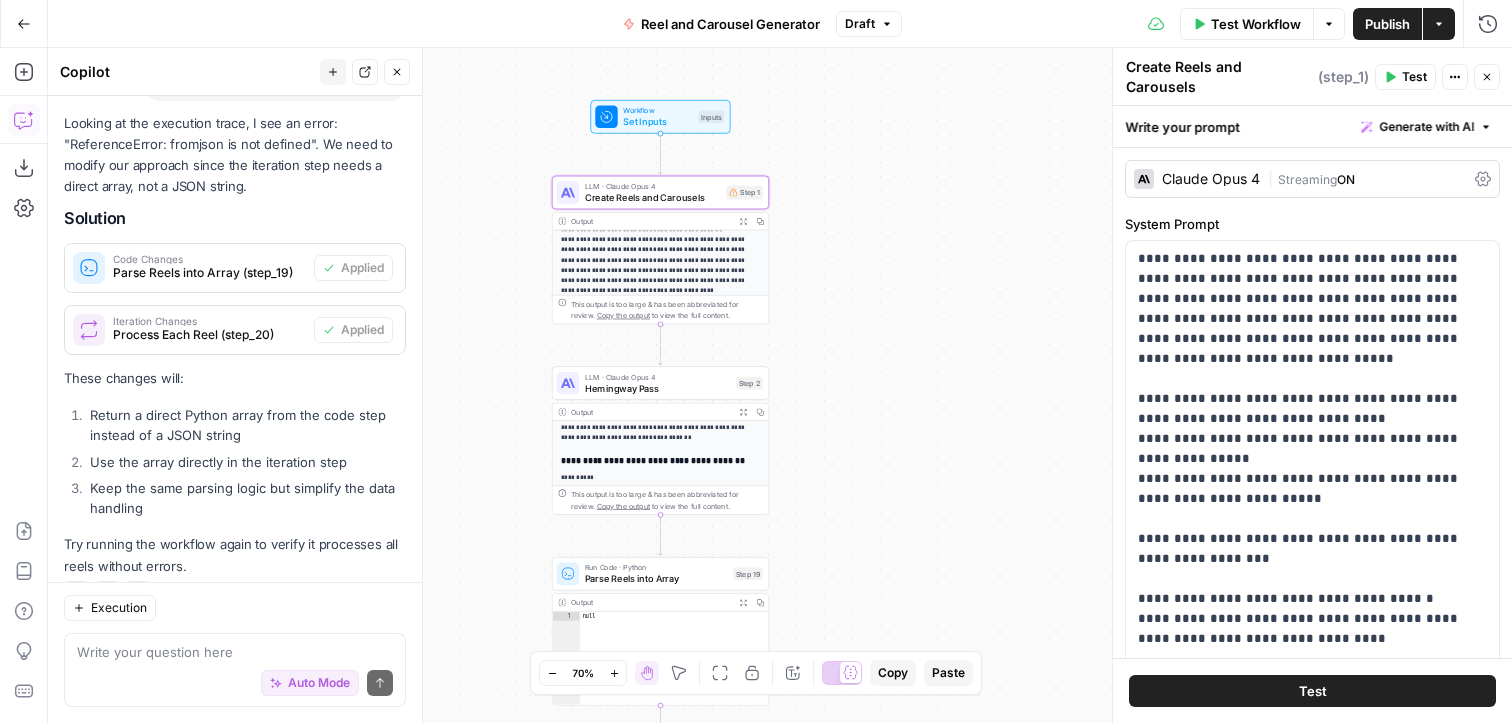 click on "**********" at bounding box center (661, 261) 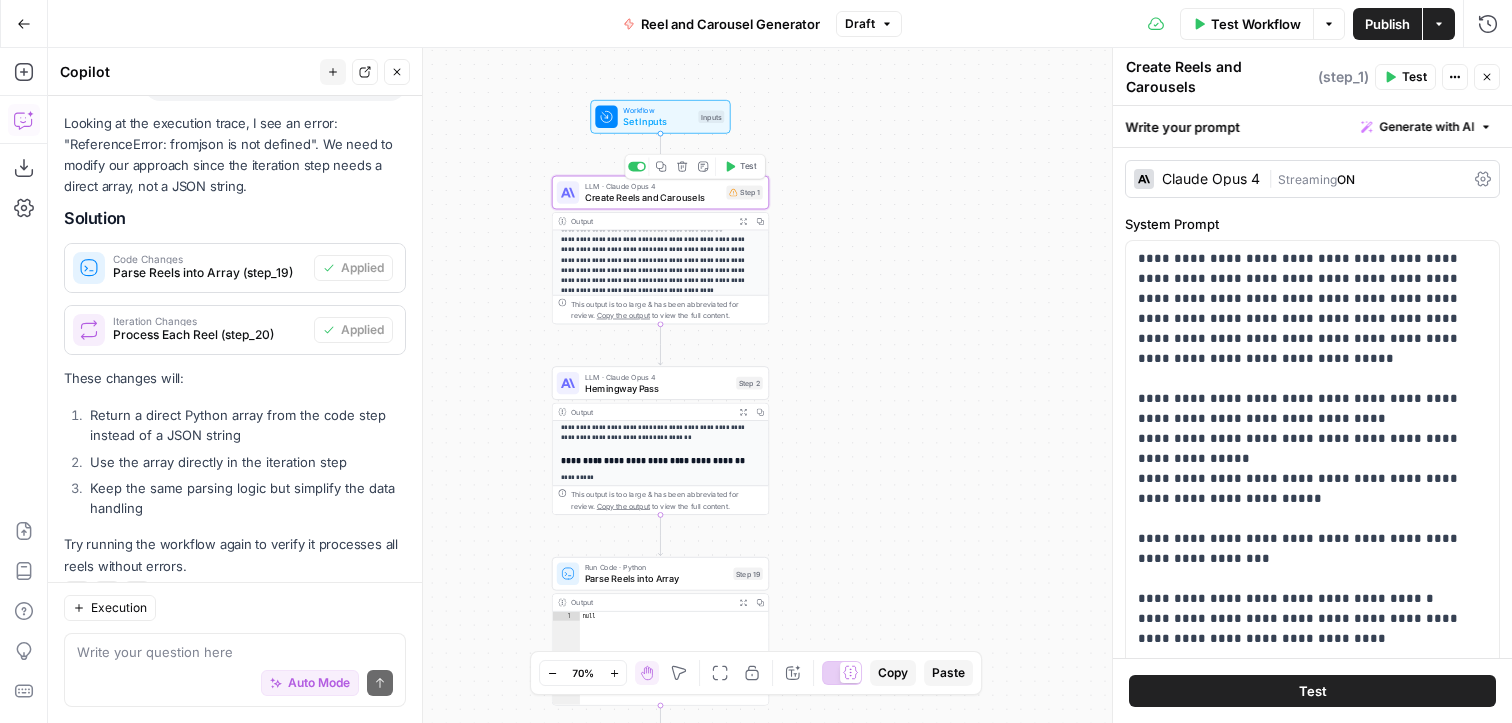 click on "Create Reels and Carousels" at bounding box center [653, 197] 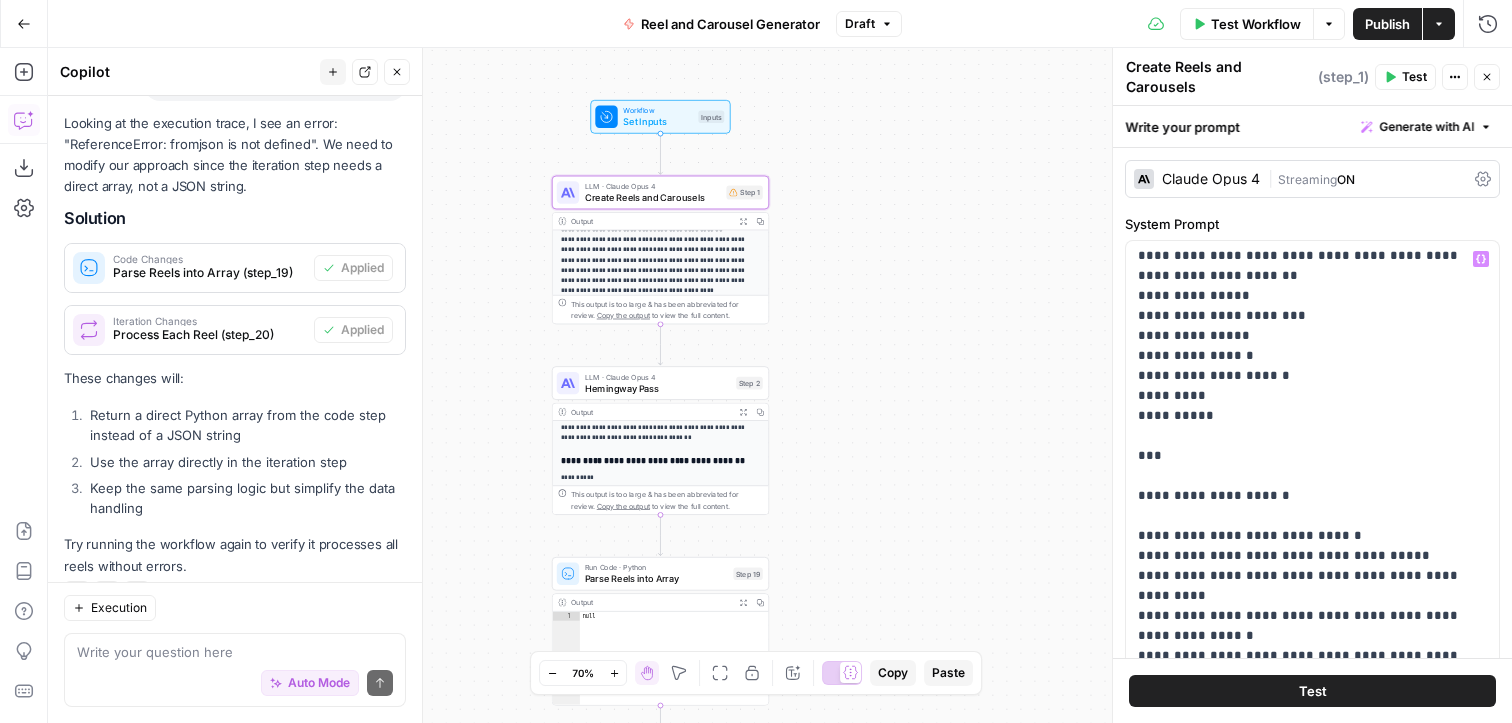 scroll, scrollTop: 1781, scrollLeft: 0, axis: vertical 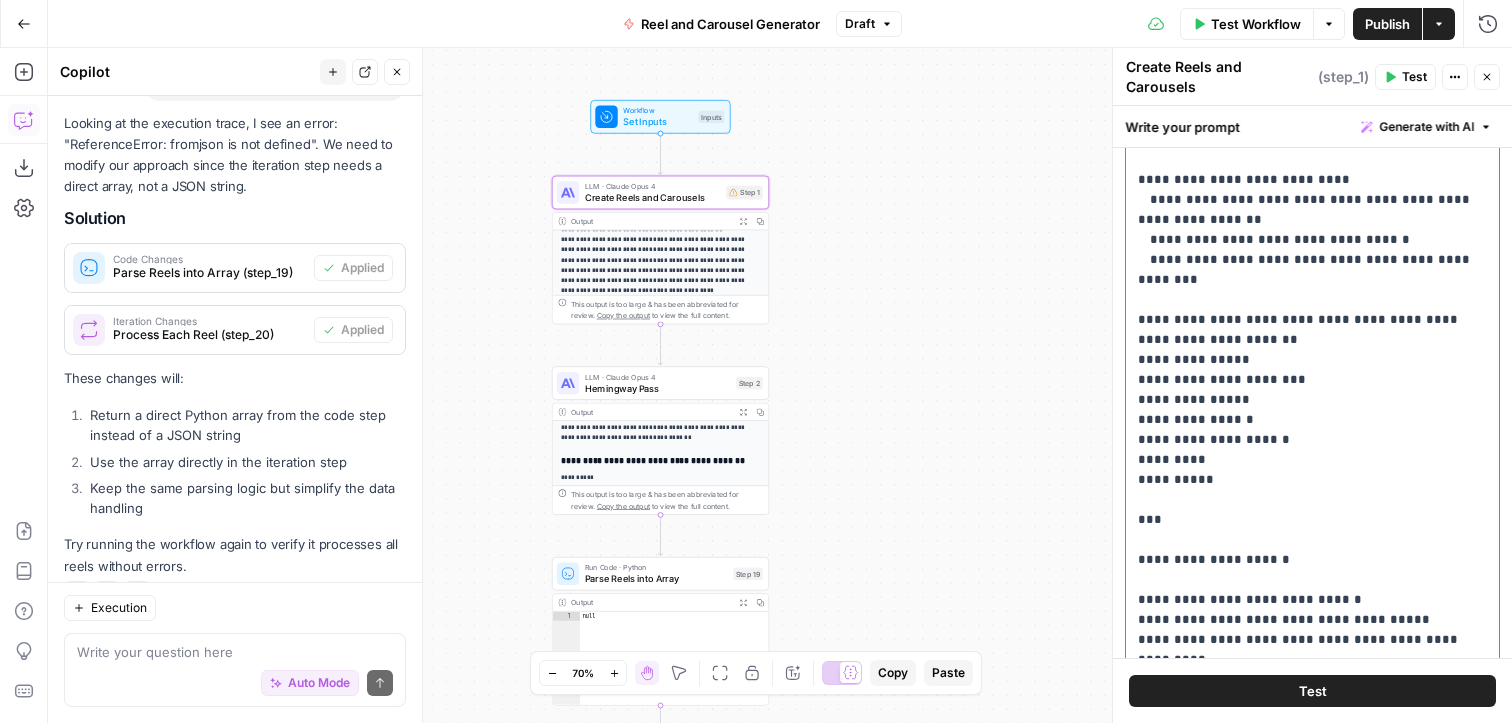 click on "**********" at bounding box center [1312, -100] 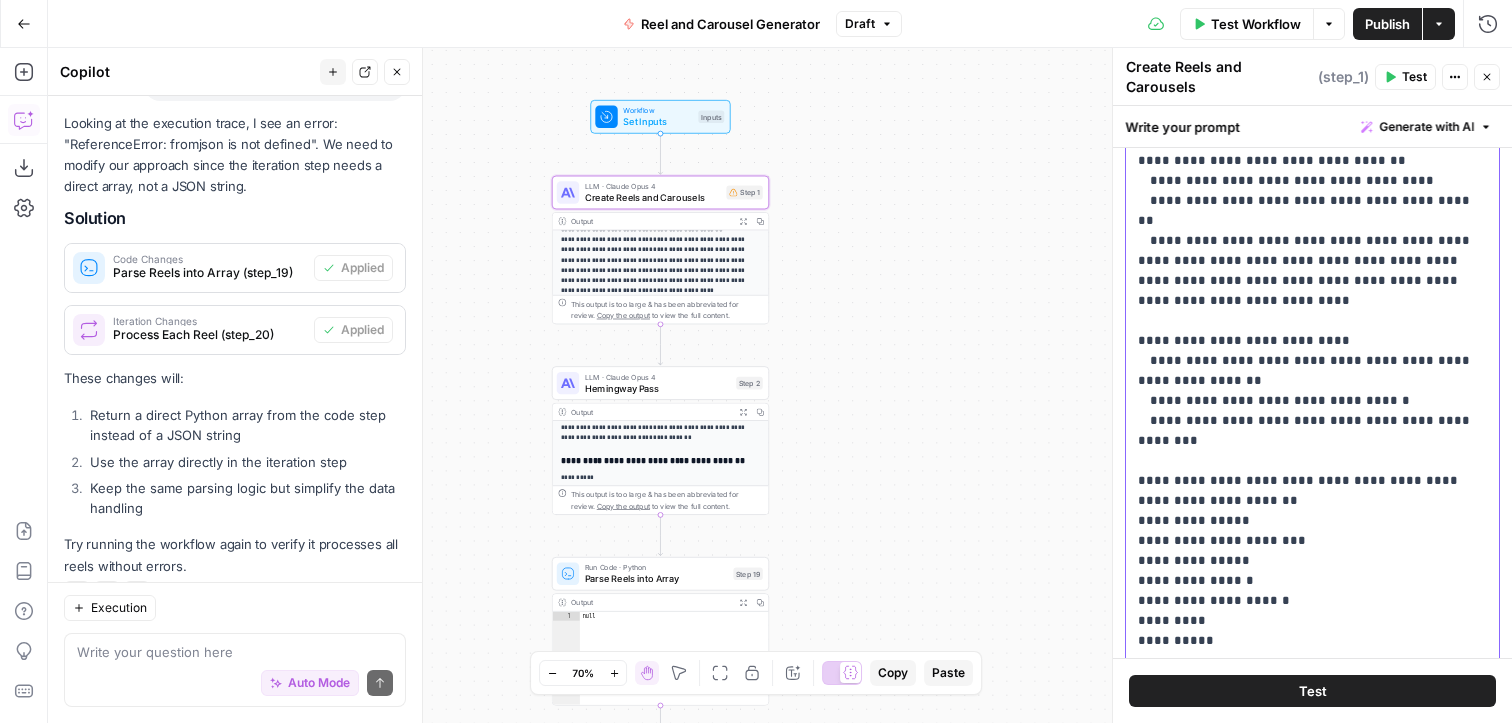 scroll, scrollTop: 1084, scrollLeft: 0, axis: vertical 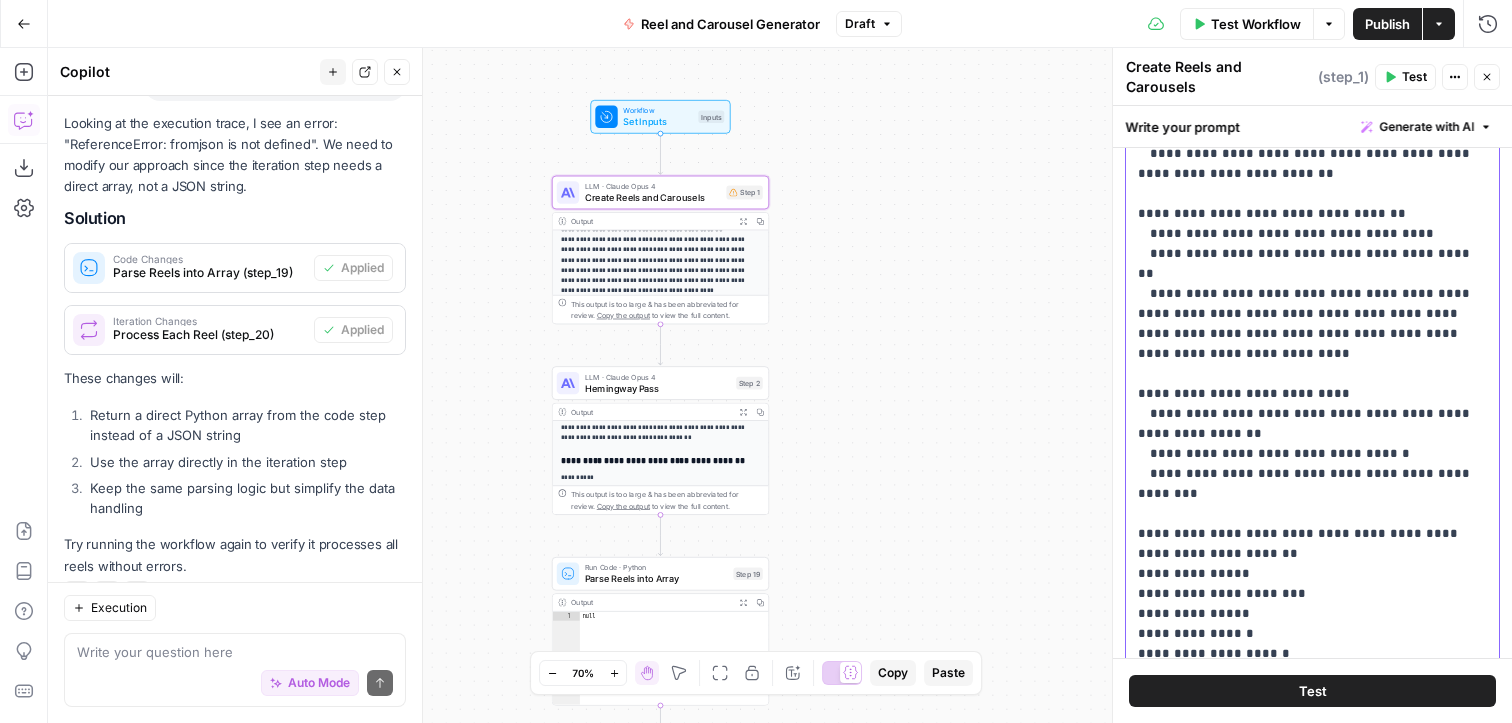 click on "**********" at bounding box center (1312, 114) 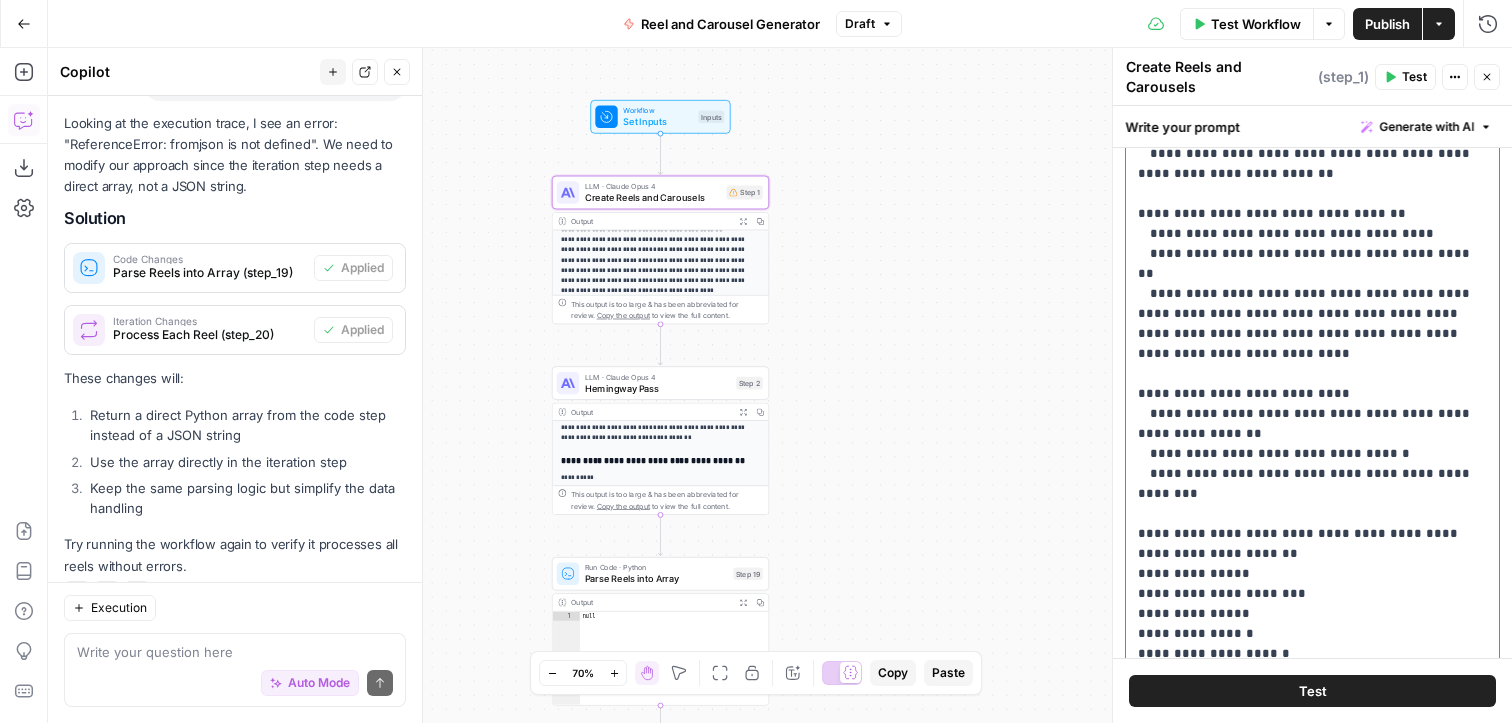 click on "**********" at bounding box center (1312, 114) 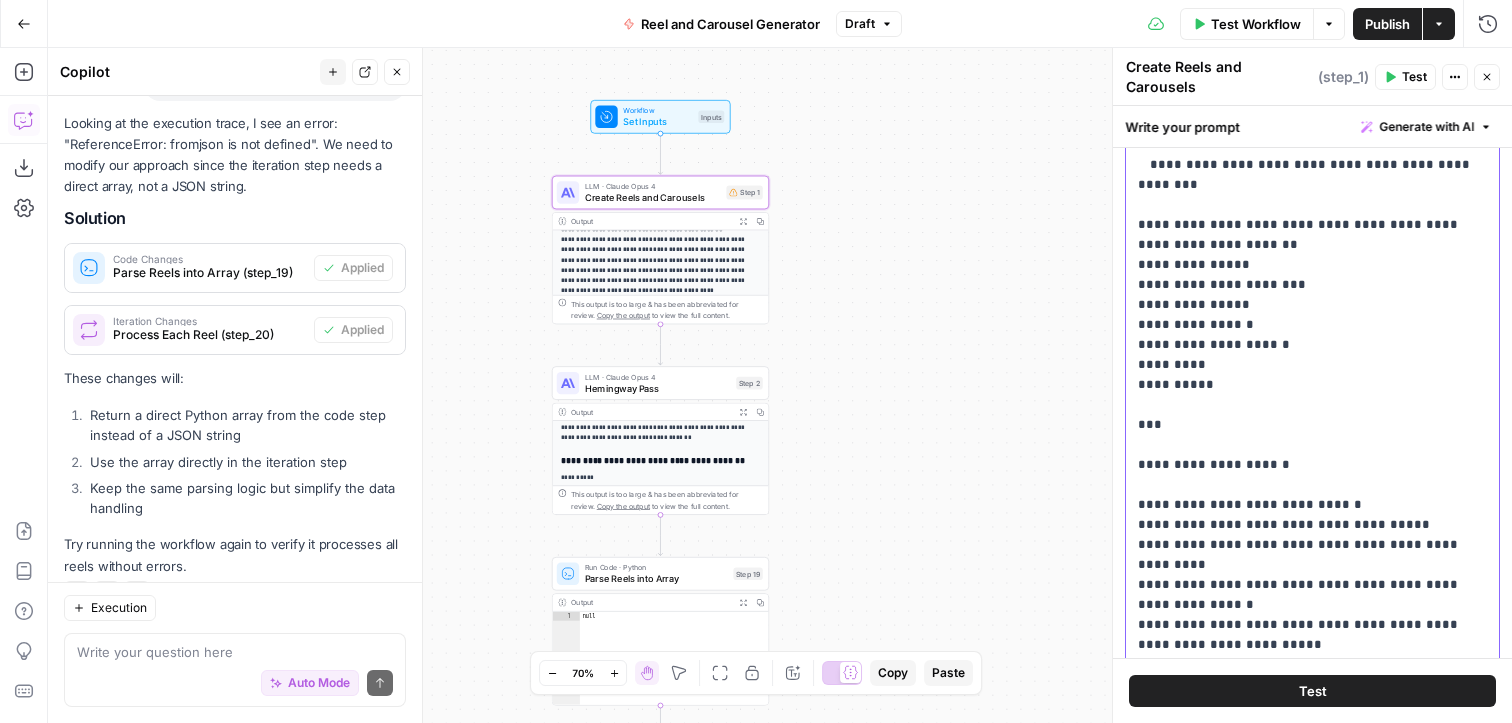 scroll, scrollTop: 1781, scrollLeft: 0, axis: vertical 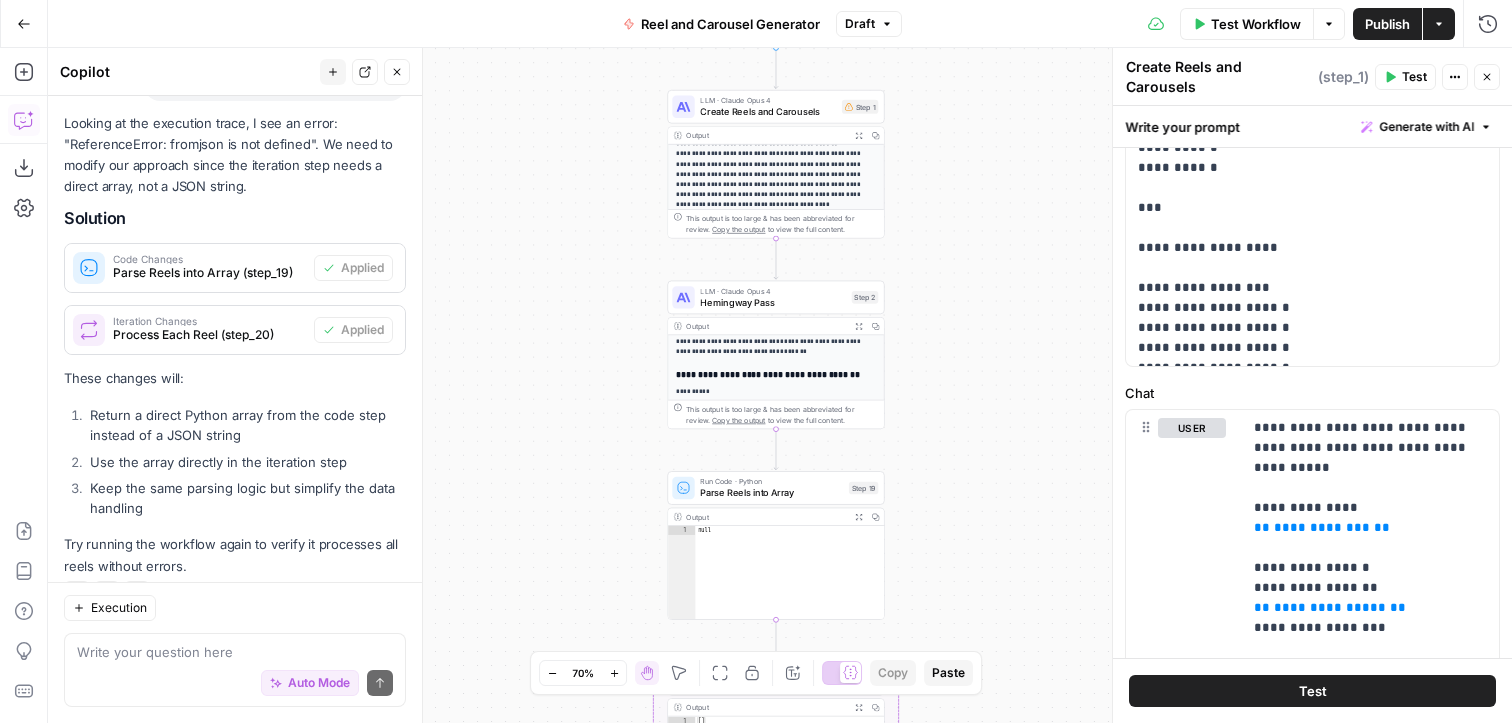 click on "Create Reels and Carousels" at bounding box center [768, 112] 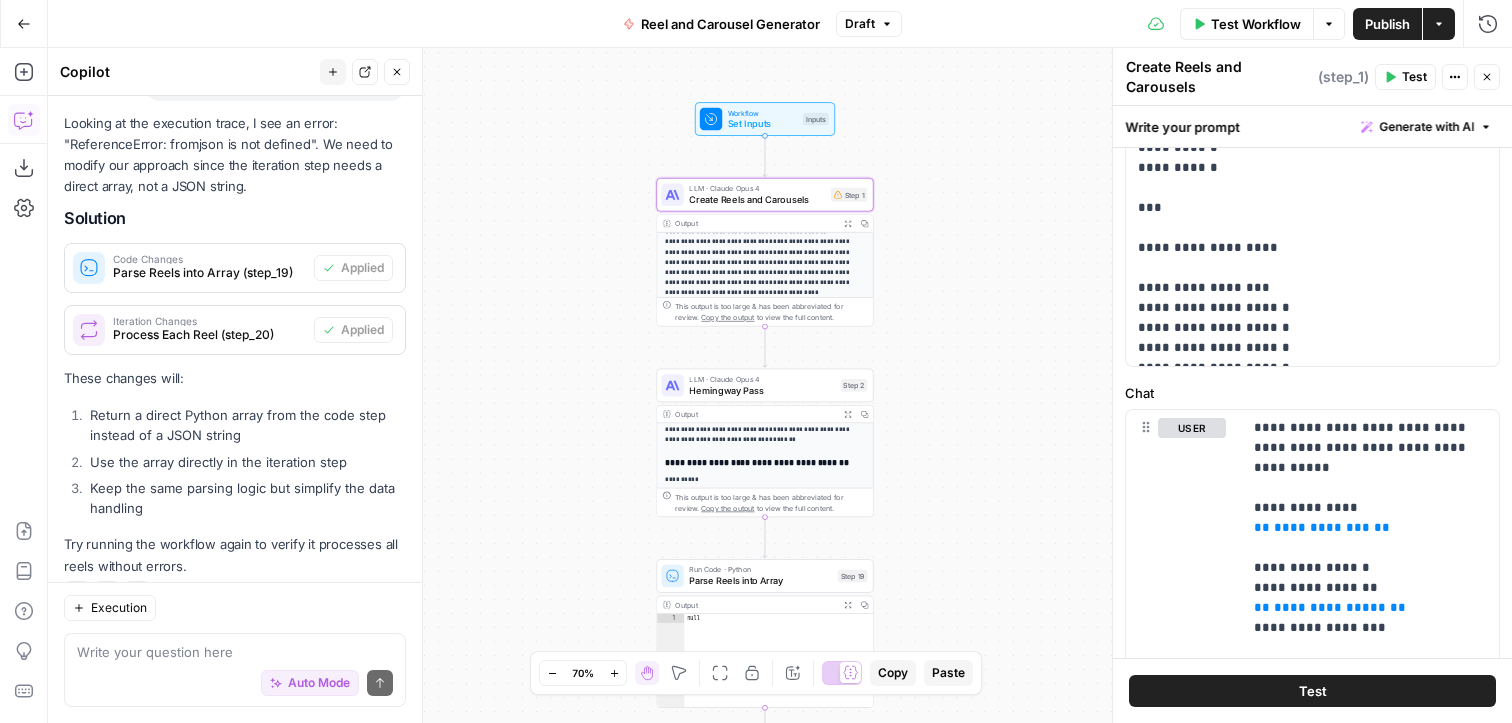 click on "**********" at bounding box center [780, 385] 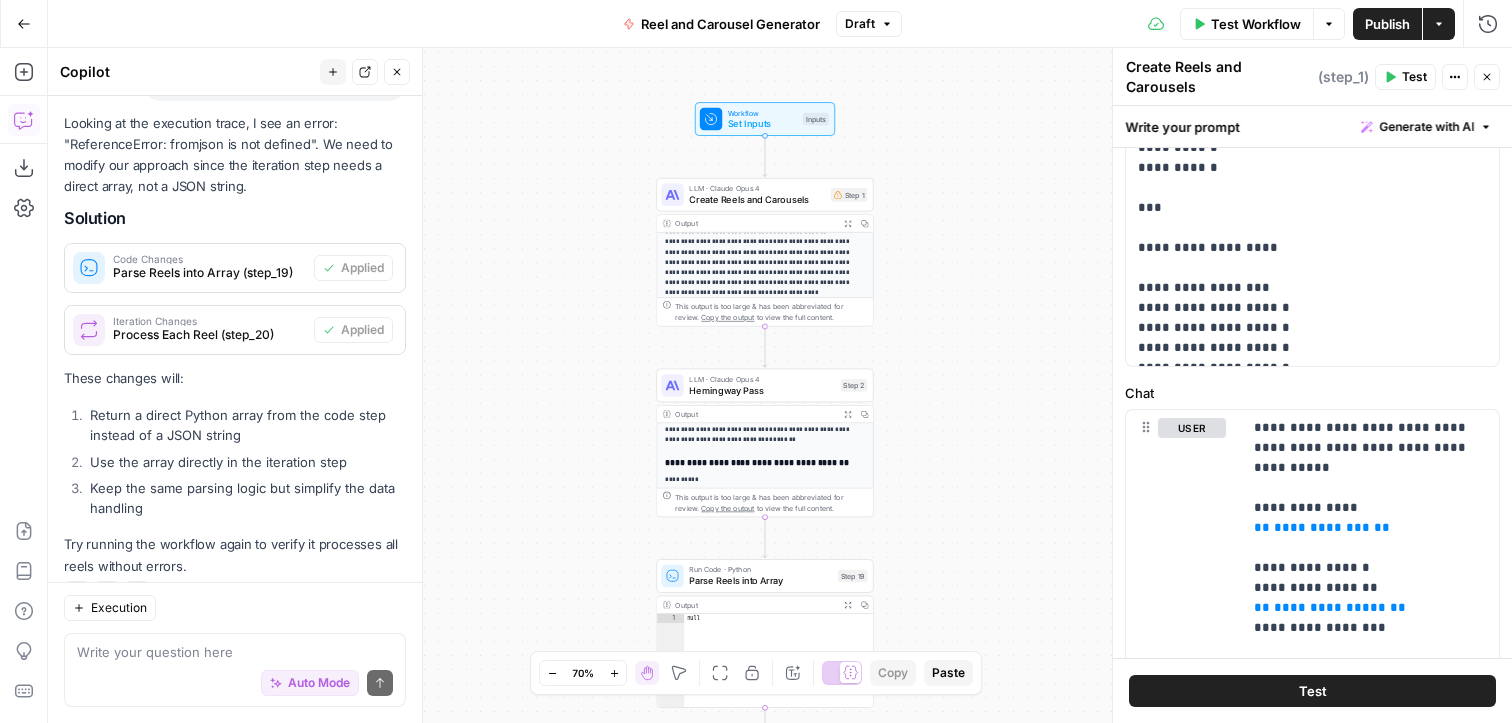 click on "Create Reels and Carousels" at bounding box center [757, 200] 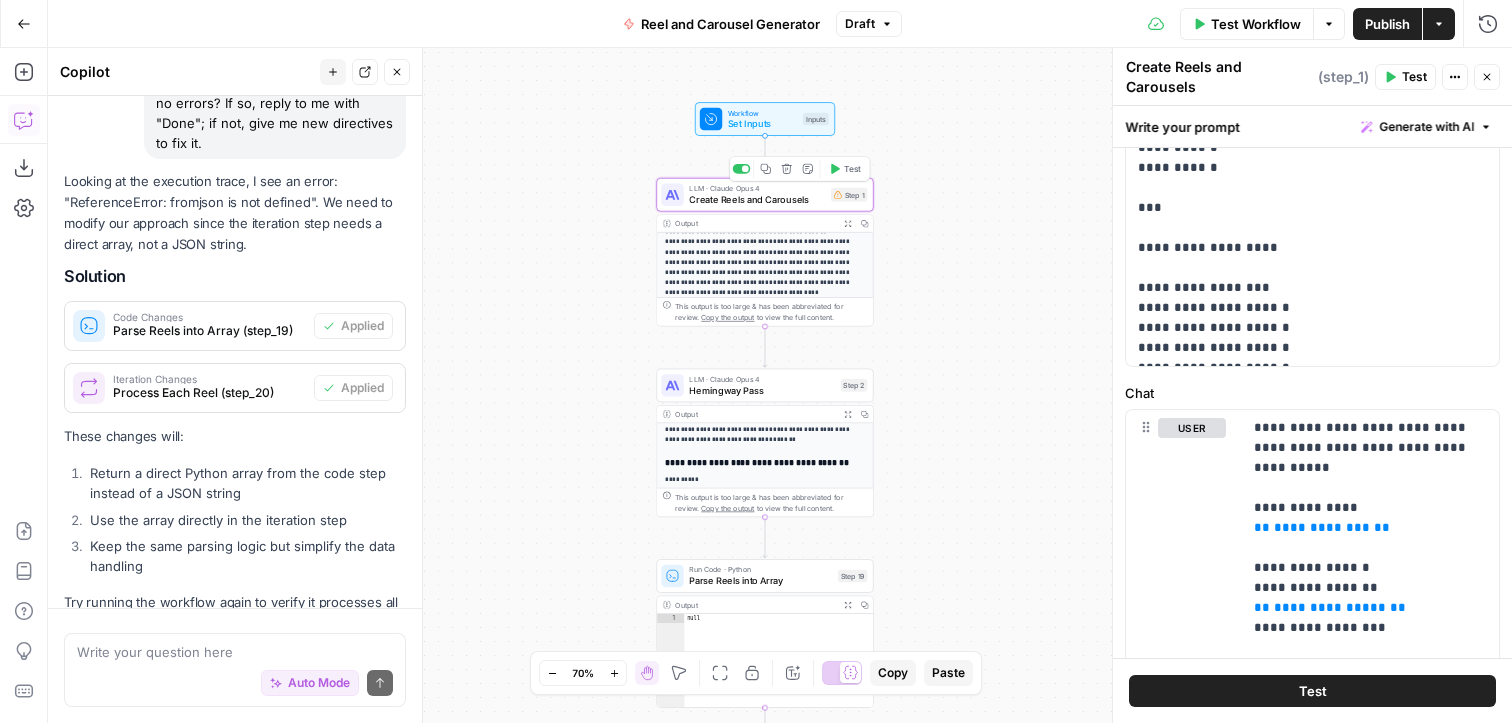 scroll, scrollTop: 4239, scrollLeft: 0, axis: vertical 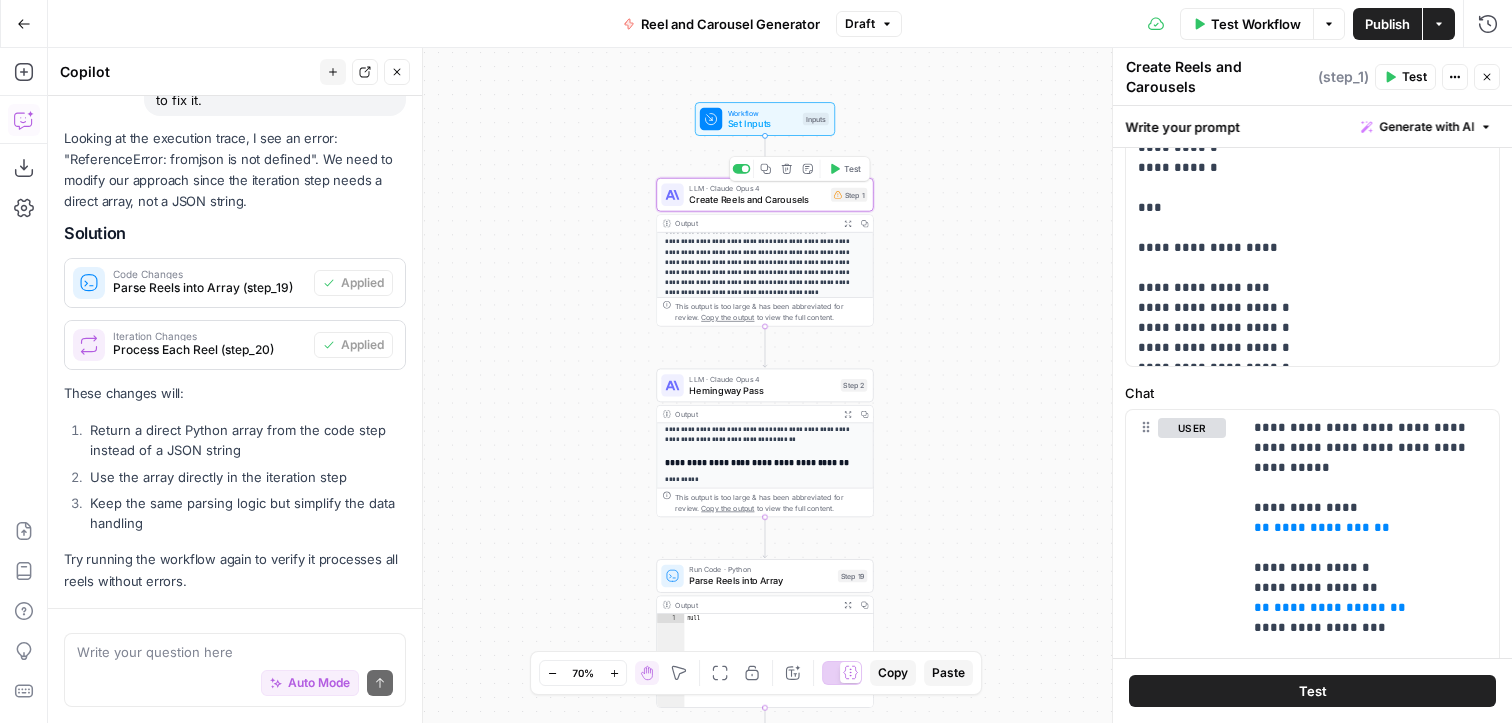click on "Hemingway Pass" at bounding box center (762, 390) 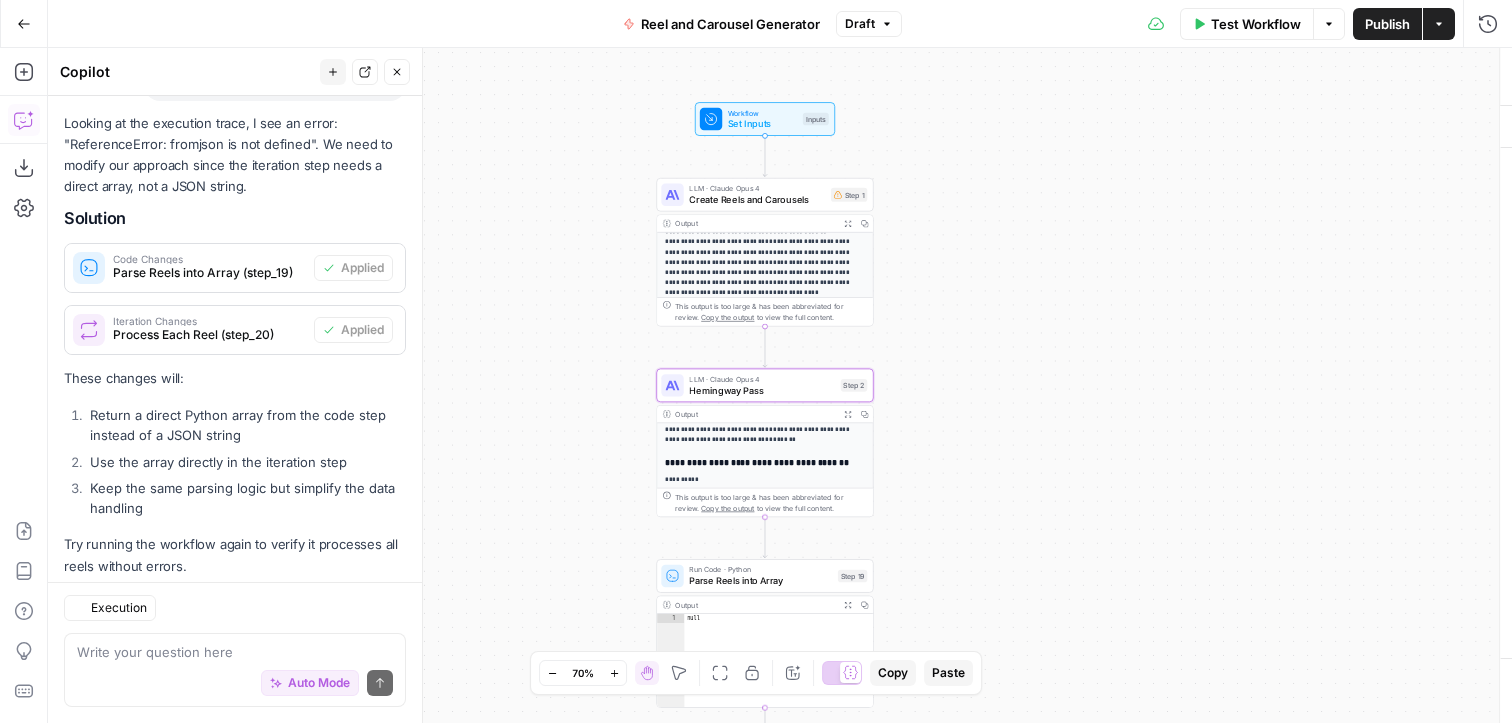 type on "Hemingway Pass" 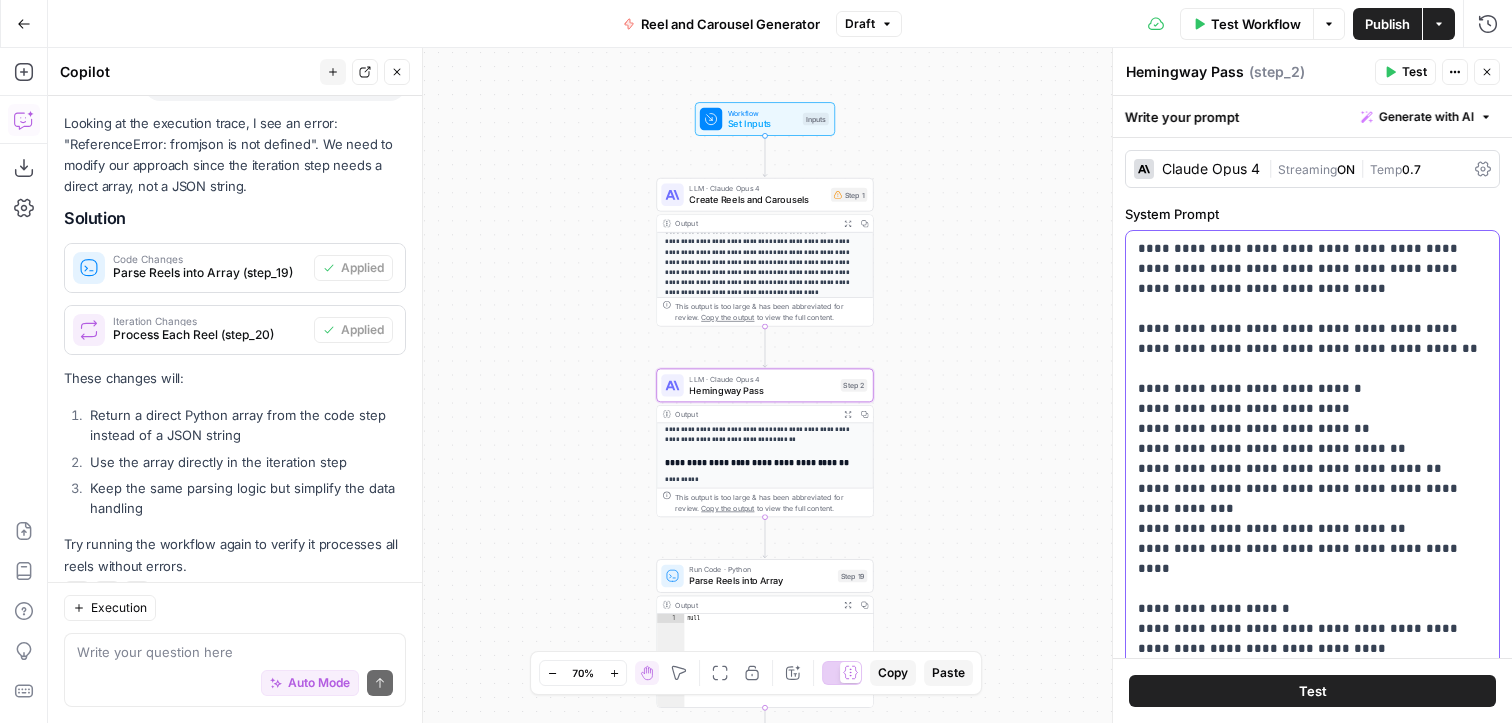 click on "**********" at bounding box center (1312, 819) 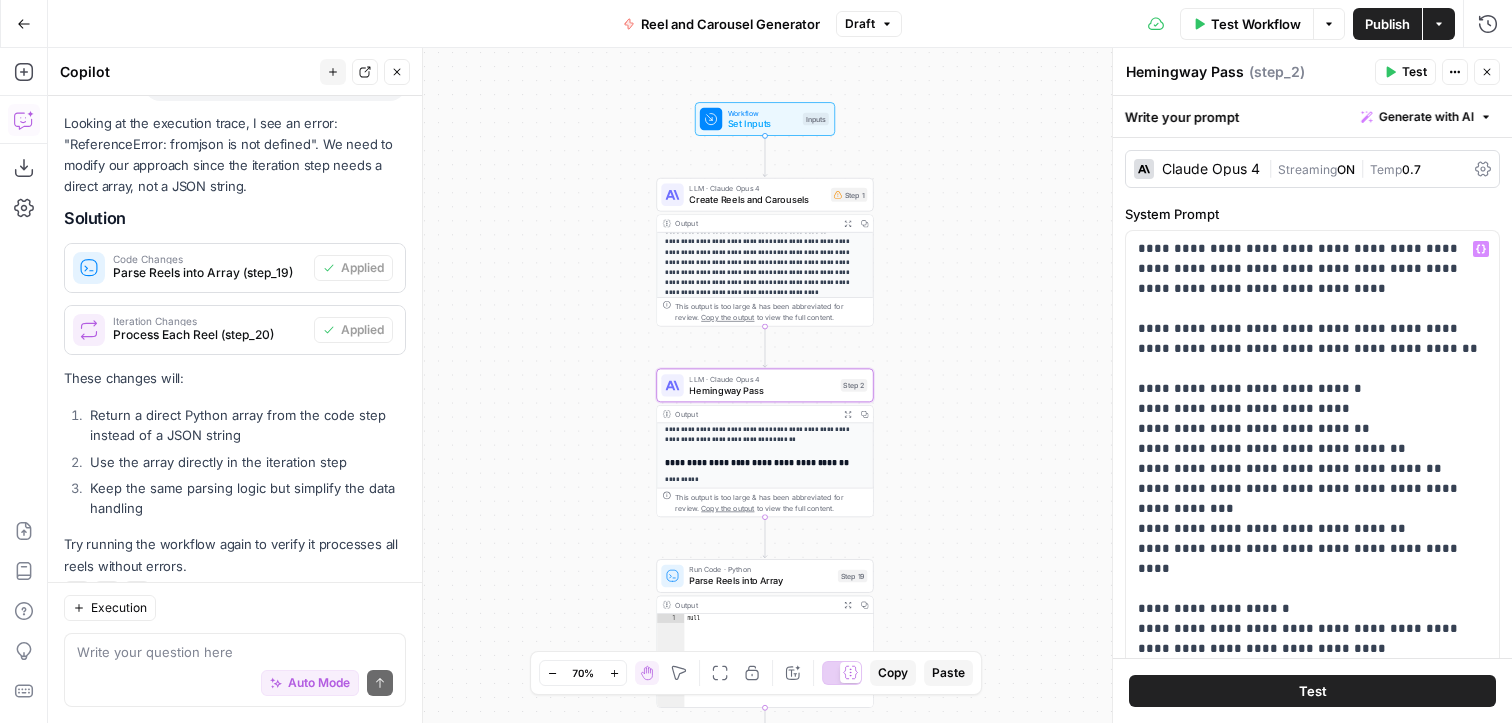 click on "Parse Reels into Array" at bounding box center [760, 581] 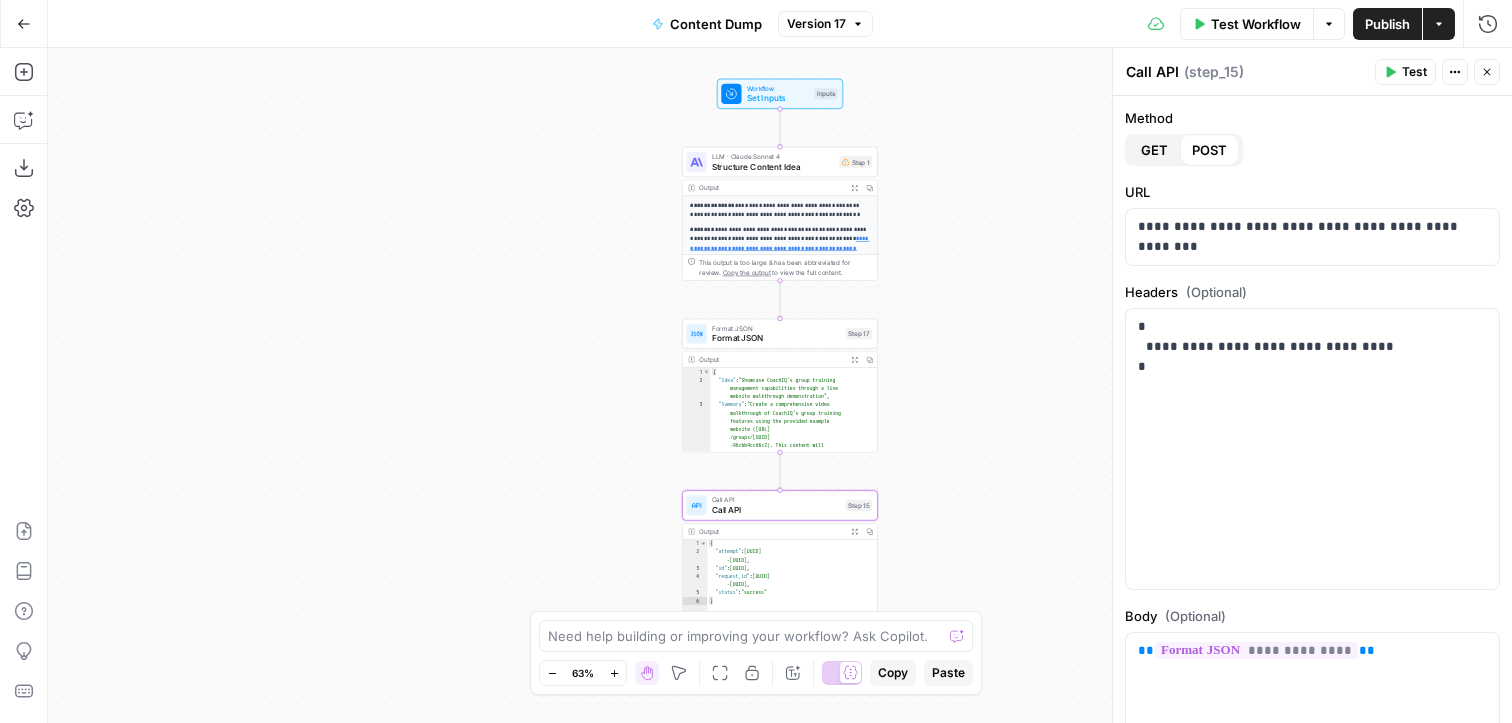 scroll, scrollTop: 0, scrollLeft: 0, axis: both 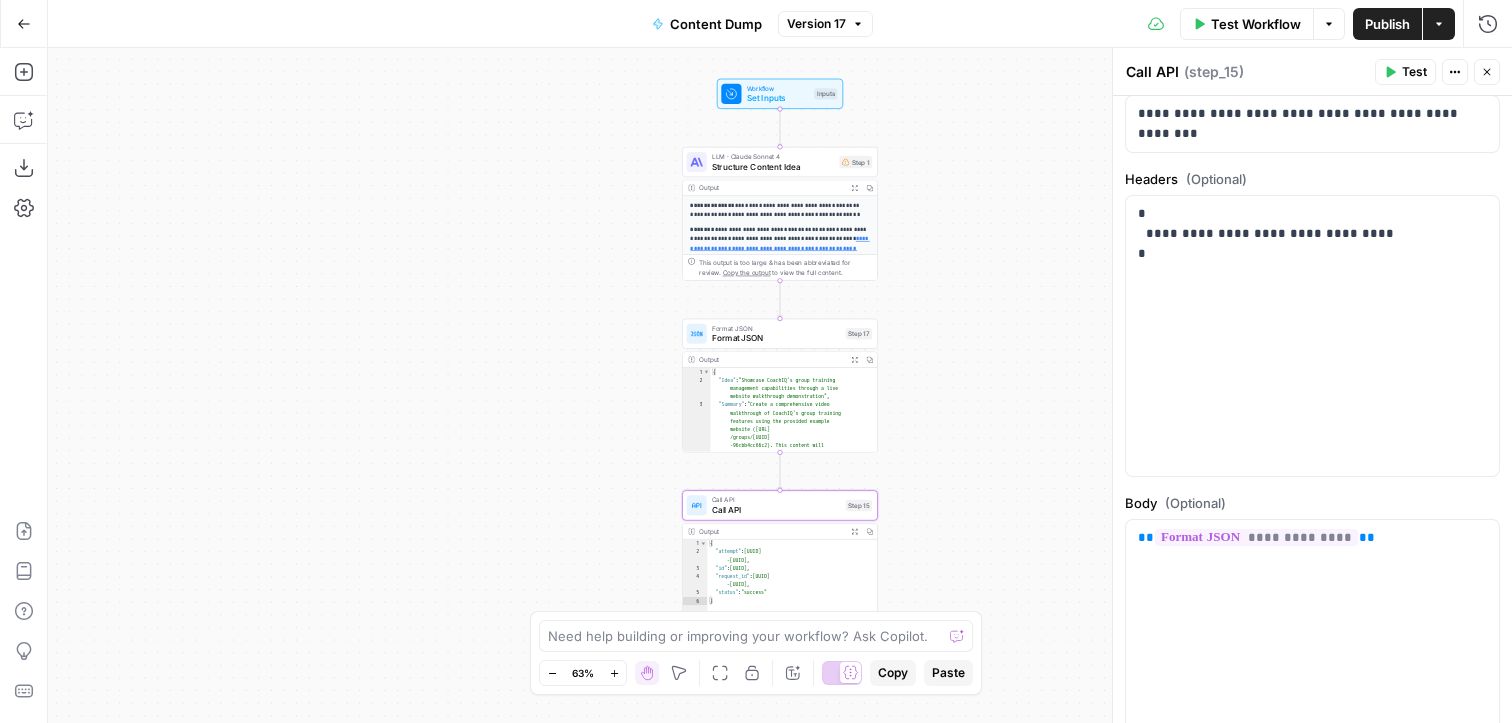 click on "Test Workflow" at bounding box center (1256, 24) 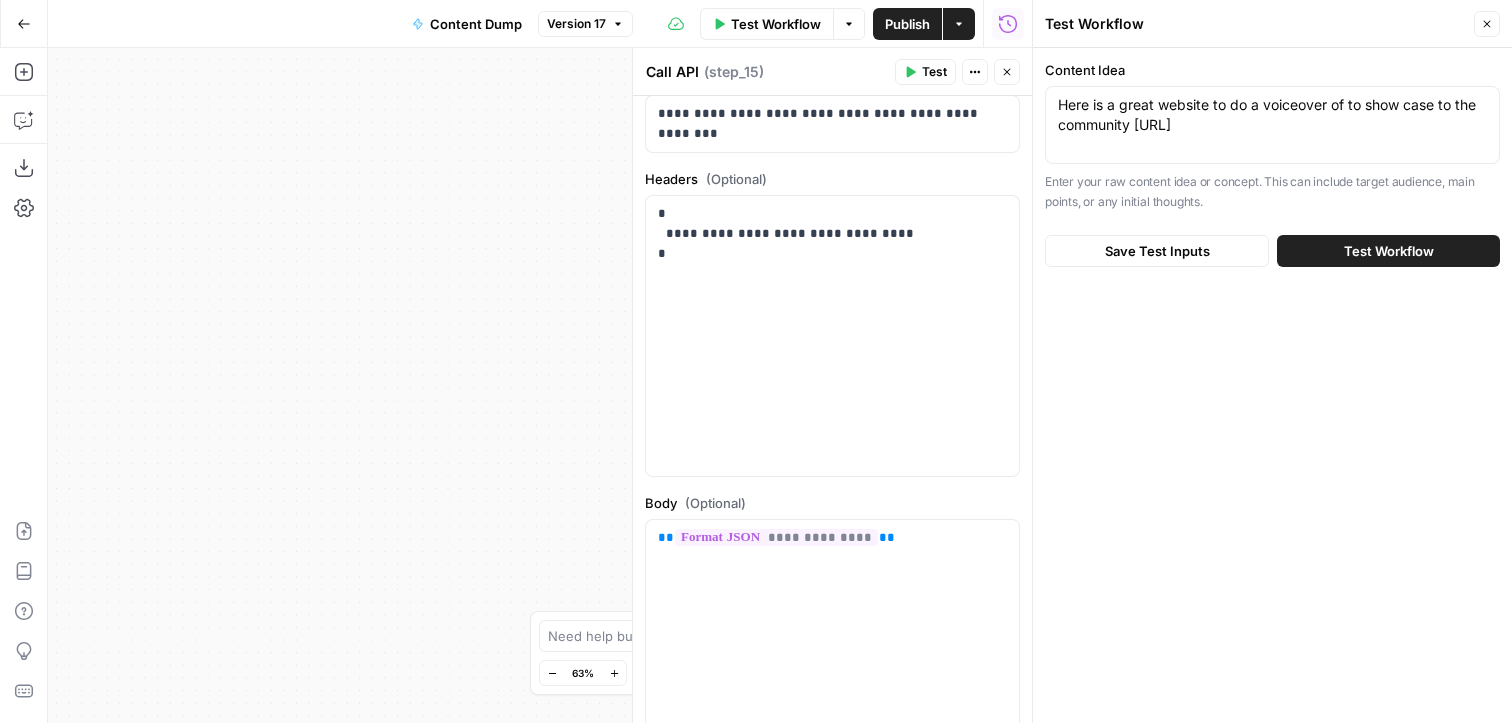 click on "Publish" at bounding box center (907, 24) 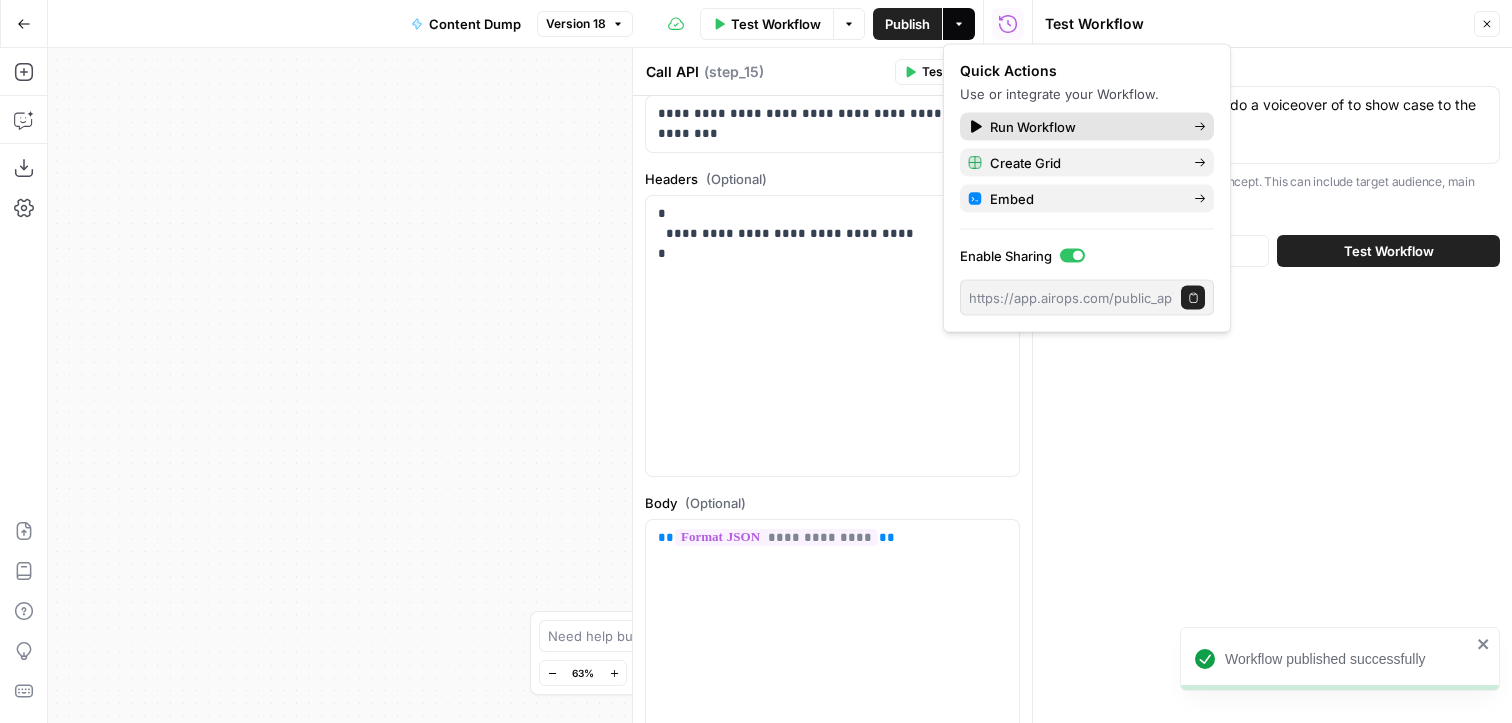 click on "Run Workflow" at bounding box center [1084, 127] 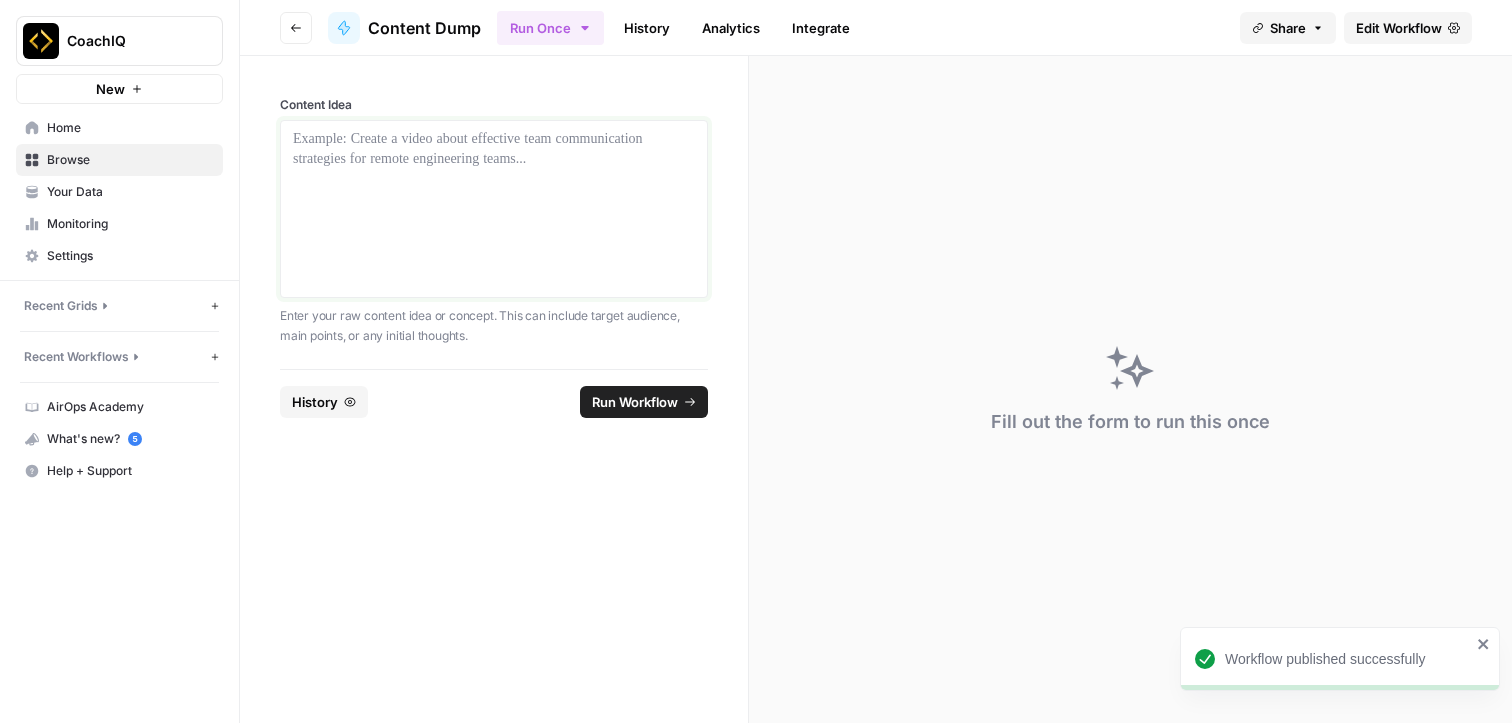 click at bounding box center (494, 209) 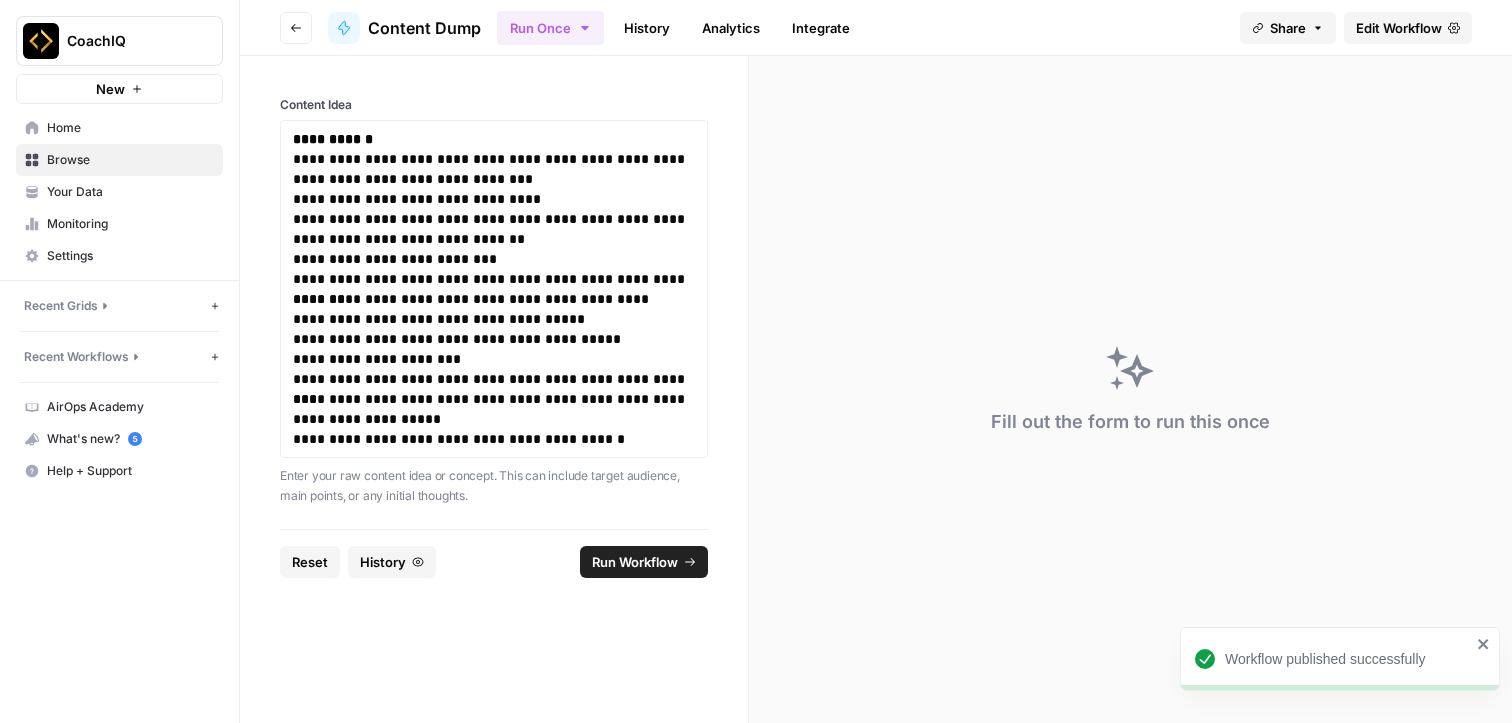 click on "Run Workflow" at bounding box center (635, 562) 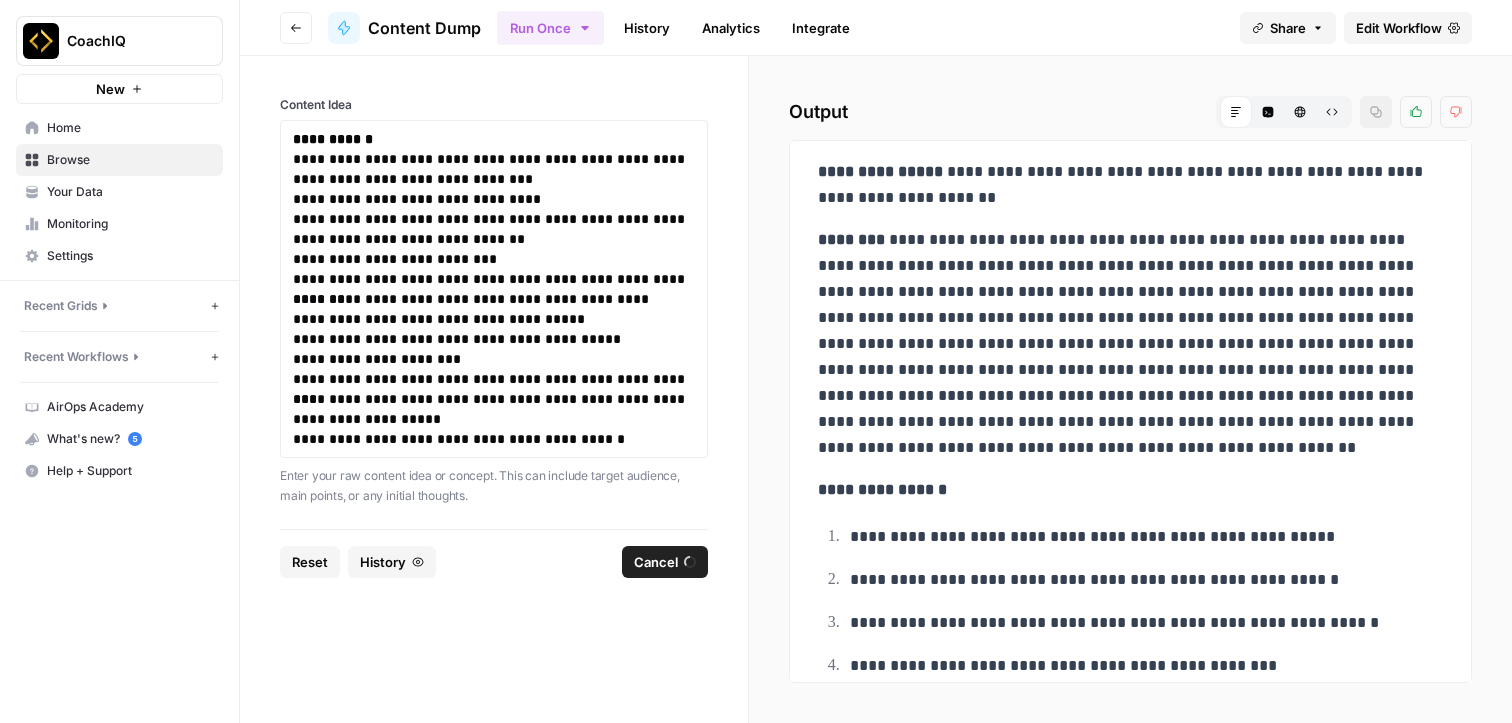 scroll, scrollTop: 0, scrollLeft: 0, axis: both 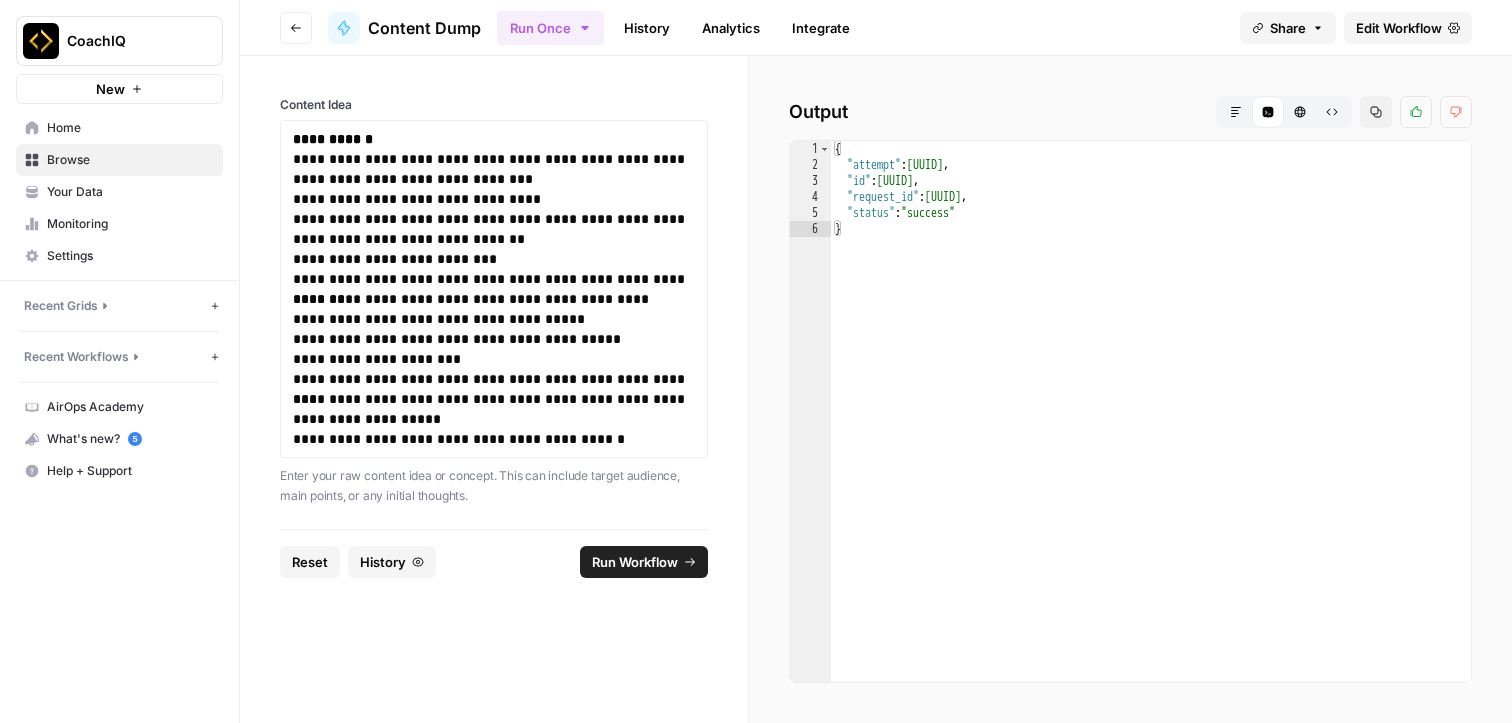 click on "History" at bounding box center [647, 28] 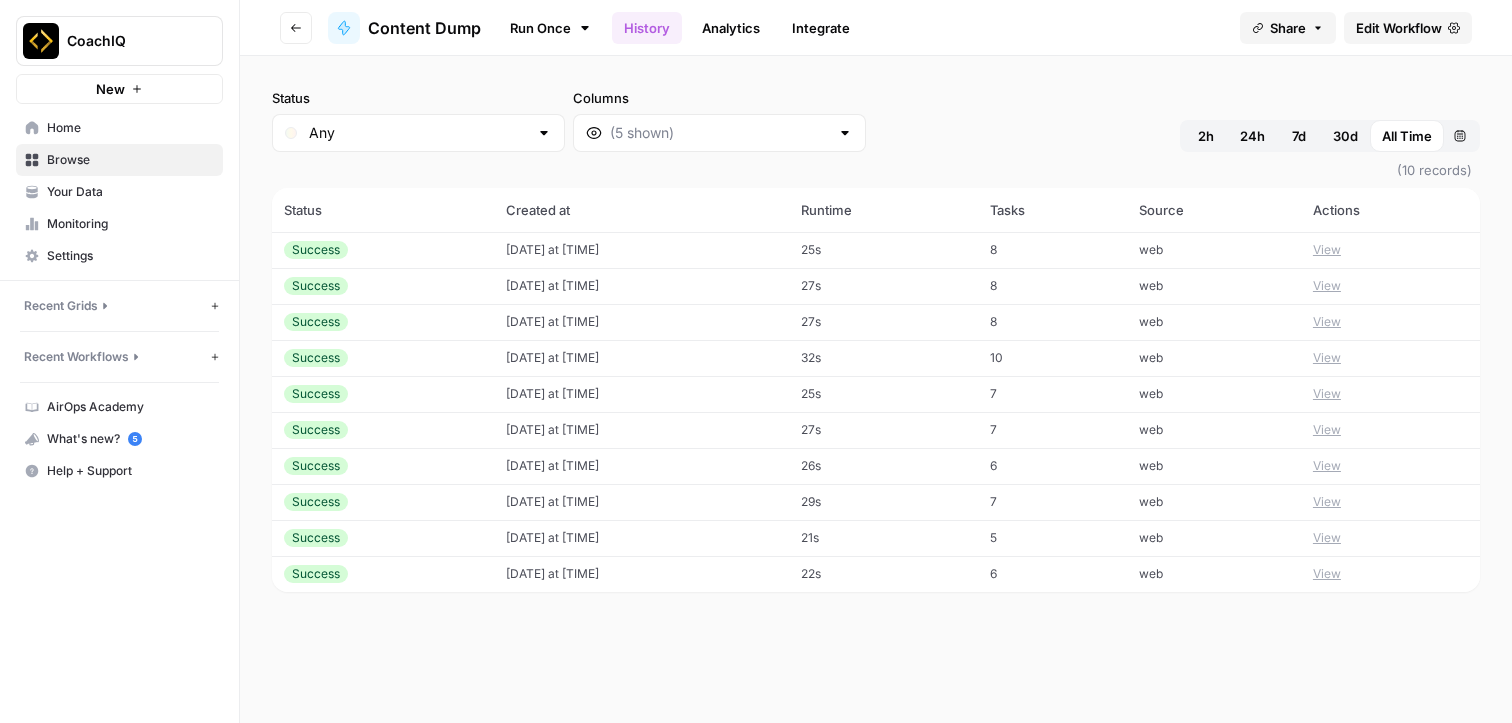 click on "View" at bounding box center [1327, 430] 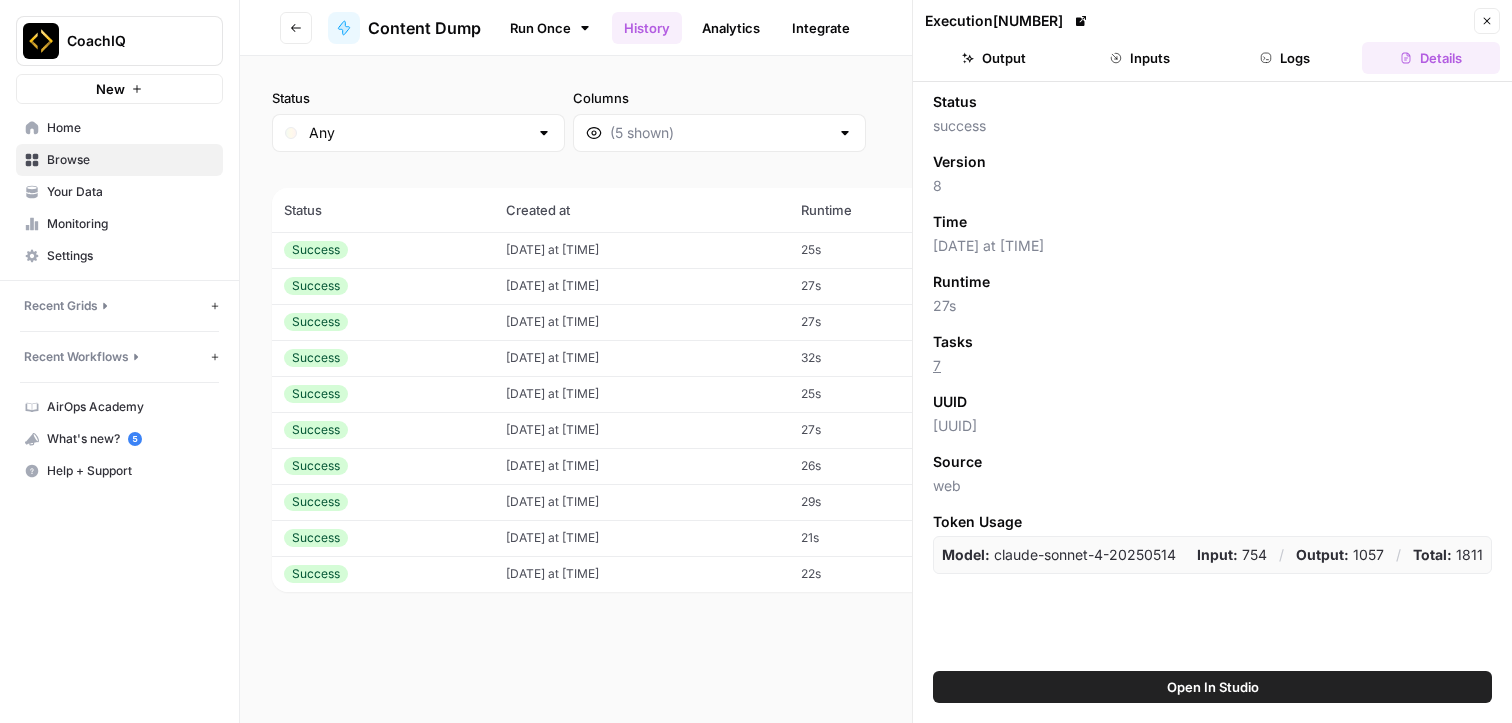click on "Logs" at bounding box center (1286, 58) 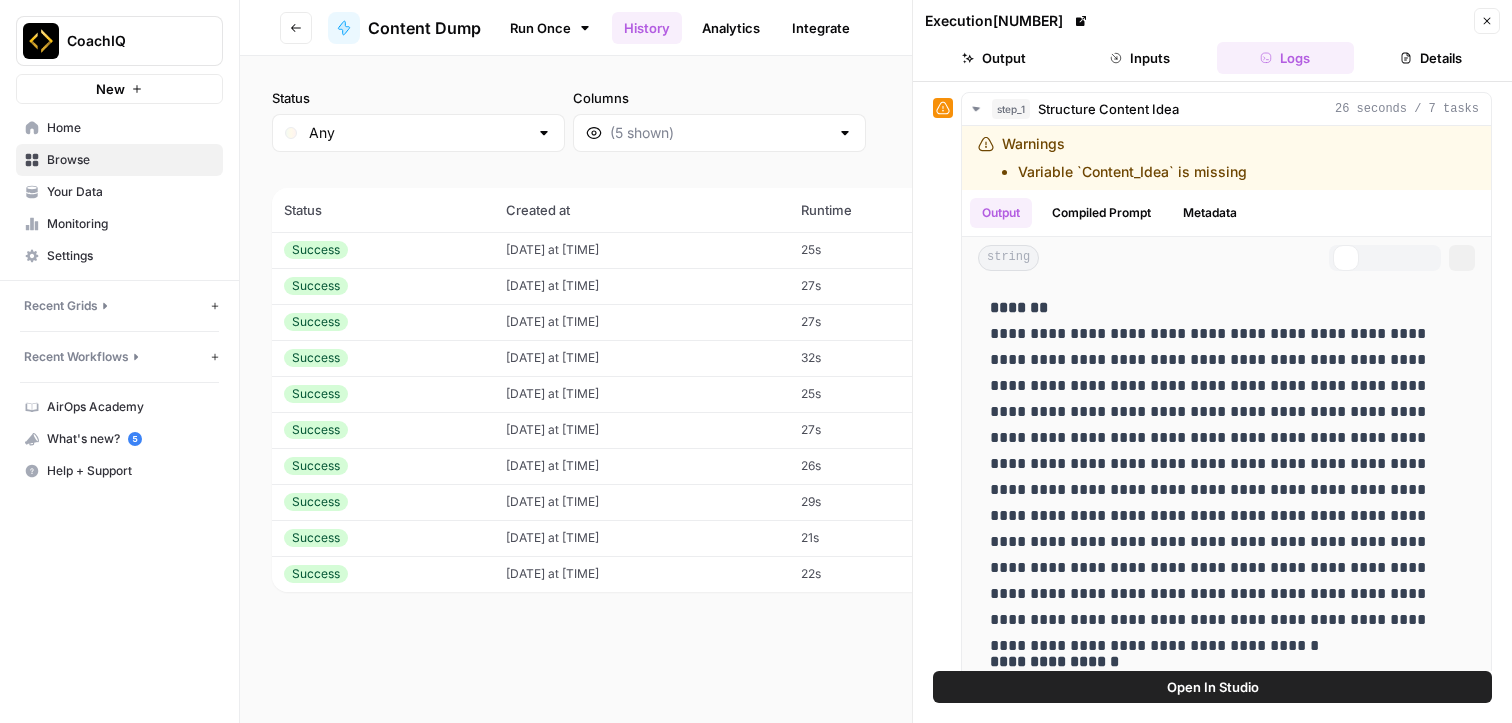 click on "Inputs" at bounding box center (1140, 58) 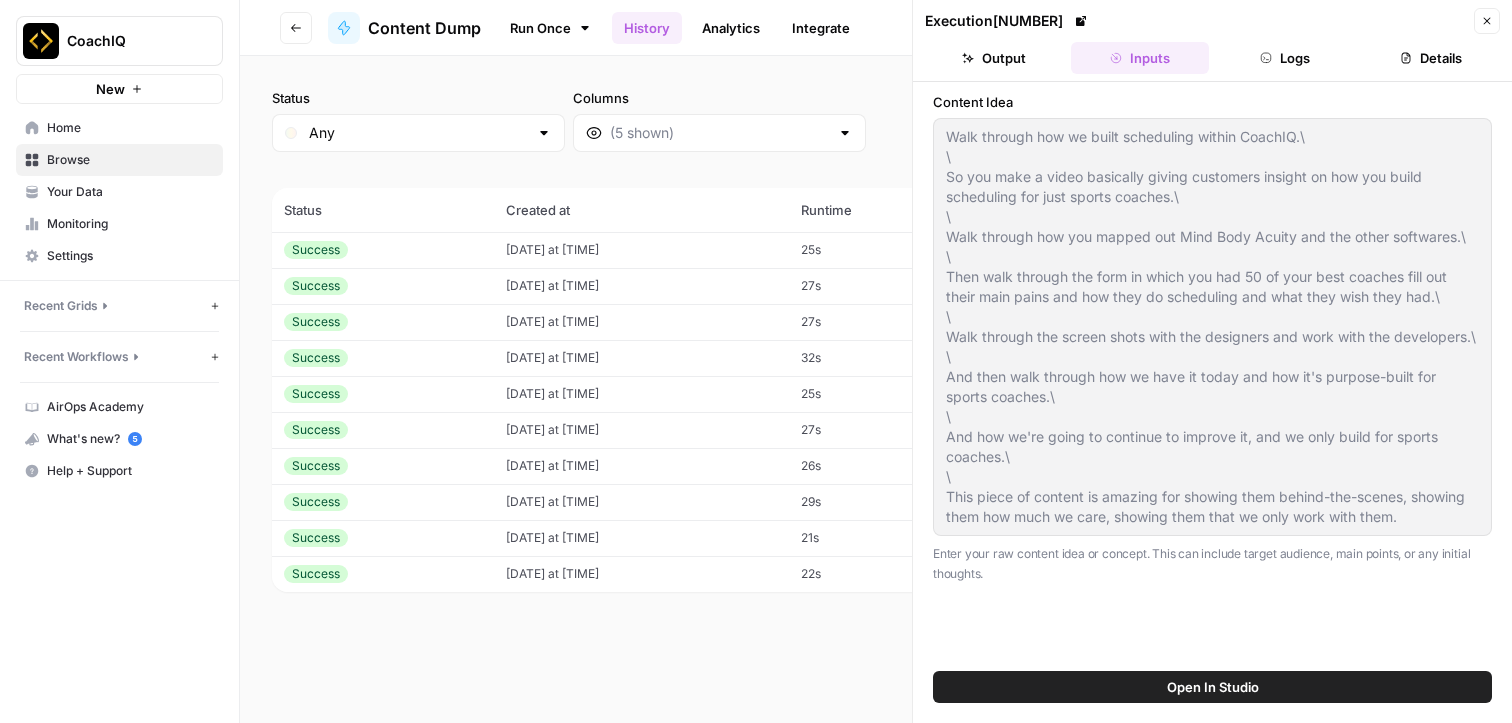 click on "Output" at bounding box center (994, 58) 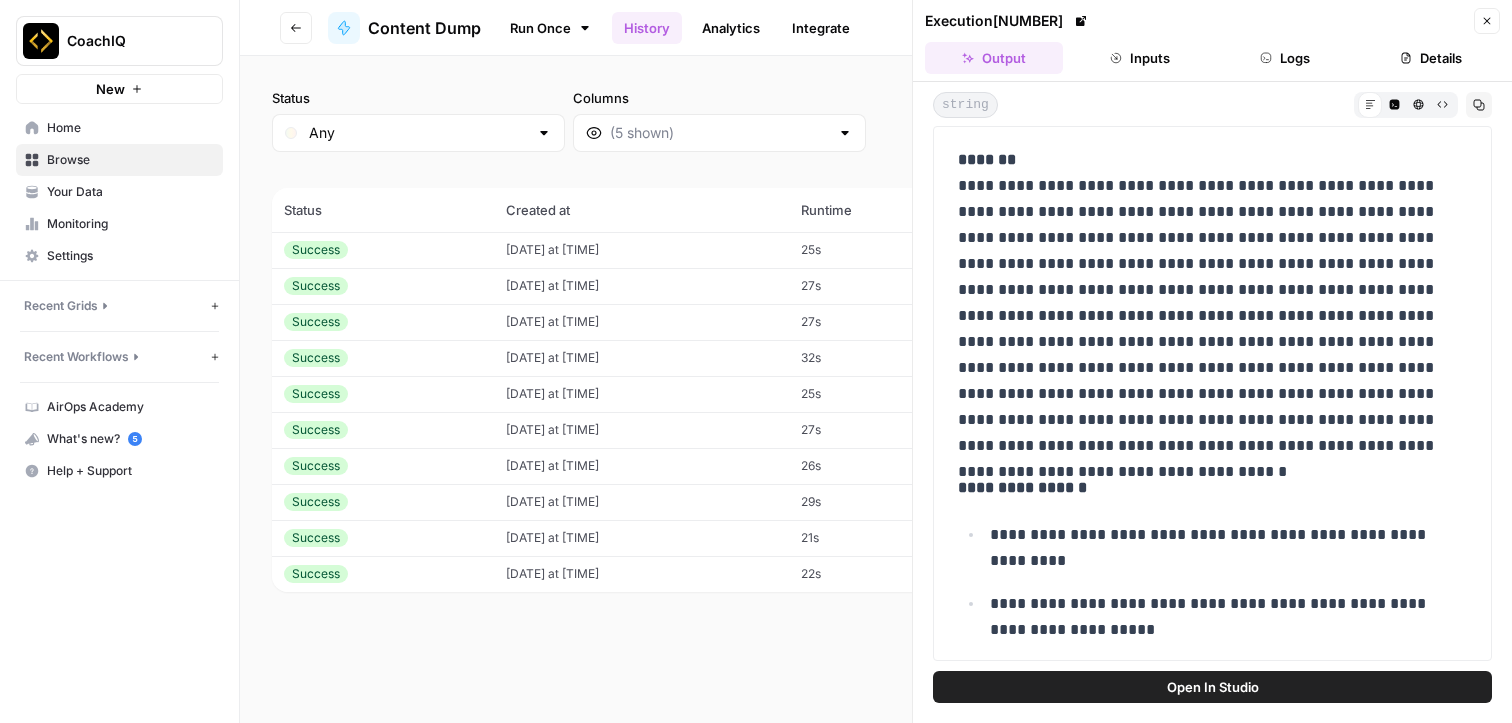 click on "Inputs" at bounding box center [1140, 58] 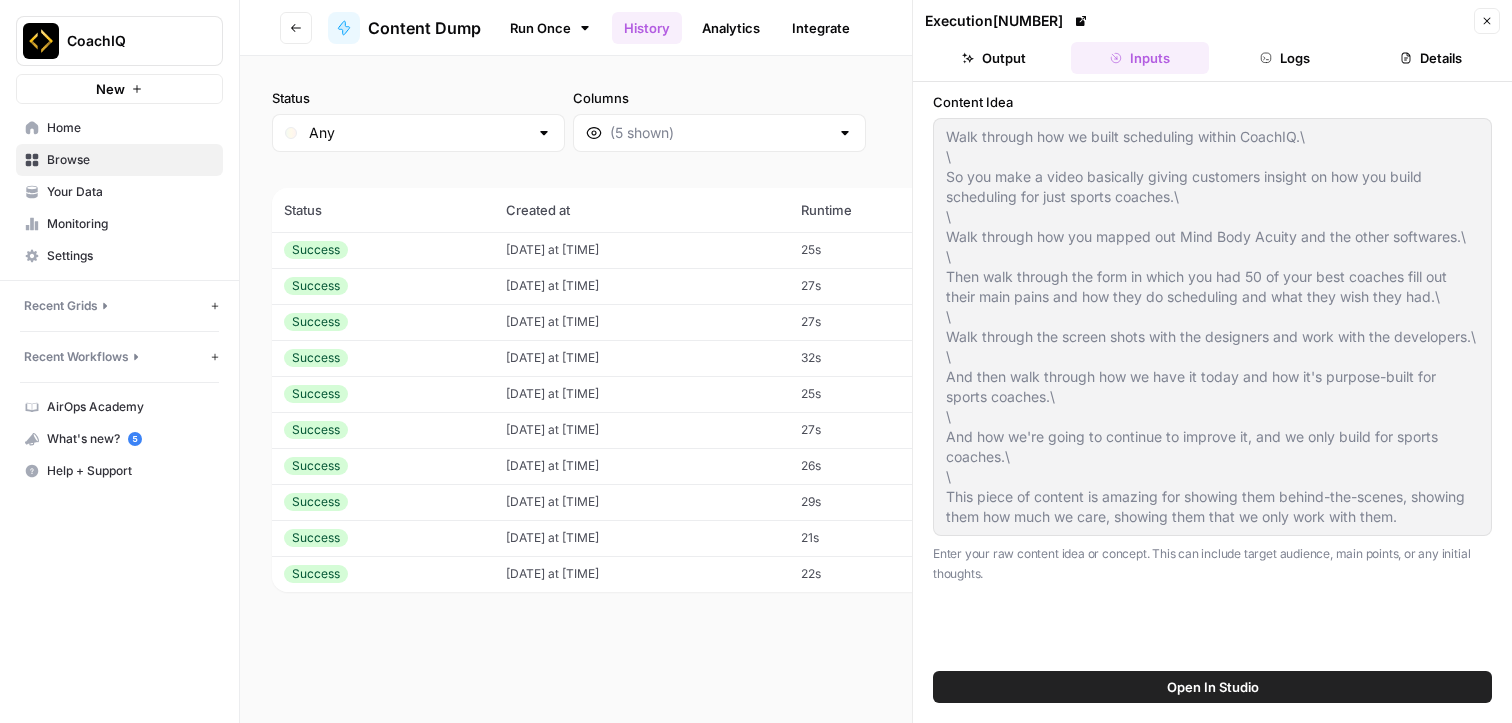 click on "Output" at bounding box center (994, 58) 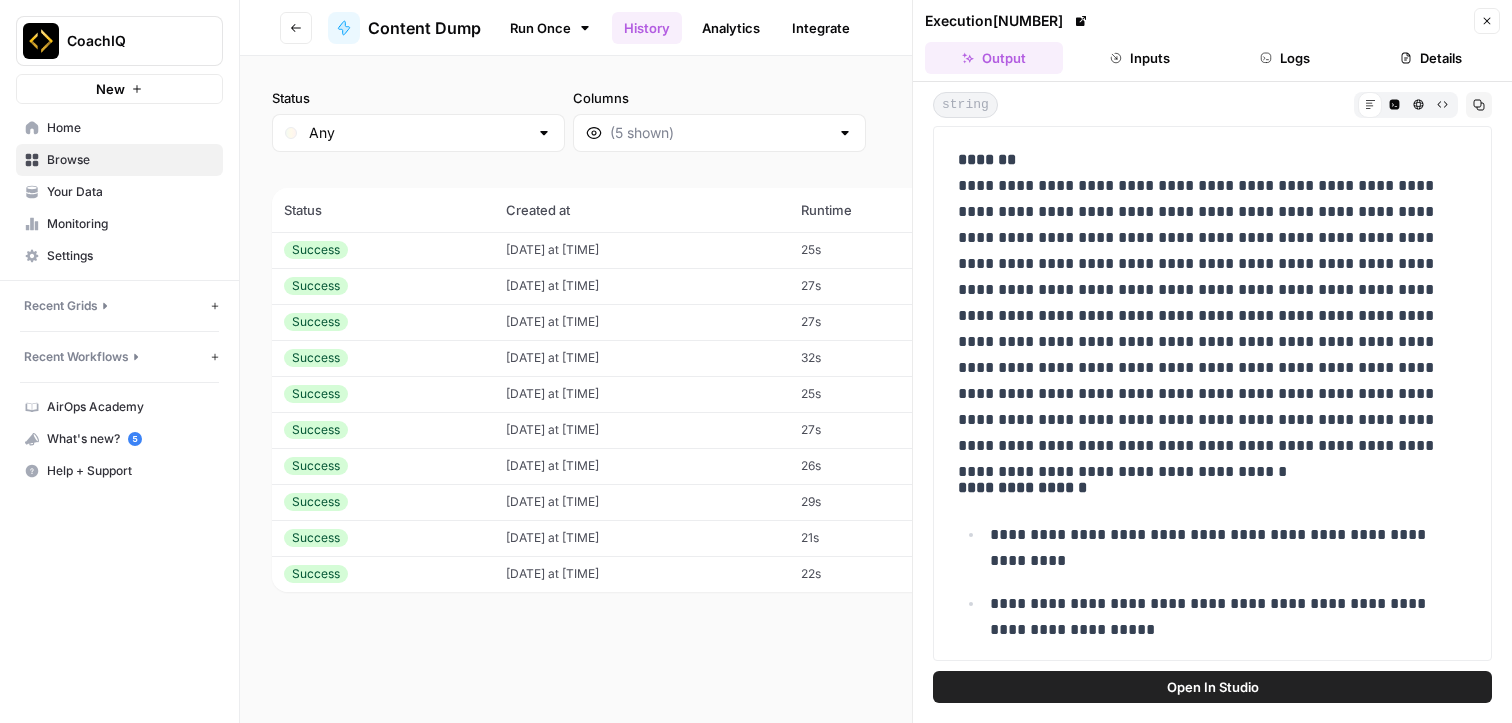 click on "Status Any Columns 2h 24h 7d 30d All Time Custom range (10 records) Status Created at Runtime Tasks Source Actions Success 08/01/25 at 2:37 PM 25s 8 web View Success 08/01/25 at 1:55 PM 27s 8 web View Success 07/31/25 at 7:45 PM 27s 8 web View Success 07/31/25 at 3:31 PM 32s 10 web View Success 07/31/25 at 2:55 PM 25s 7 web View Success 07/28/25 at 7:45 PM 27s 7 web View Success 07/28/25 at 7:43 PM 26s 6 web View Success 07/28/25 at 7:39 PM 29s 7 web View Success 07/24/25 at 12:44 PM 21s 5 web View Success 07/23/25 at 6:43 PM 22s 6 web View" at bounding box center (876, 389) 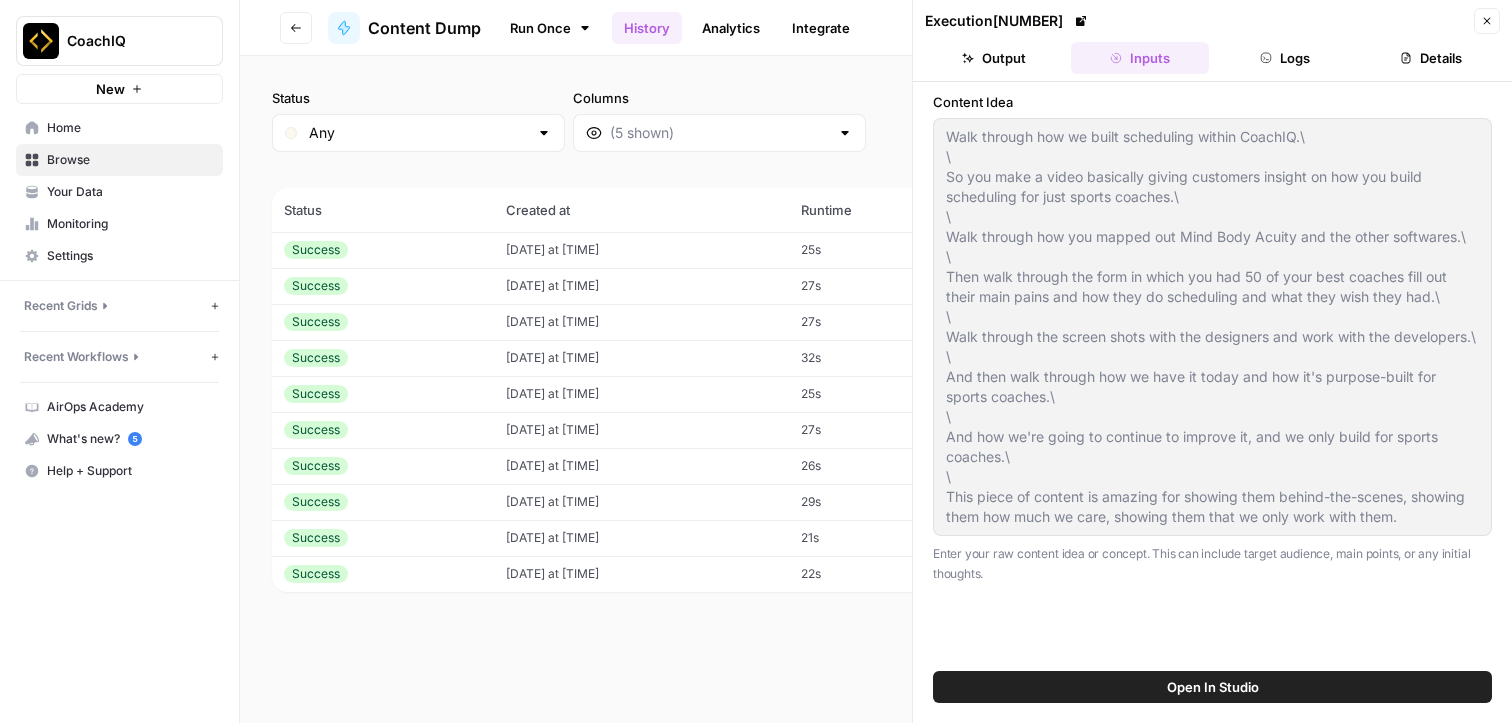scroll, scrollTop: 20, scrollLeft: 0, axis: vertical 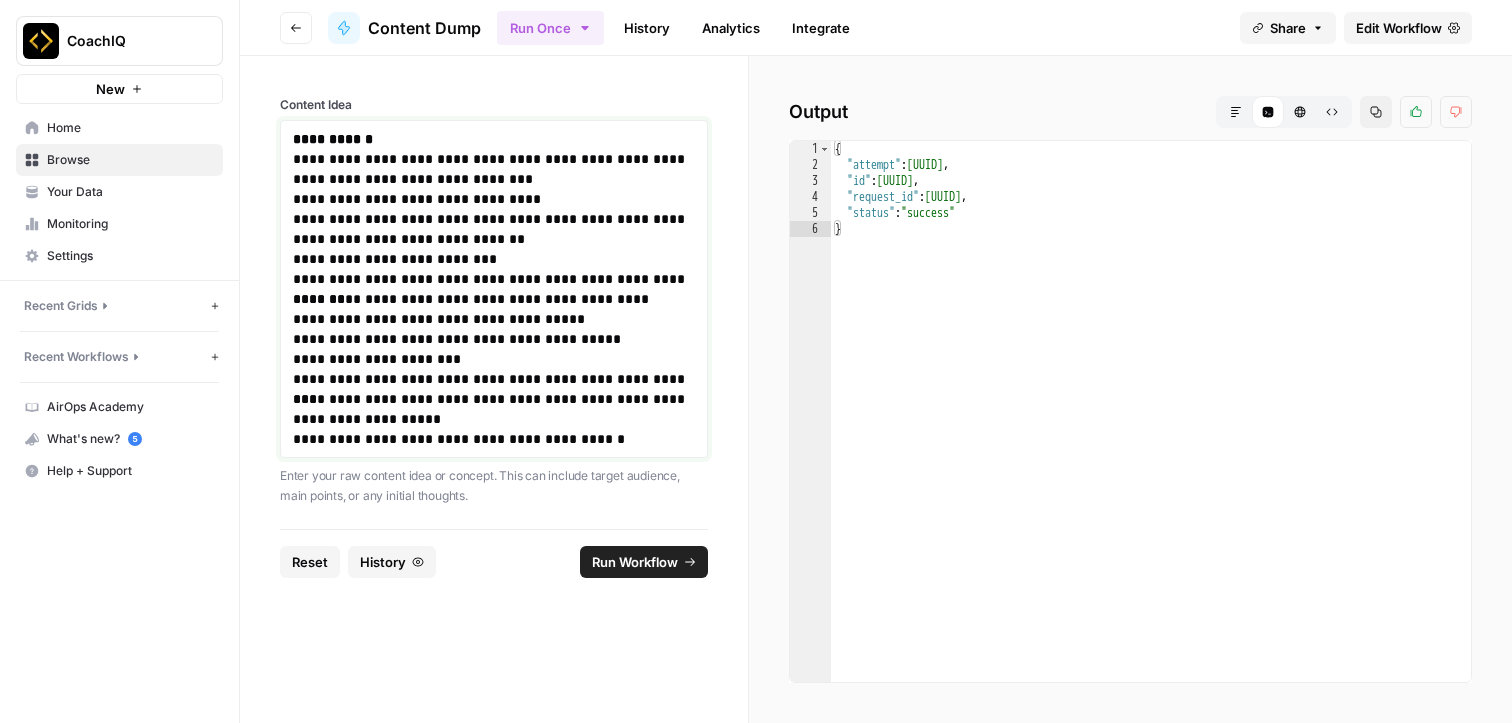 click on "**********" at bounding box center [494, 229] 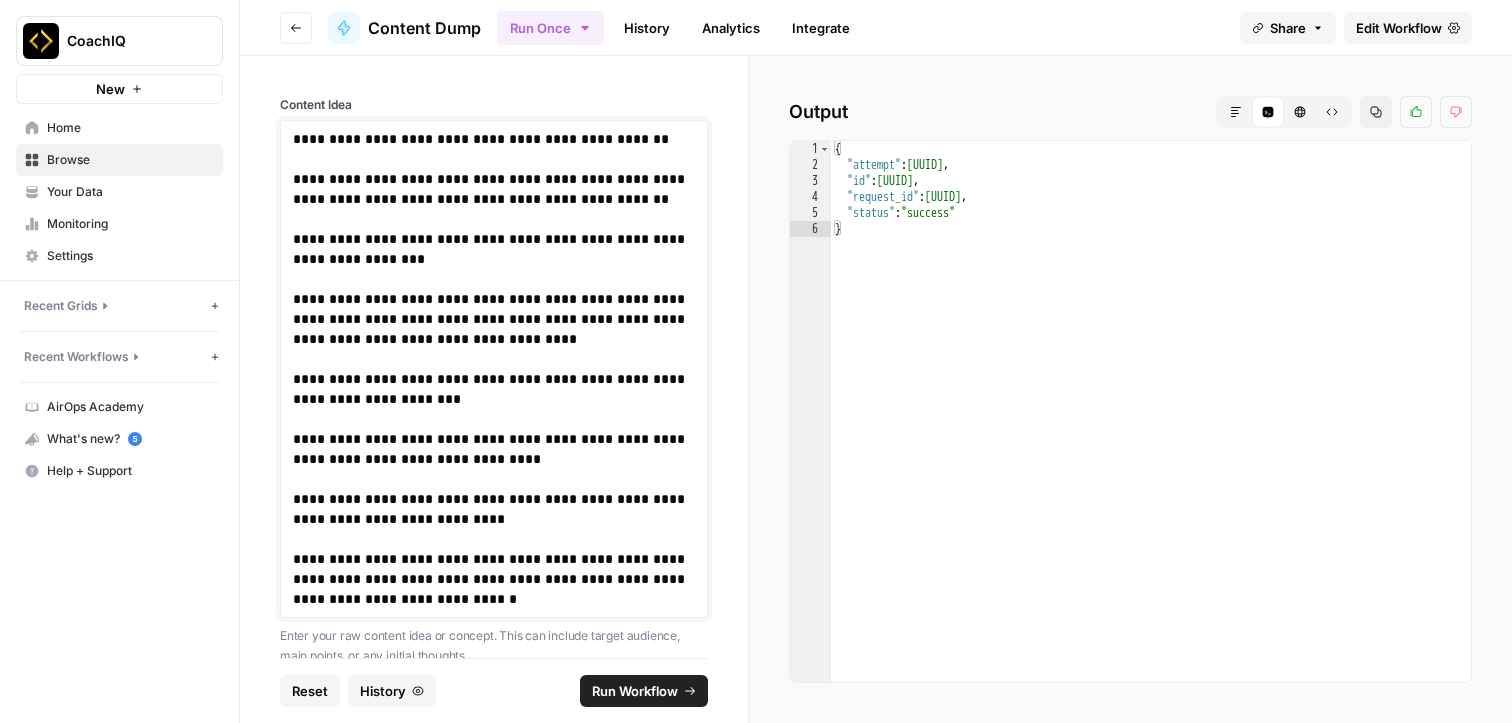 scroll, scrollTop: 31, scrollLeft: 0, axis: vertical 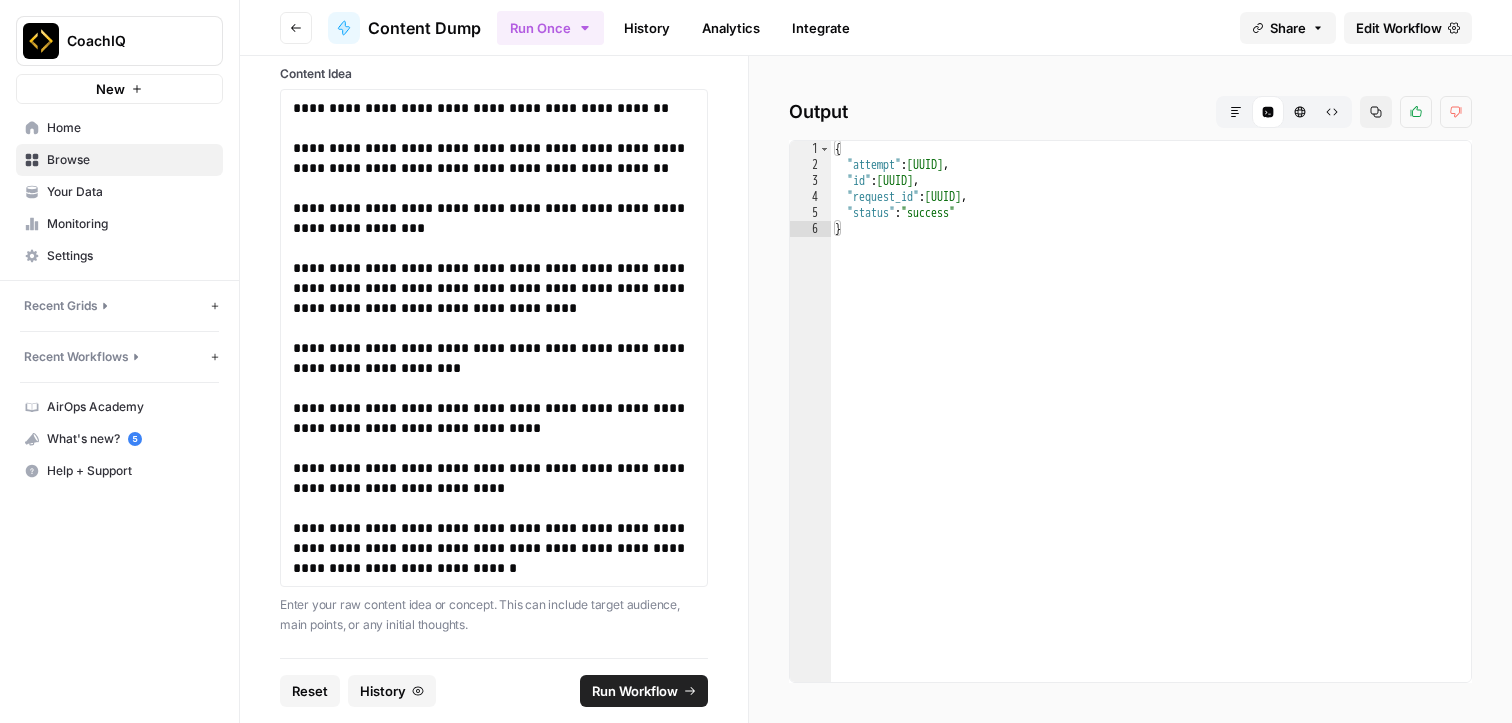 type on "*" 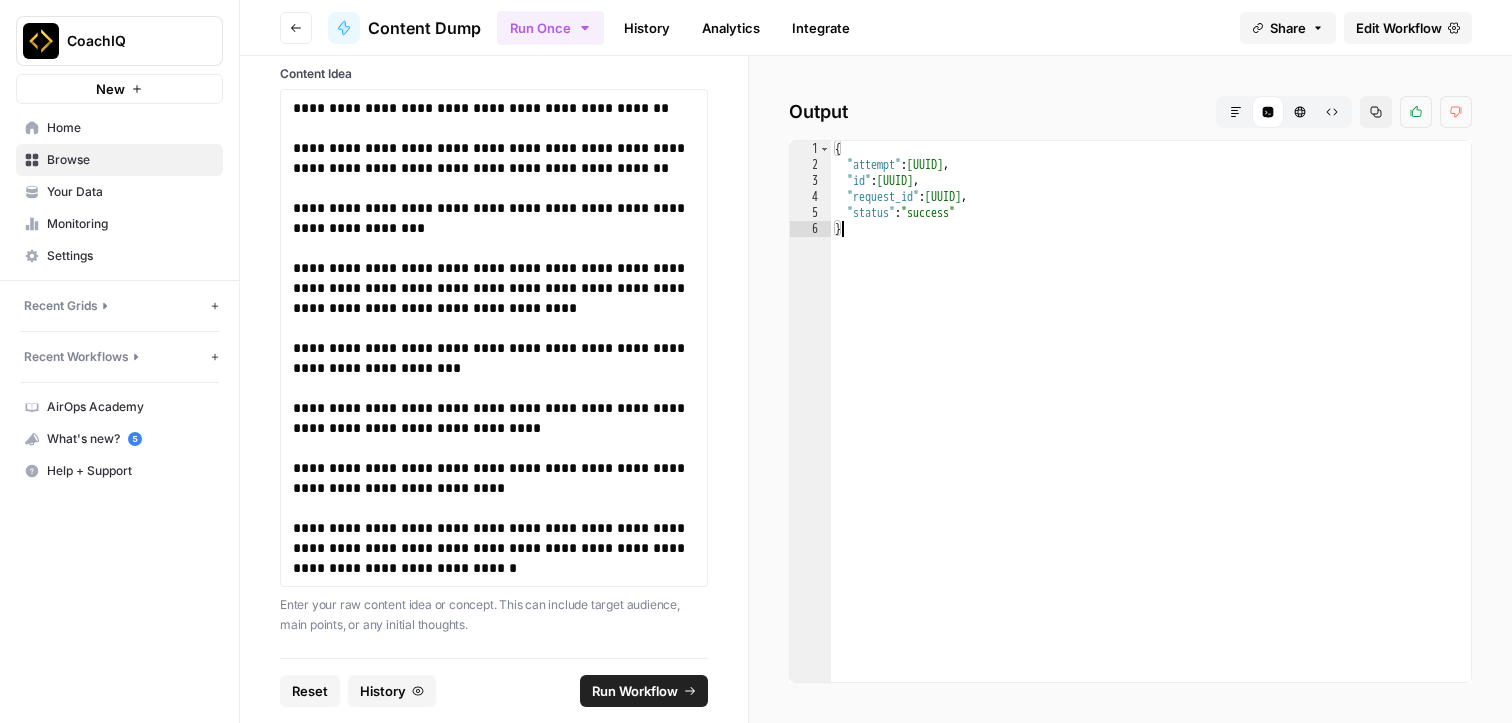 click on "{    "attempt" :  "019866ed-3b57-8a20-1f52-33fccc1ce553" ,    "id" :  "019866ed-3b57-8a20-1f52-33fccc1ce553" ,    "request_id" :  "019866ed-3b57-8a20-1f52-33fccc1ce553" ,    "status" :  "success" }" at bounding box center [1151, 427] 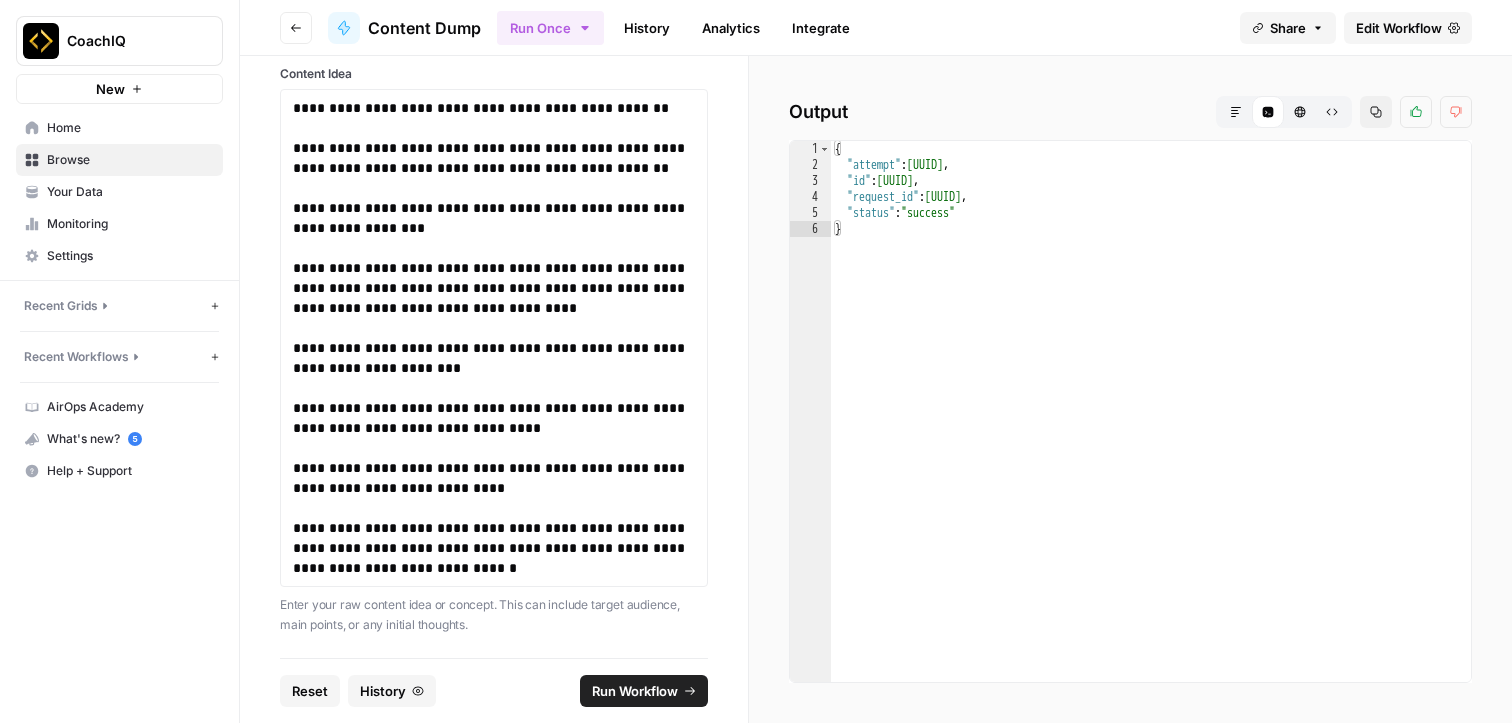 click on "Run Workflow" at bounding box center (635, 691) 